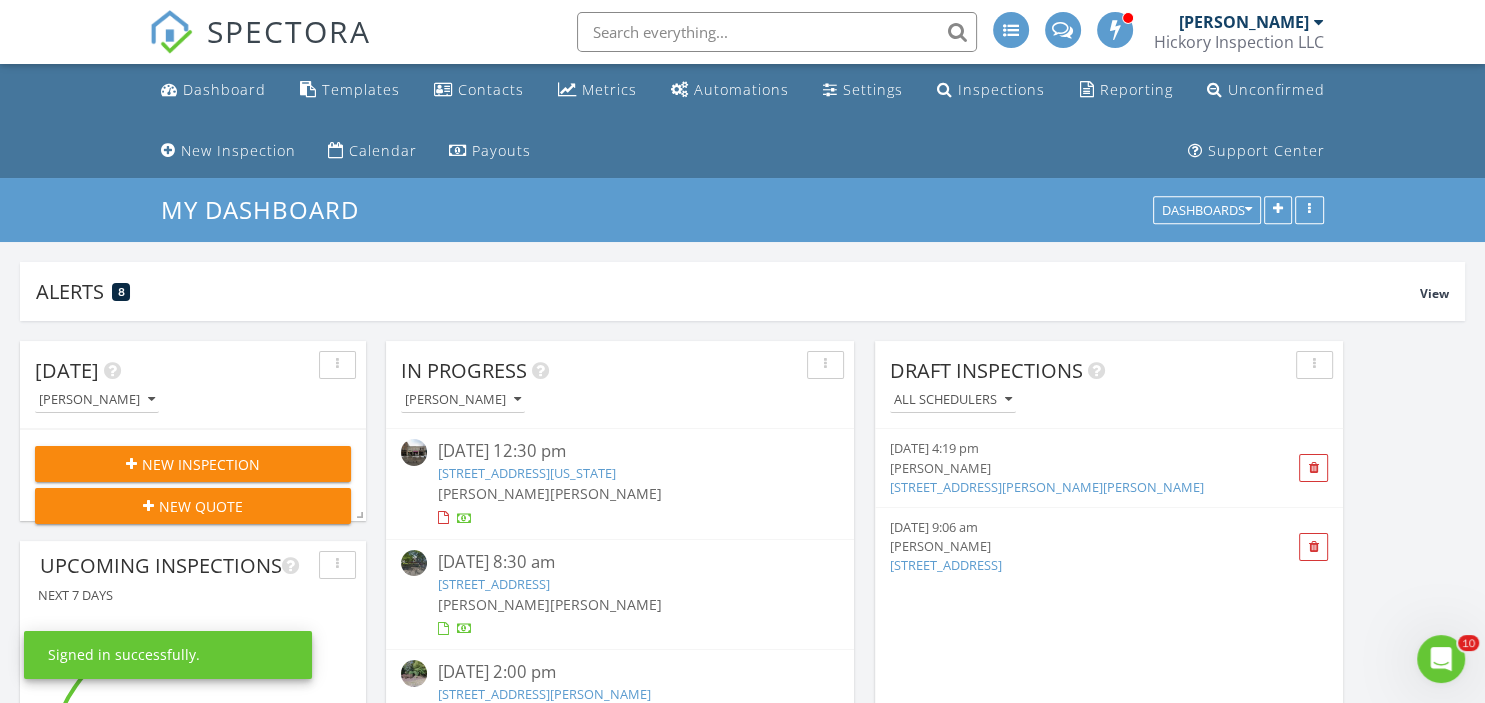 scroll, scrollTop: 0, scrollLeft: 0, axis: both 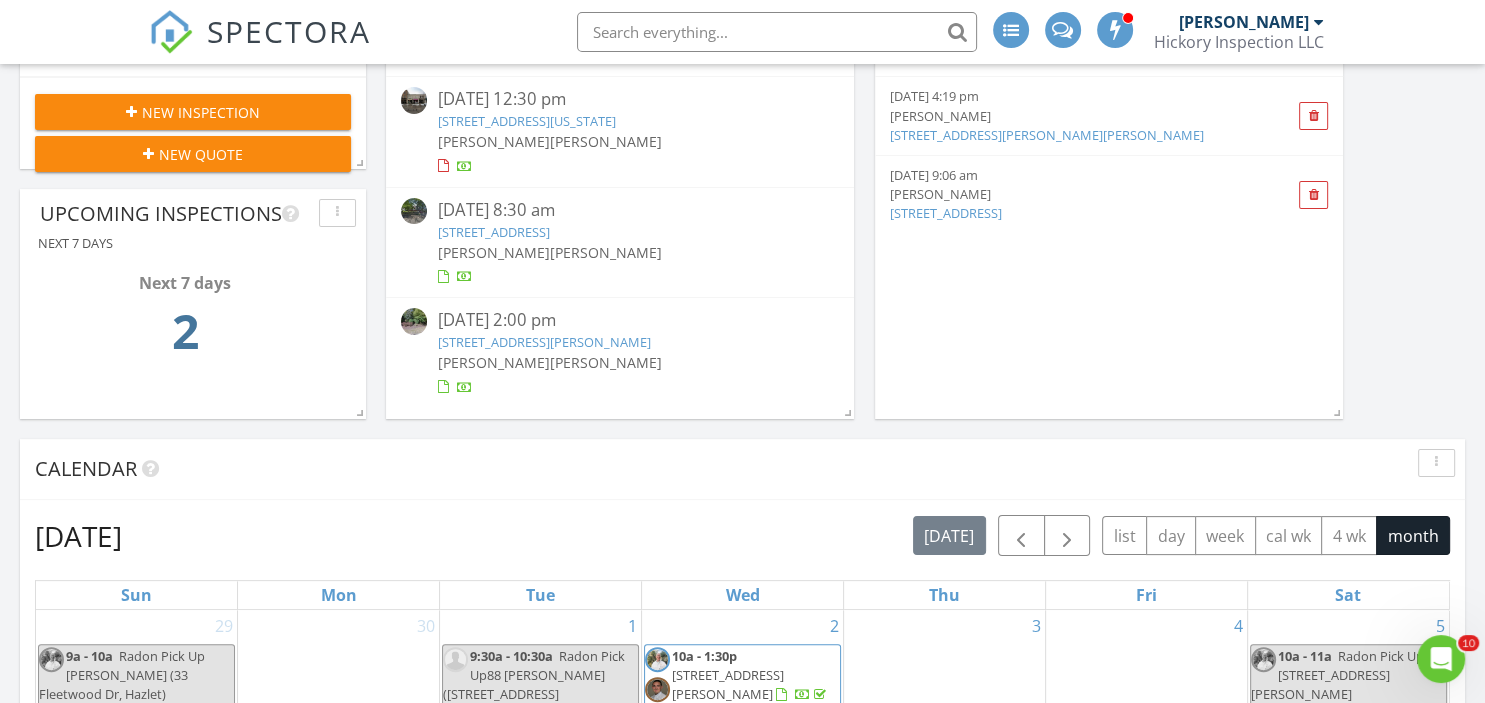 click on "New Inspection" at bounding box center [201, 112] 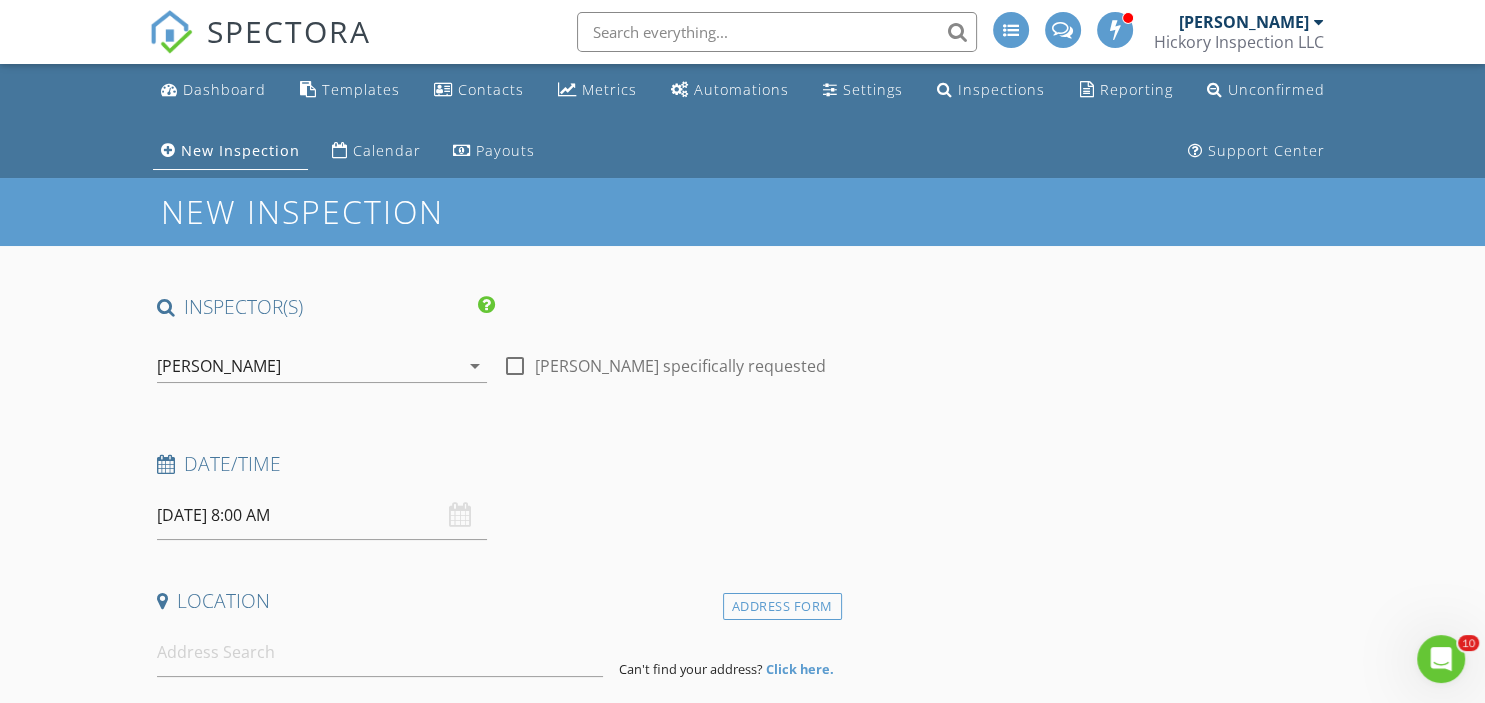 scroll, scrollTop: 0, scrollLeft: 0, axis: both 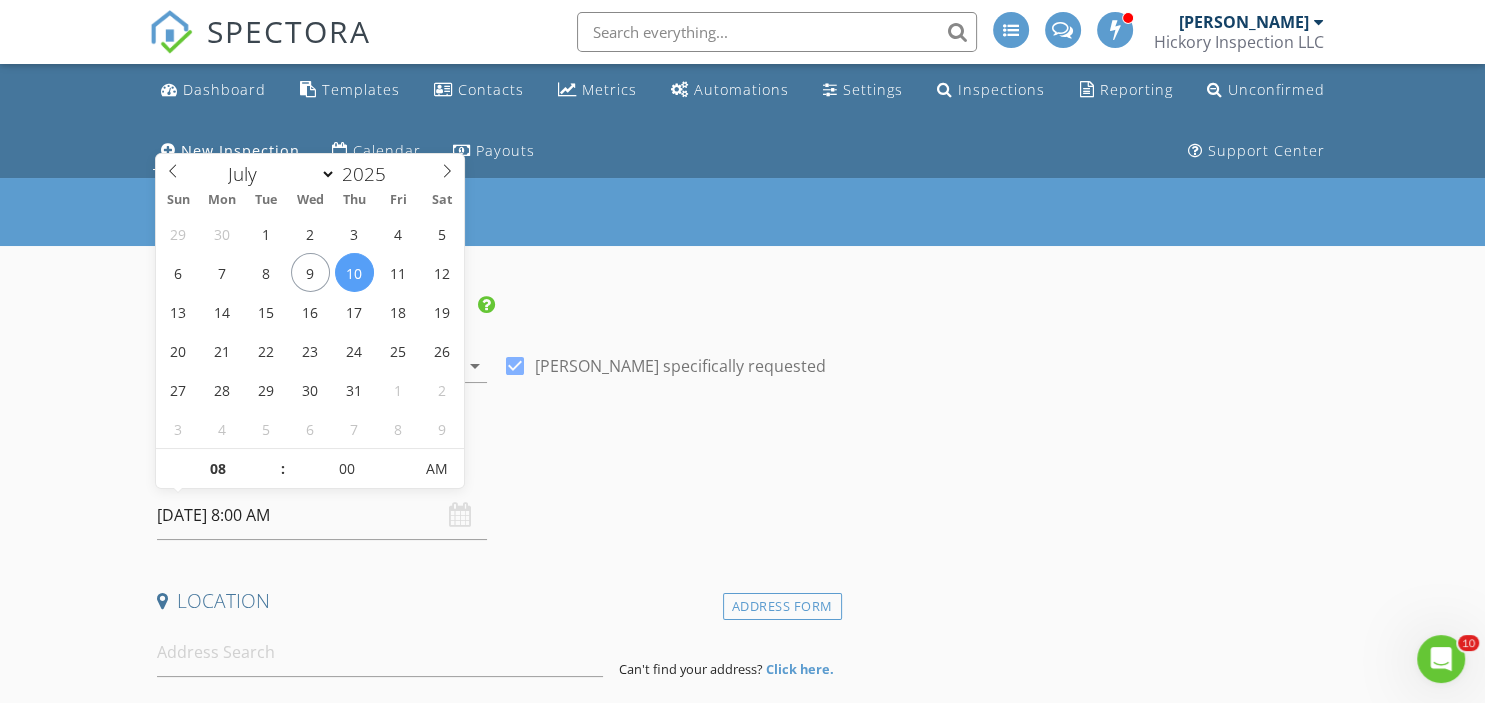 click on "07/10/2025 8:00 AM" at bounding box center [322, 515] 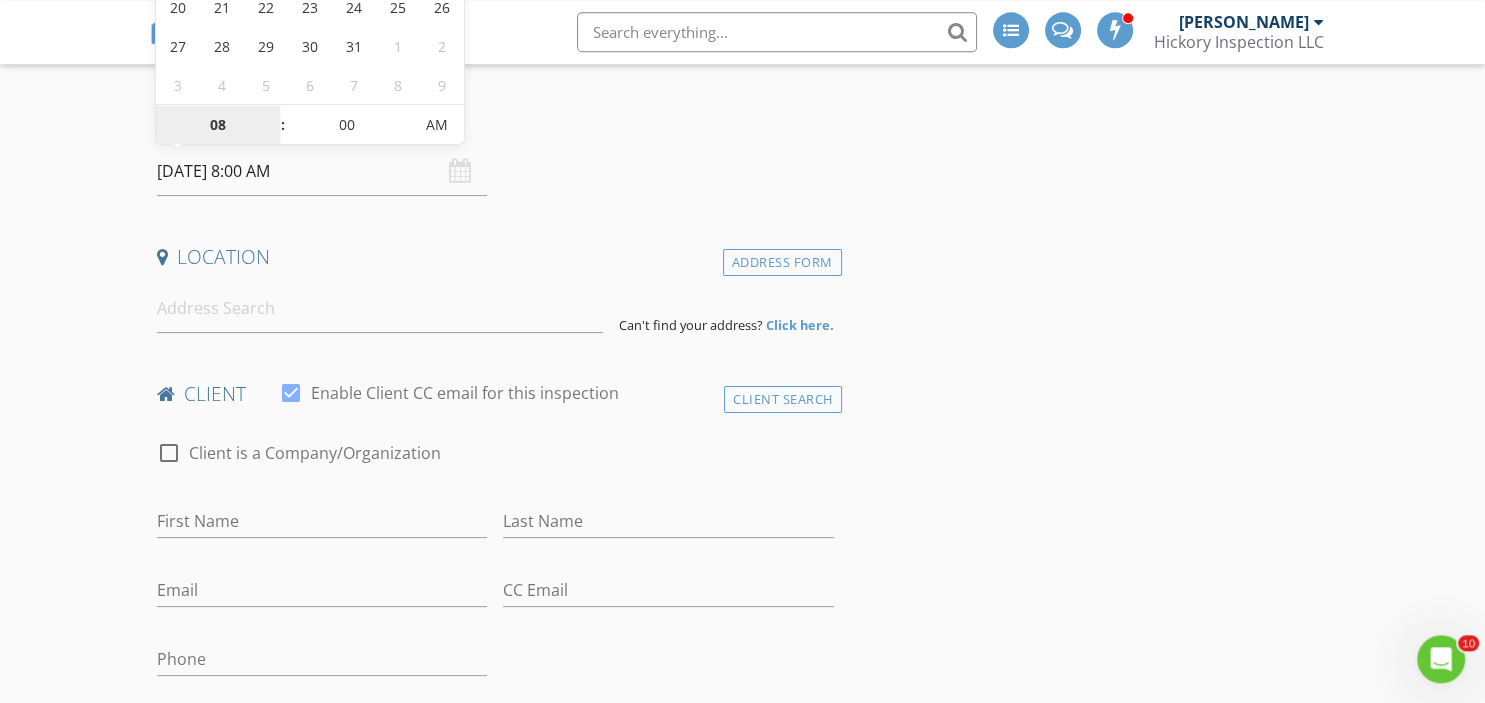 scroll, scrollTop: 352, scrollLeft: 0, axis: vertical 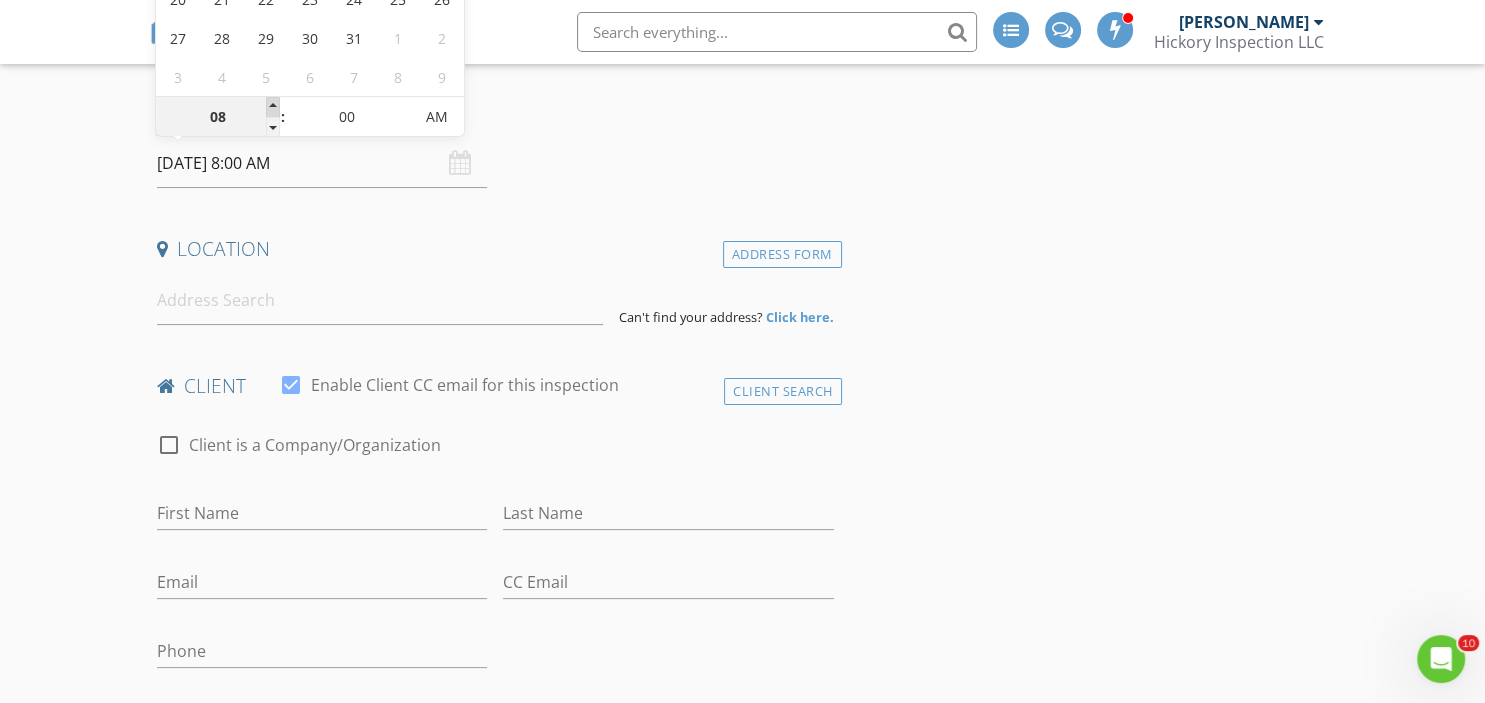 type on "09" 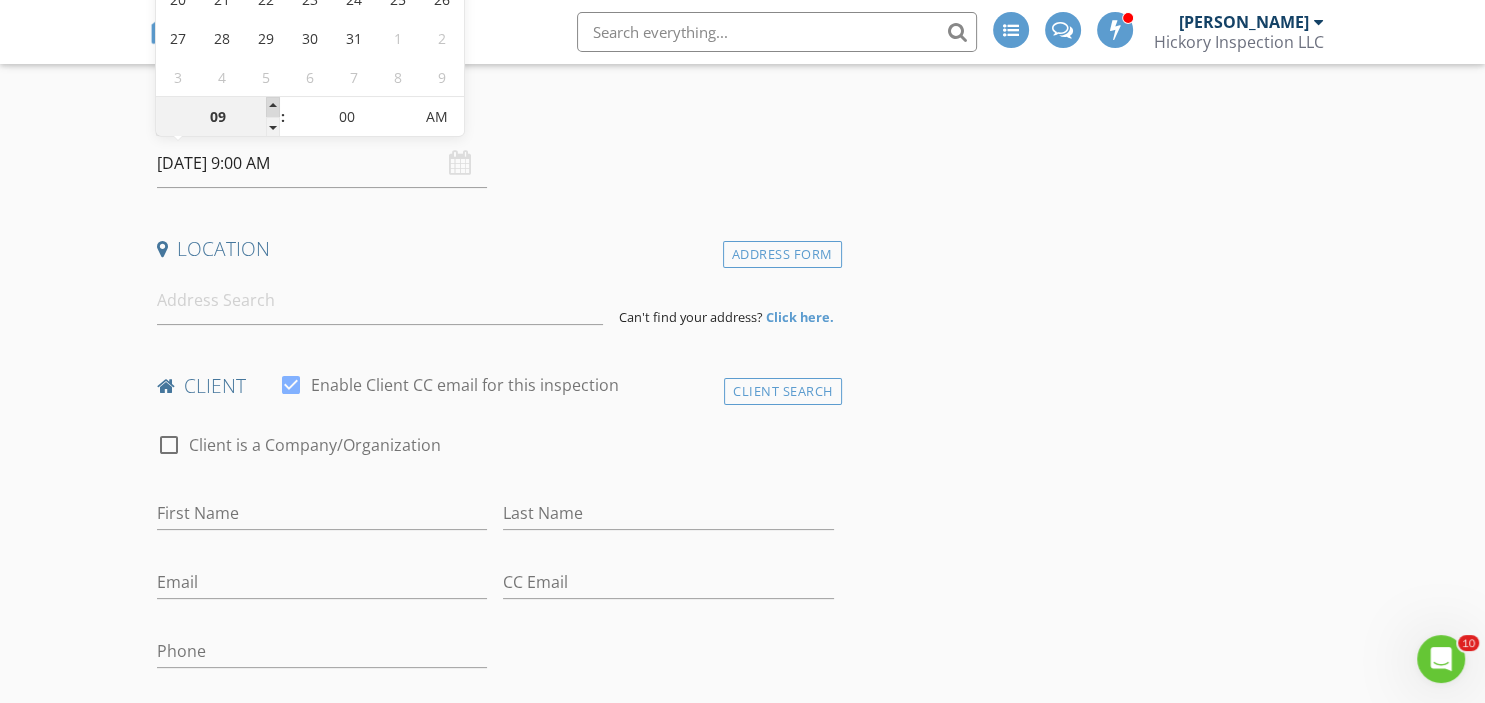 click at bounding box center [273, 107] 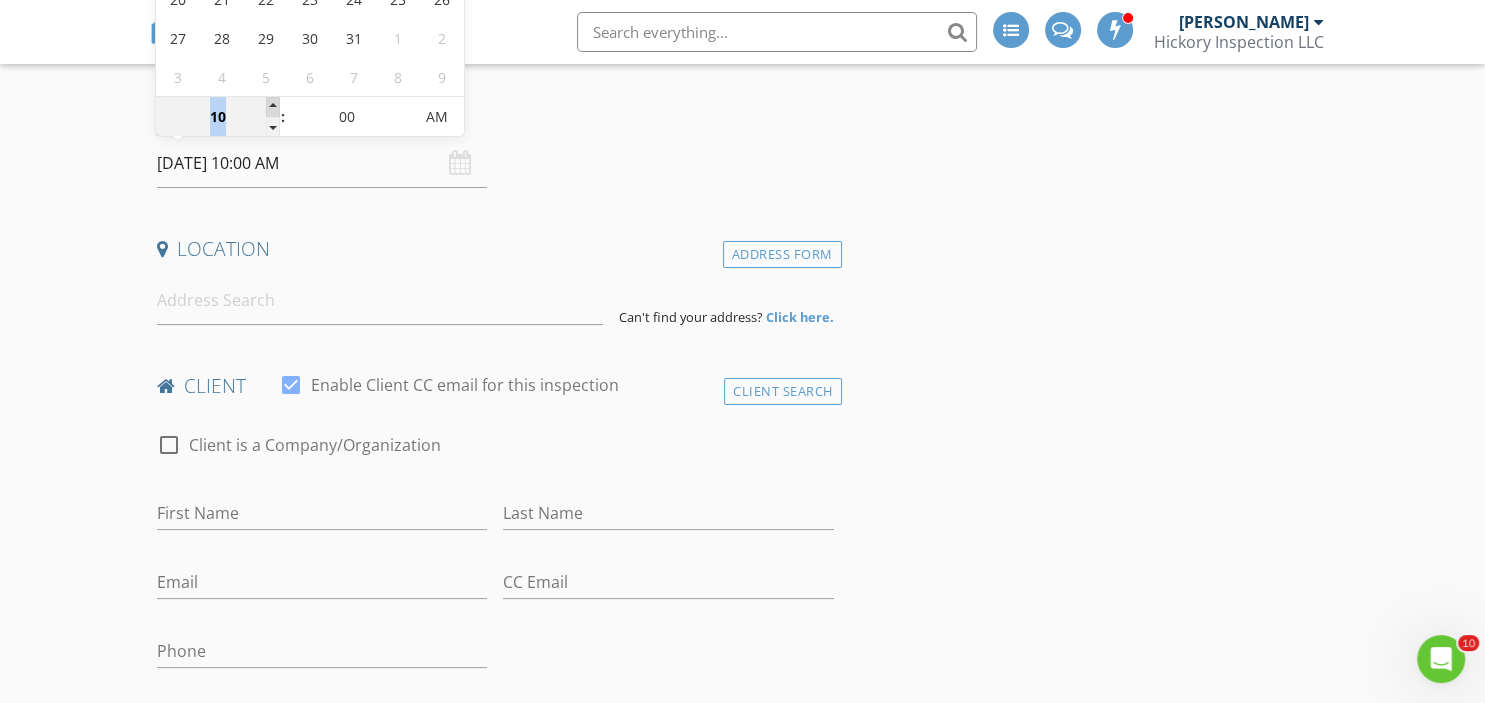 click at bounding box center [273, 107] 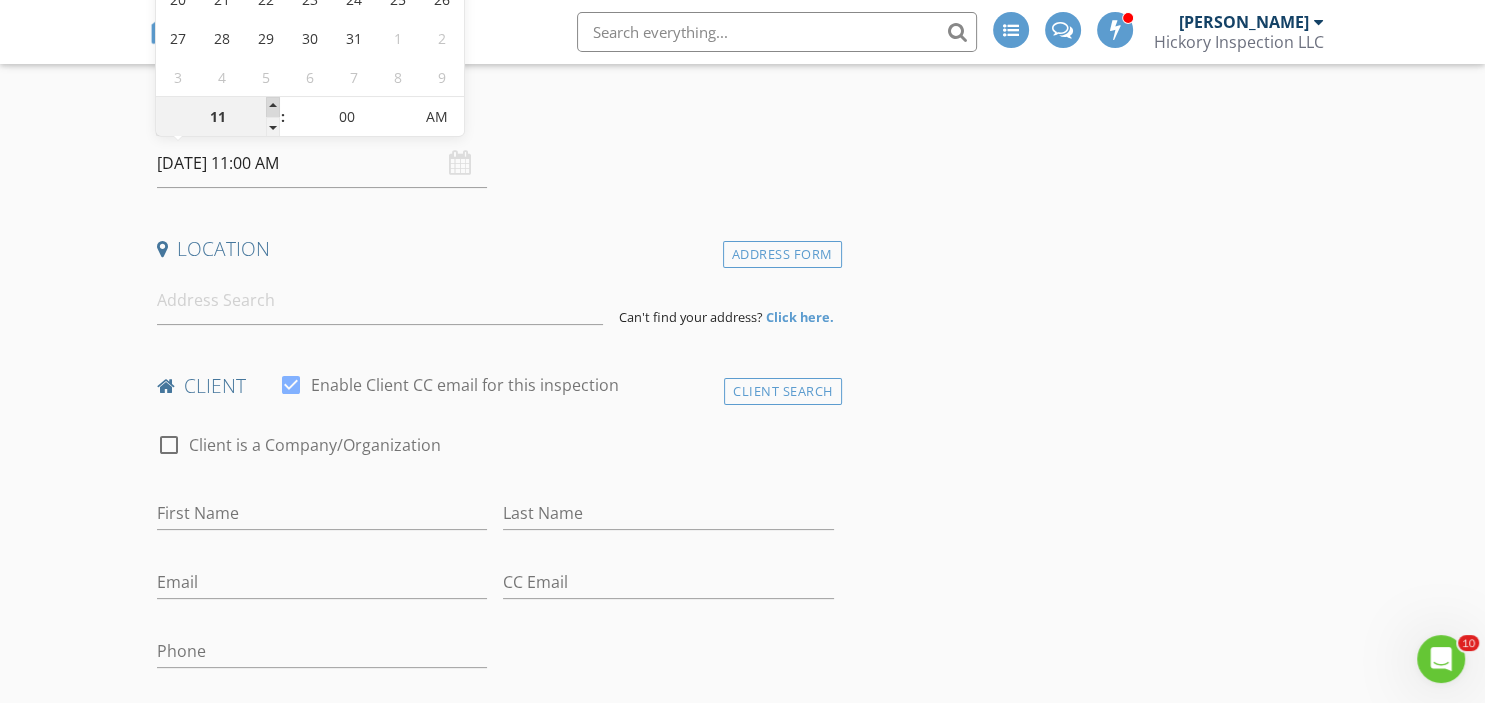 click at bounding box center (273, 107) 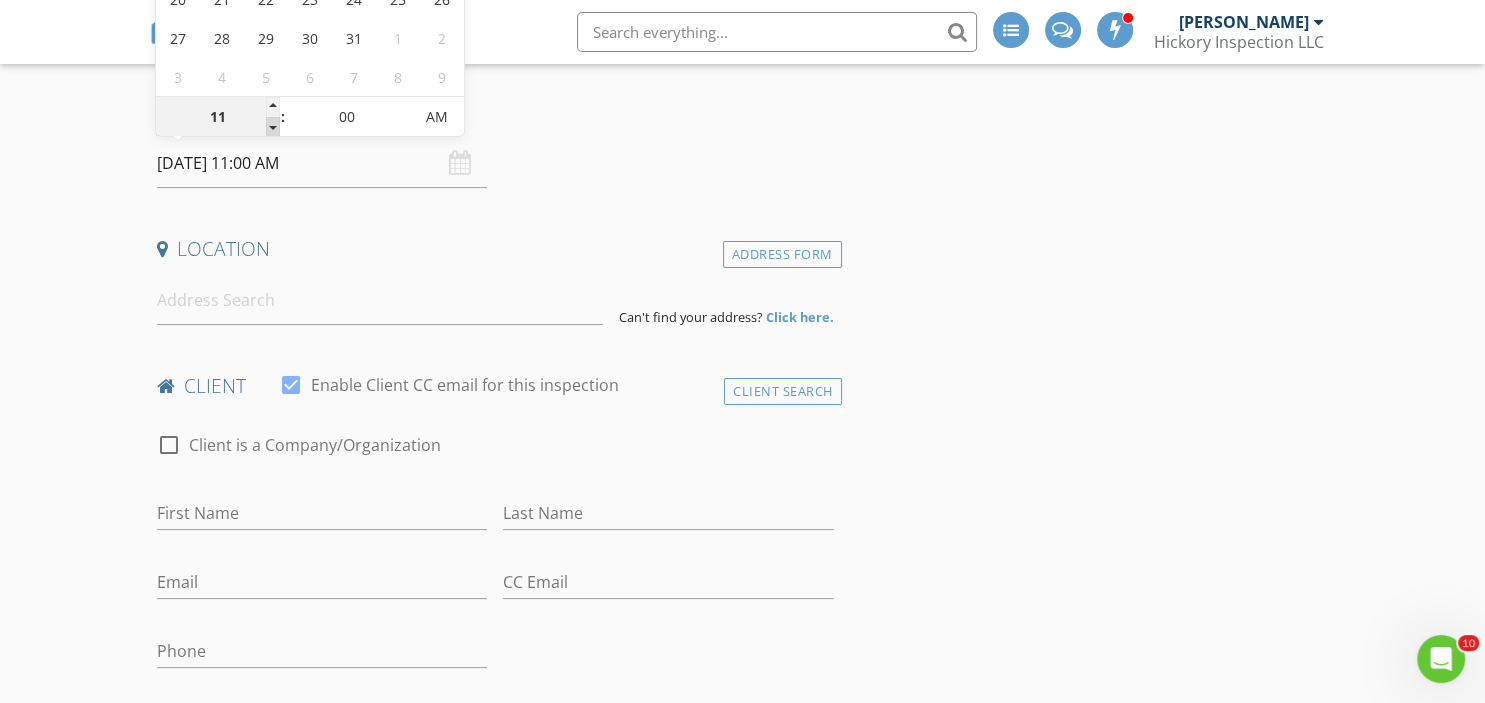 type on "10" 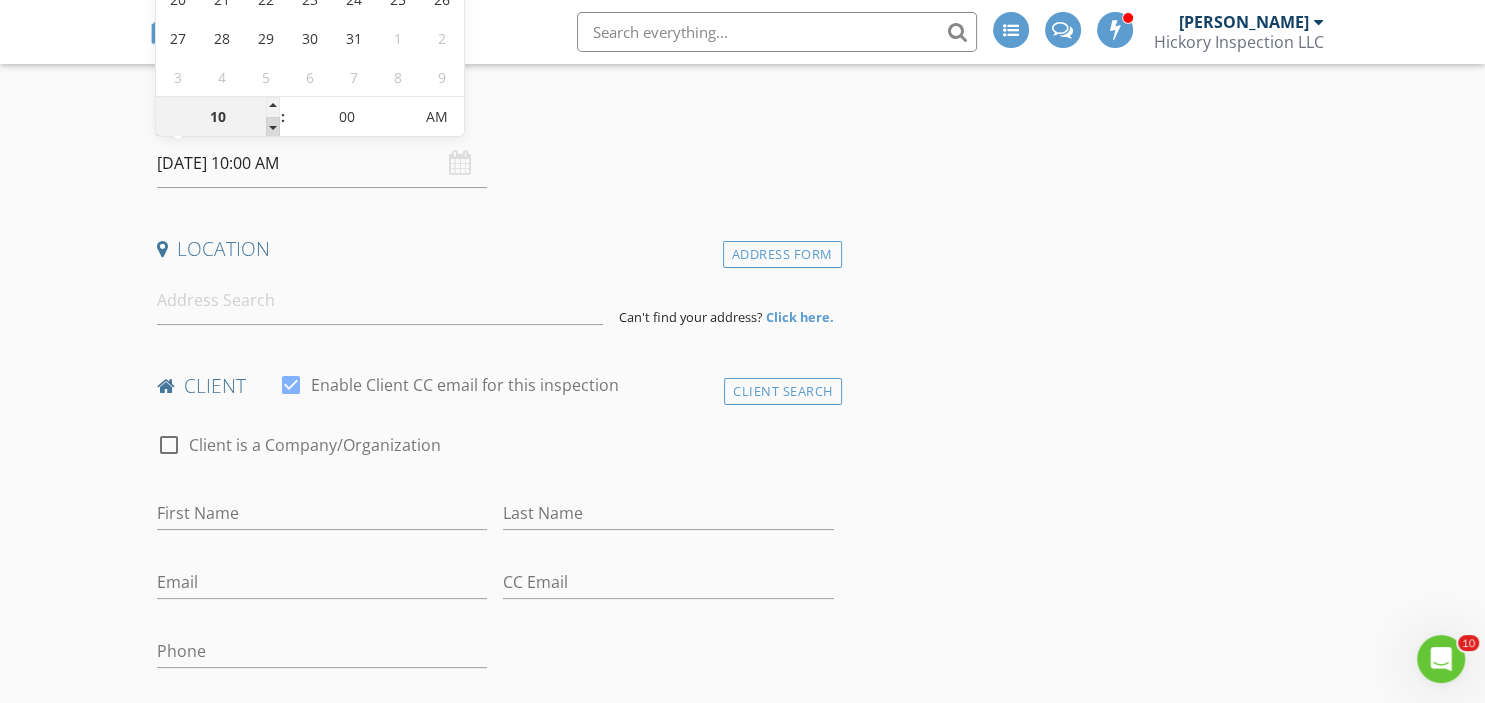 click at bounding box center (273, 127) 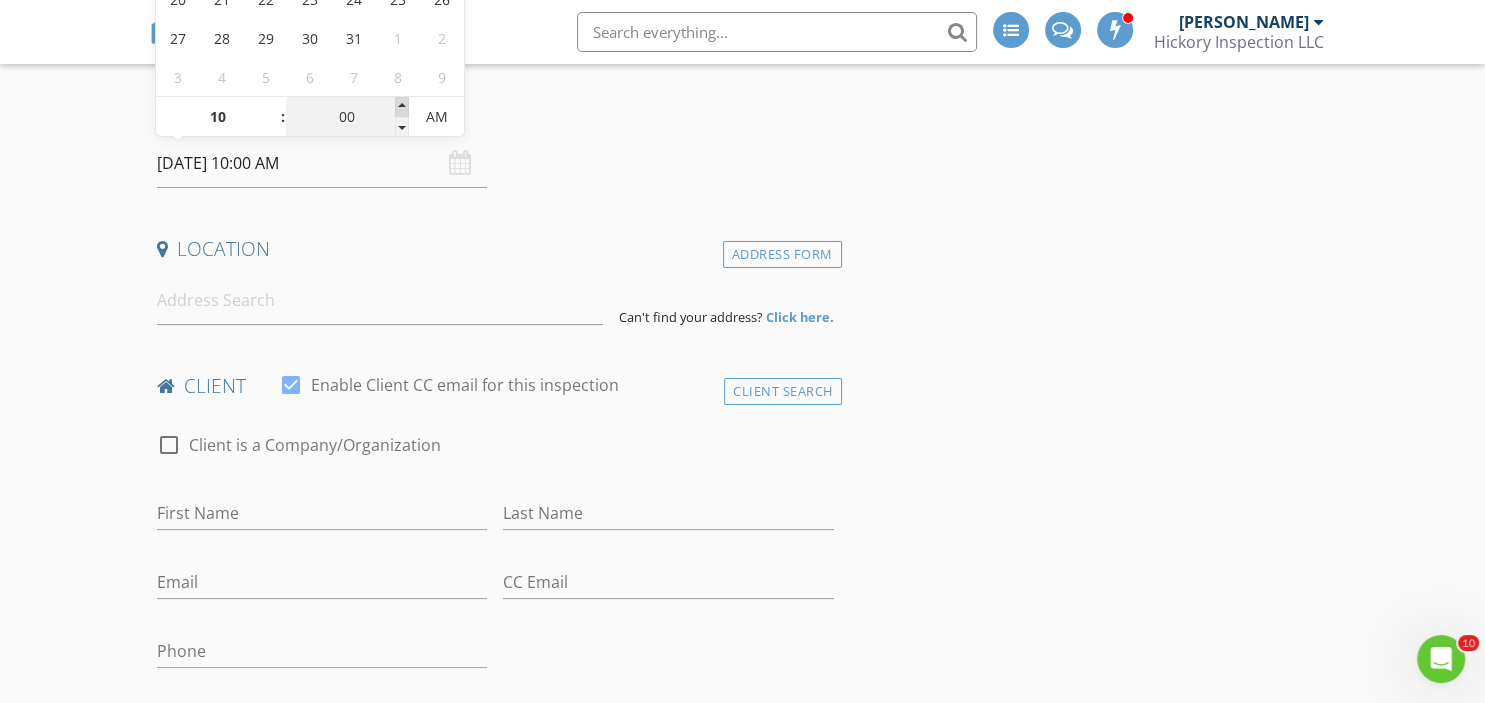 type on "05" 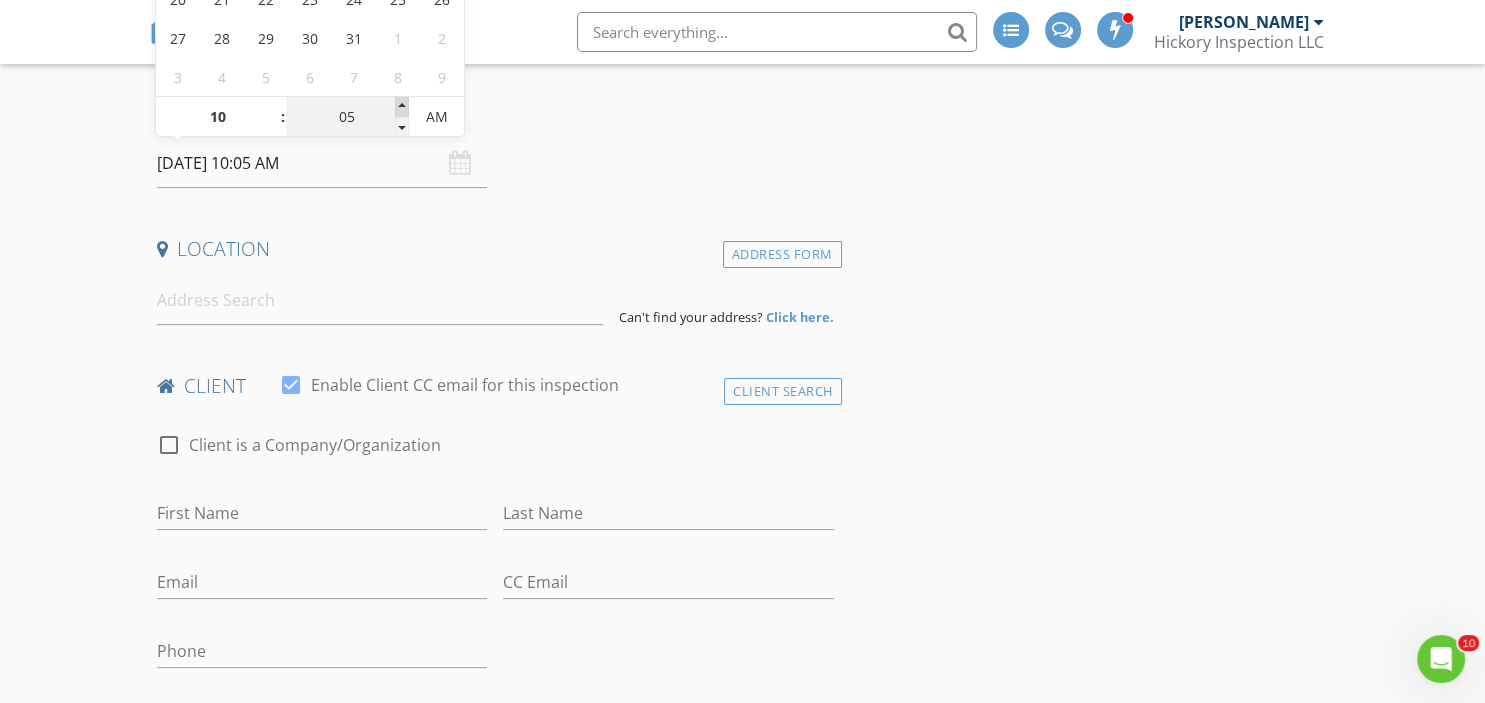 click at bounding box center [402, 107] 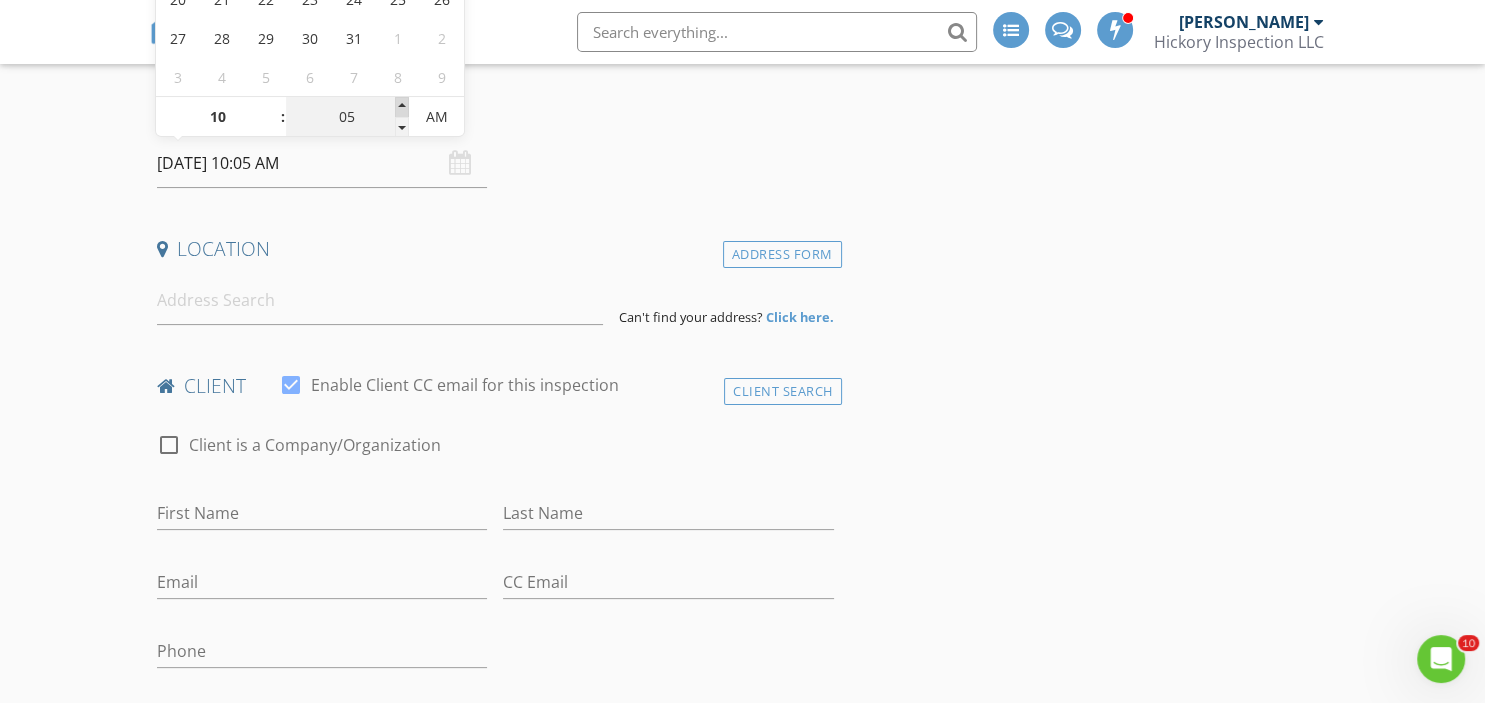 type on "10" 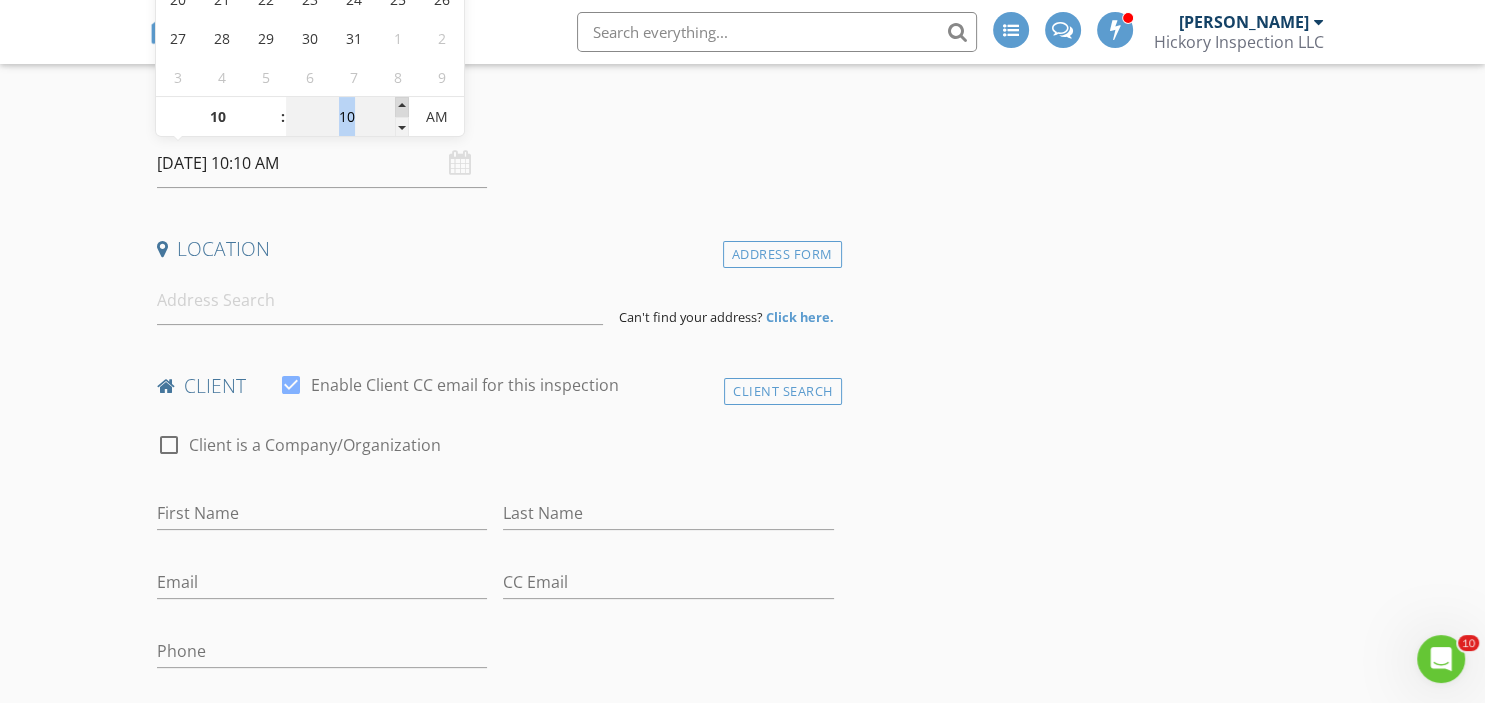 click at bounding box center (402, 107) 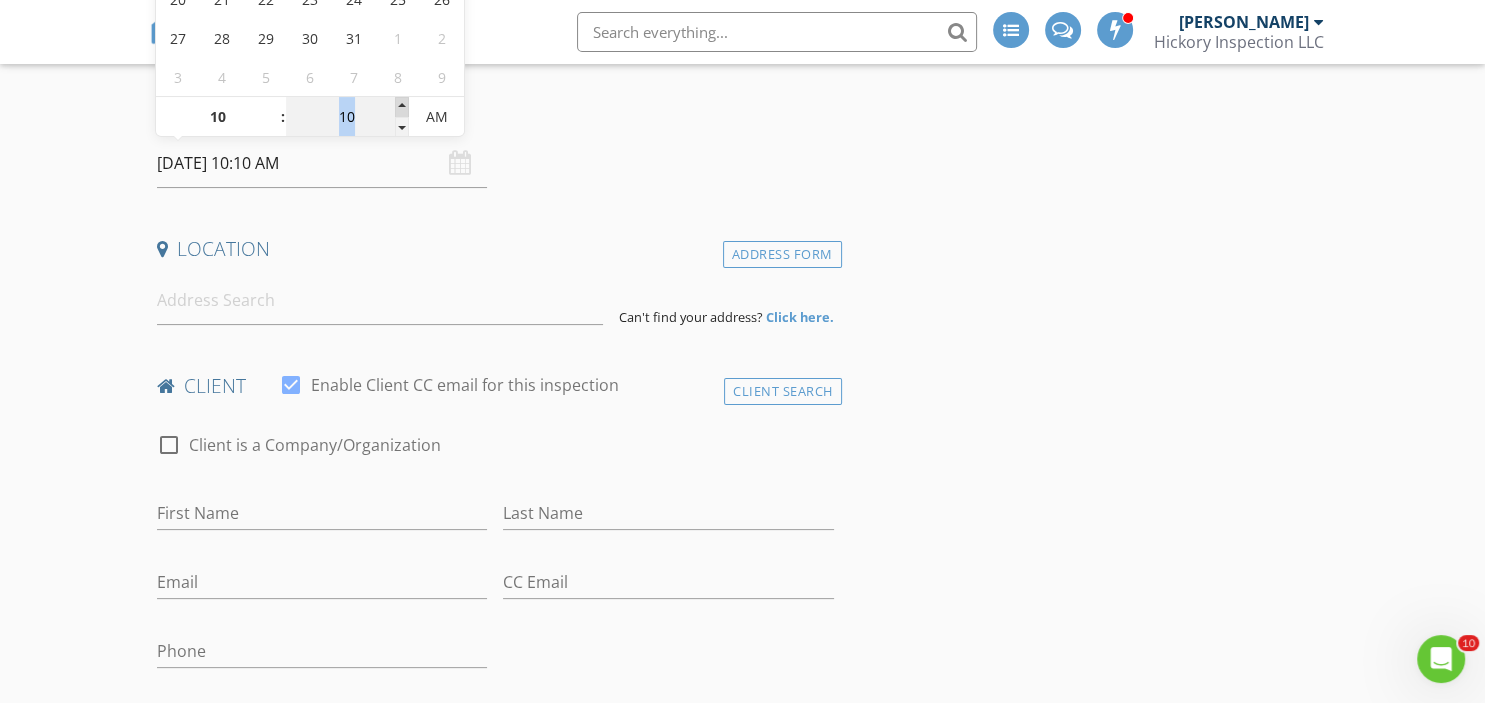 type on "15" 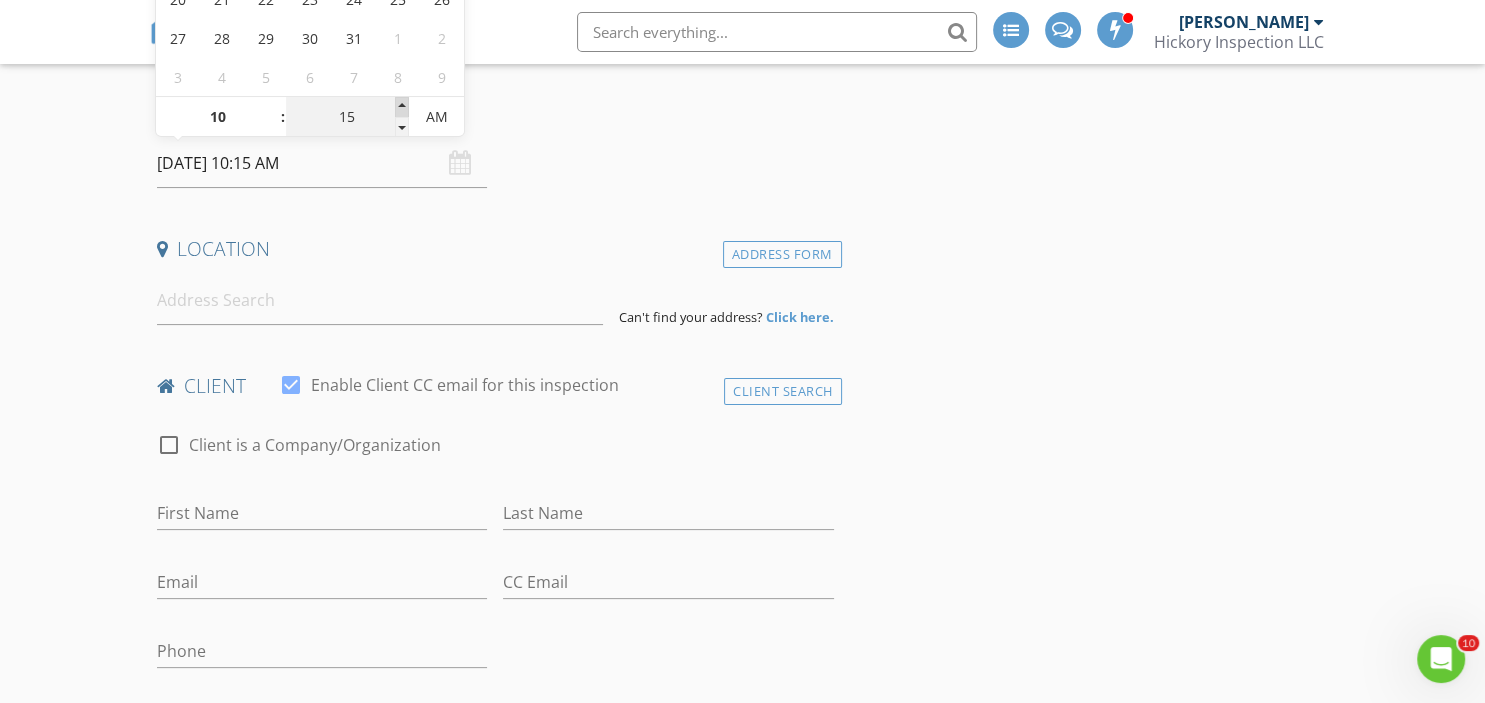 click at bounding box center [402, 107] 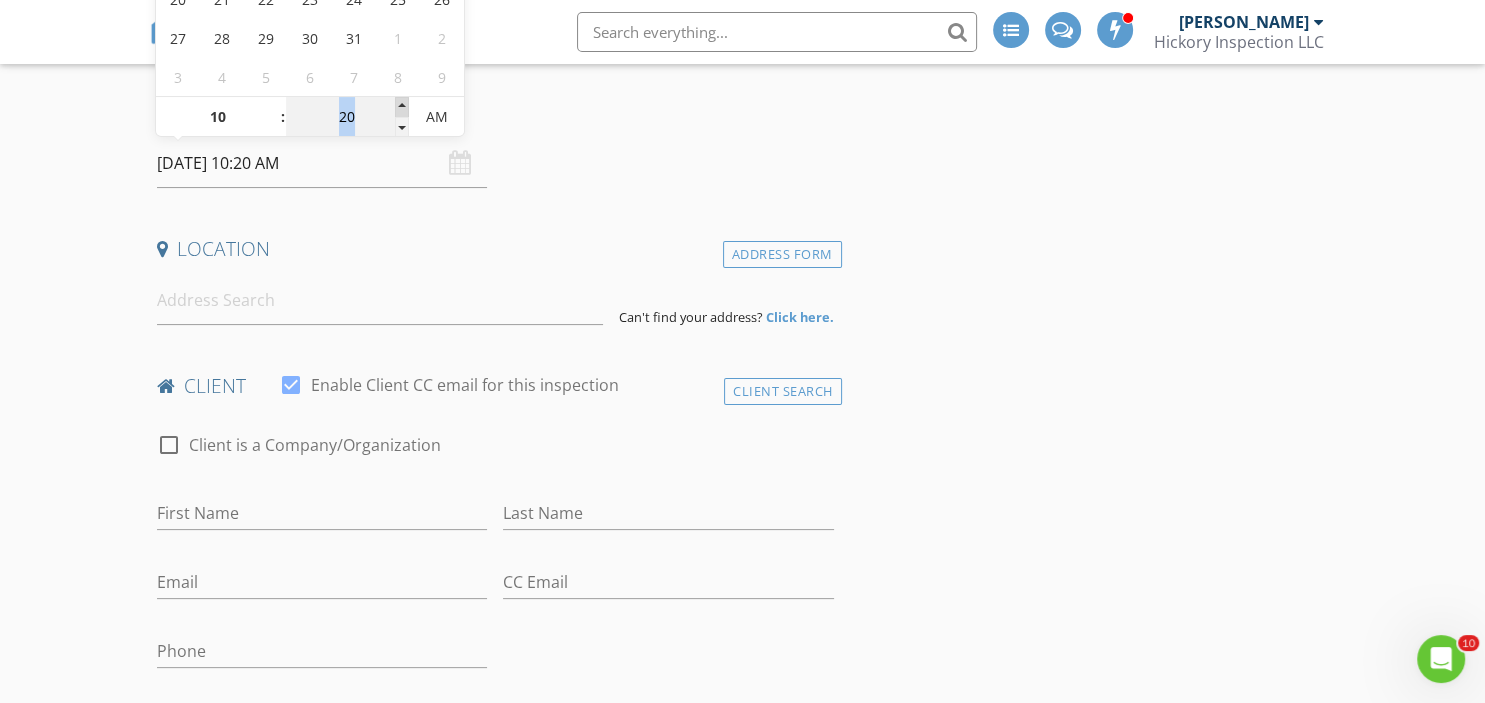 click at bounding box center (402, 107) 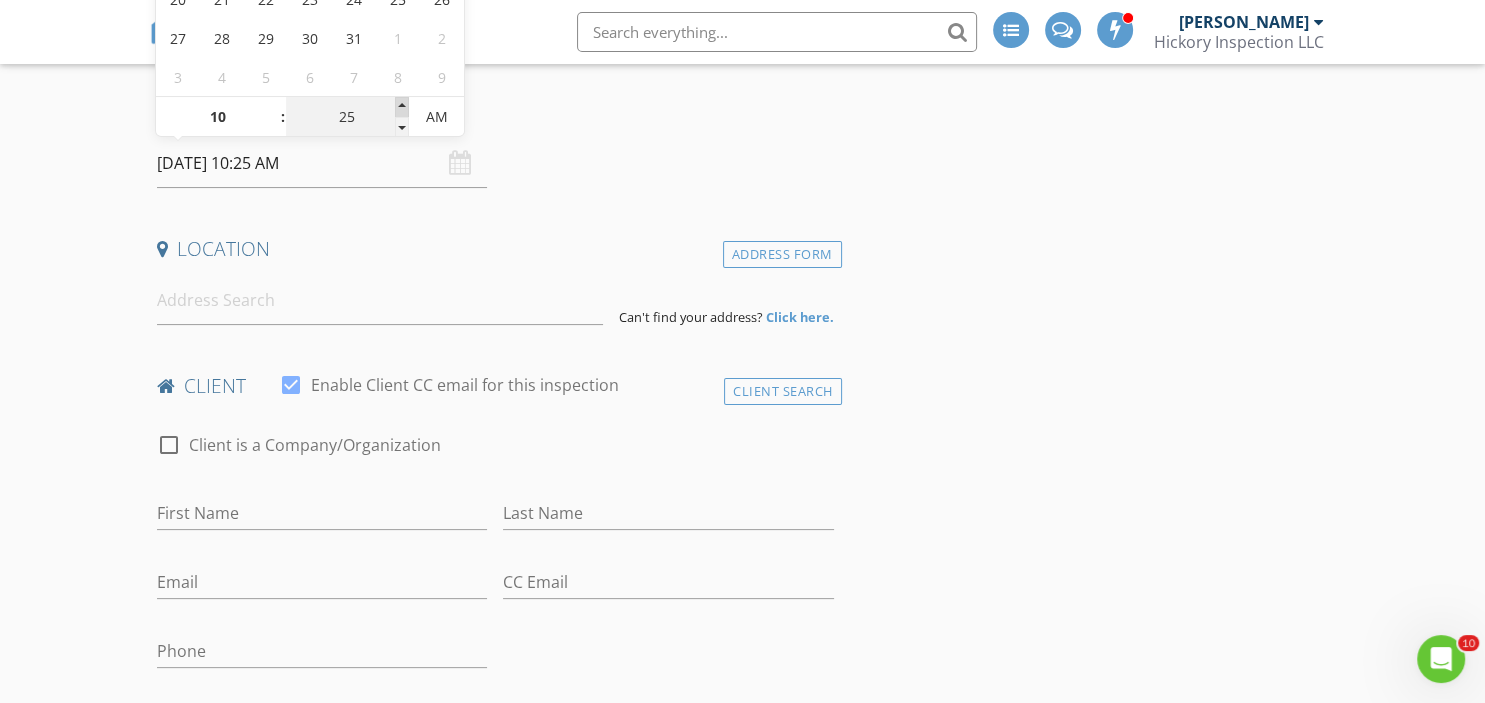 click at bounding box center [402, 107] 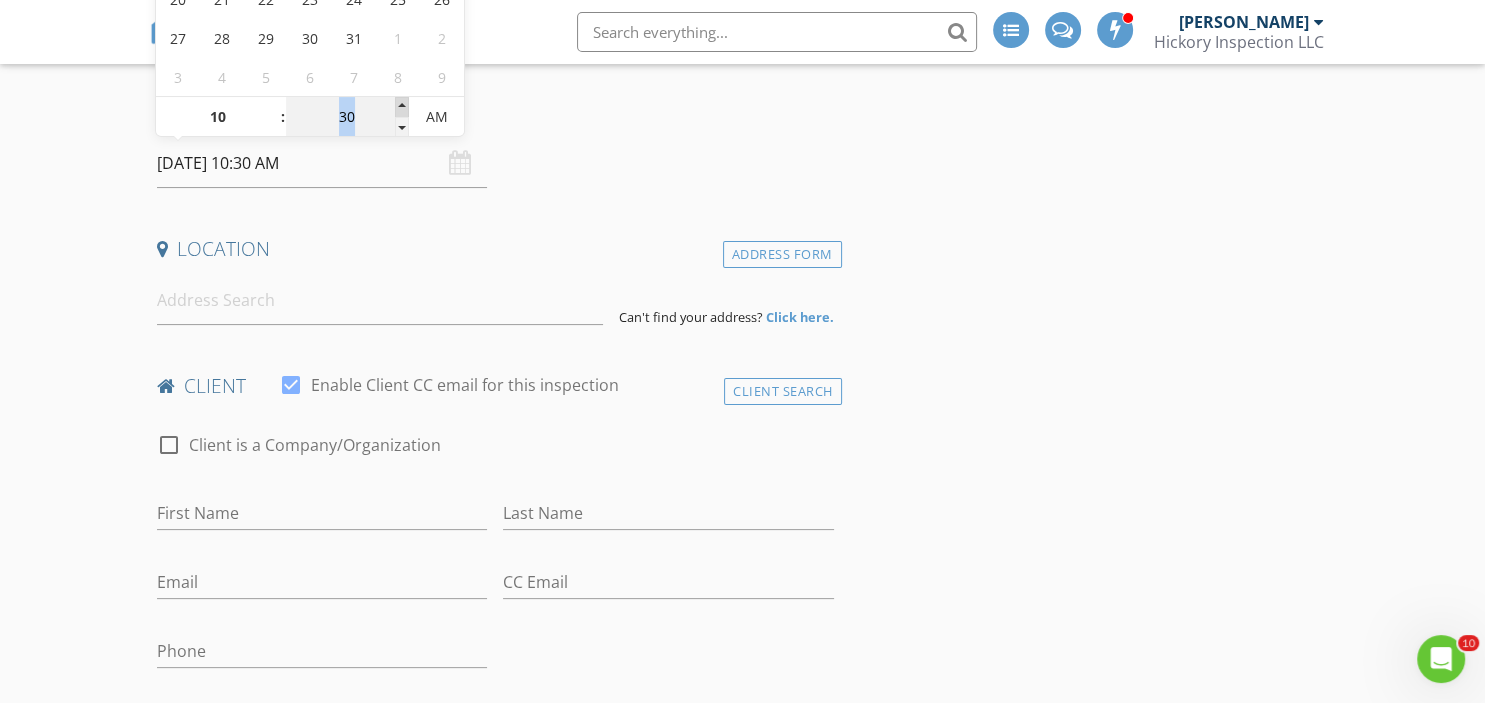 click at bounding box center [402, 107] 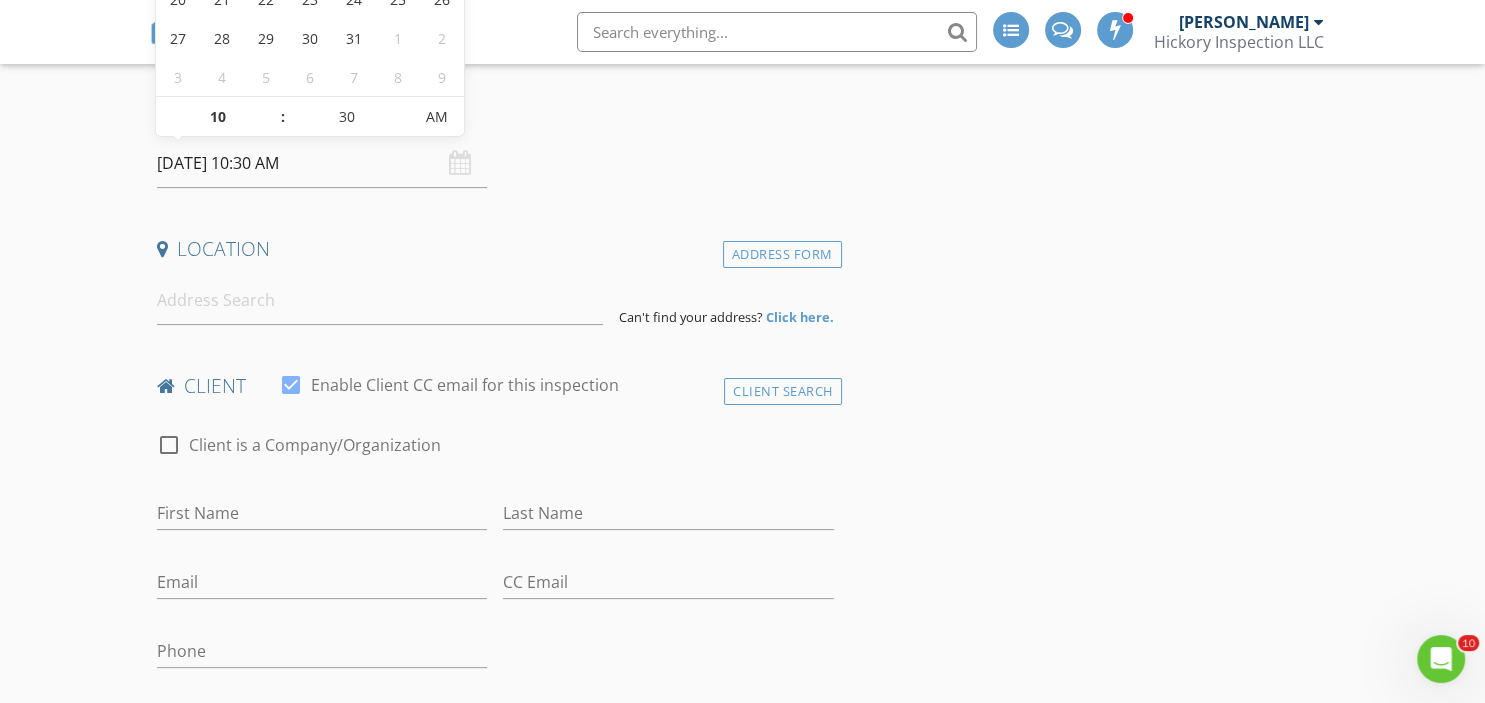 click on "Date/Time
07/10/2025 10:30 AM" at bounding box center (495, 143) 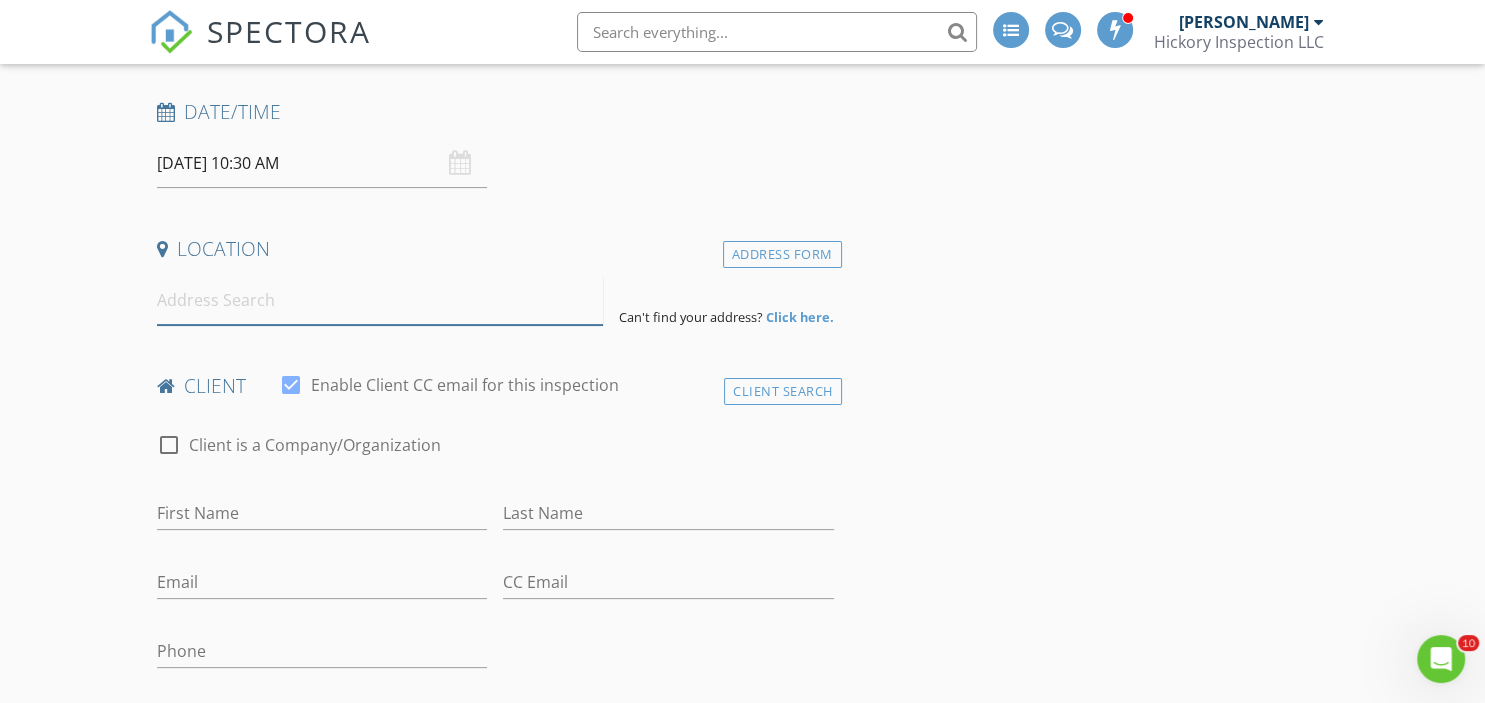 click at bounding box center [380, 300] 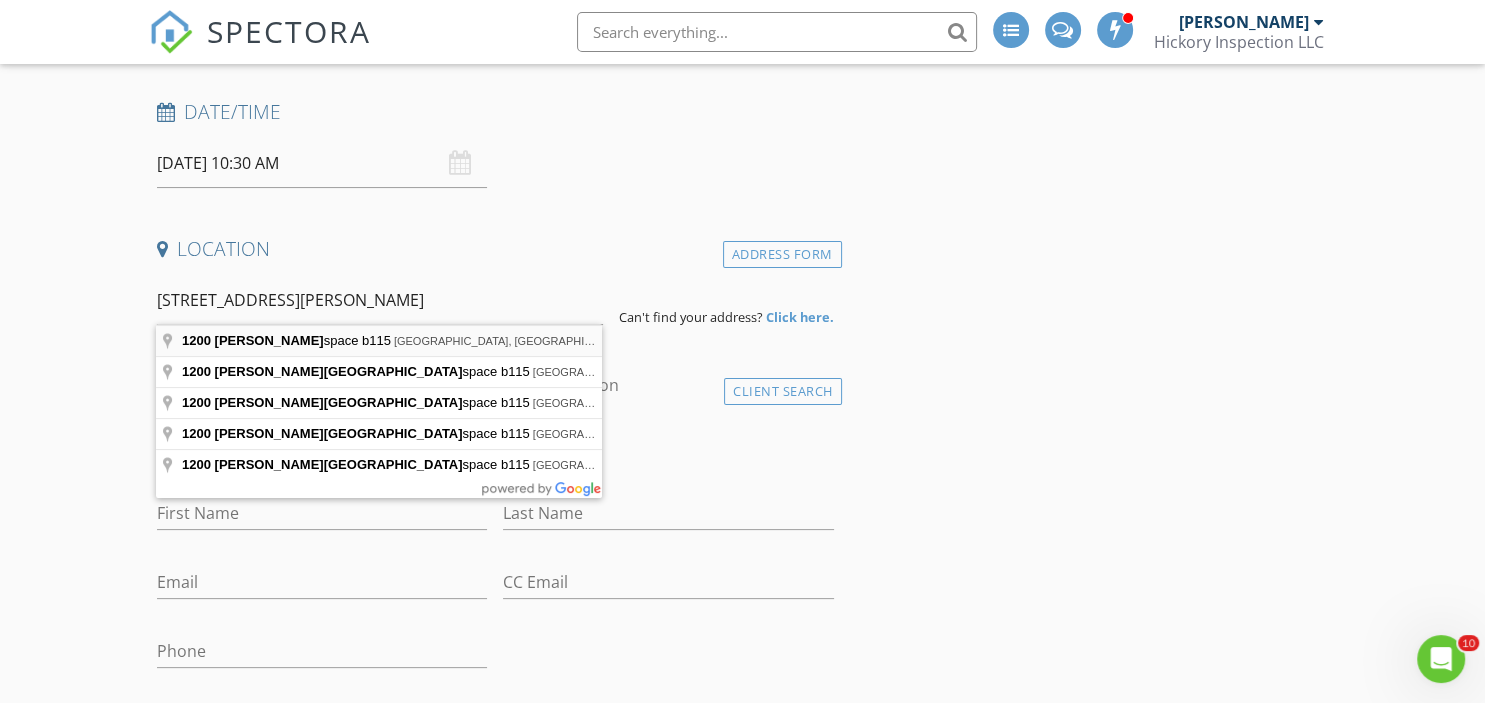 type on "1200 Morris Tpke space b115, Short Hills, NJ, USA" 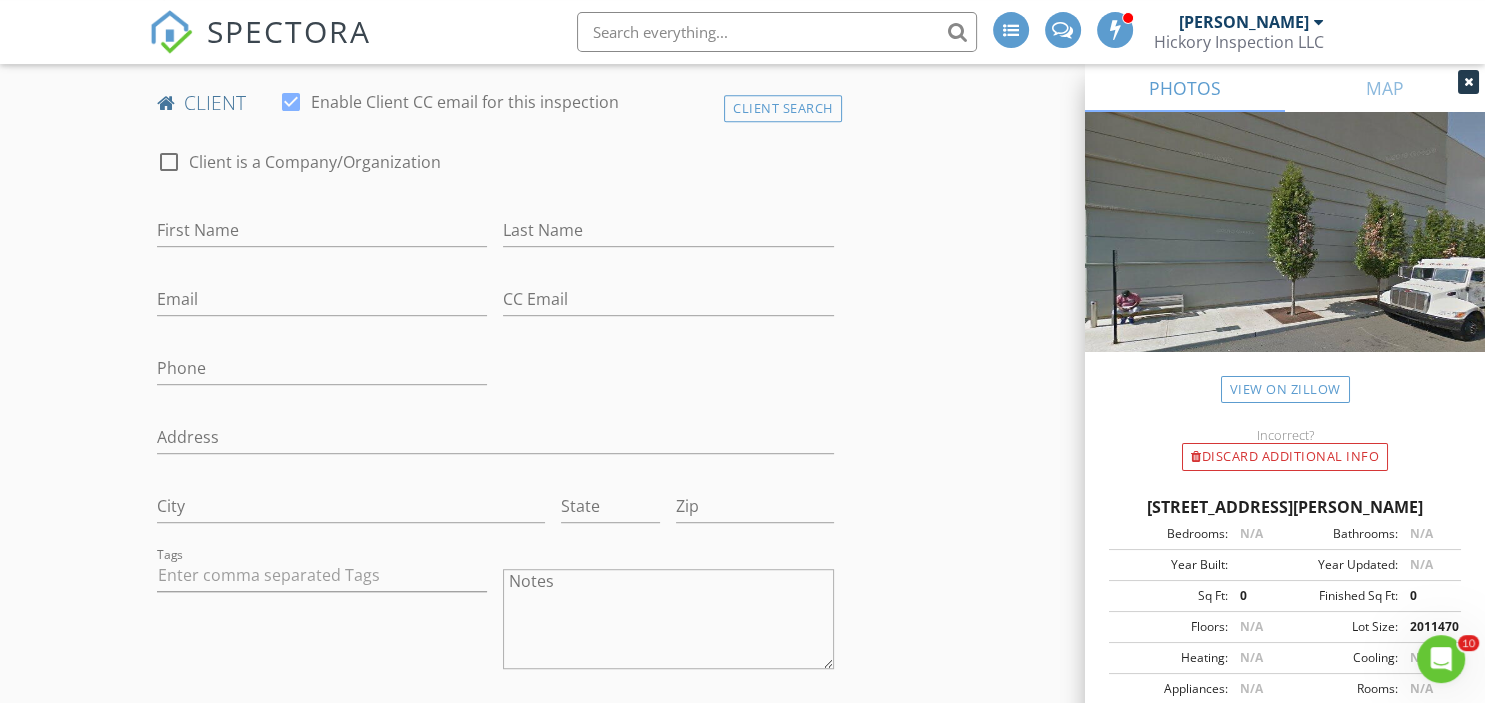 scroll, scrollTop: 1056, scrollLeft: 0, axis: vertical 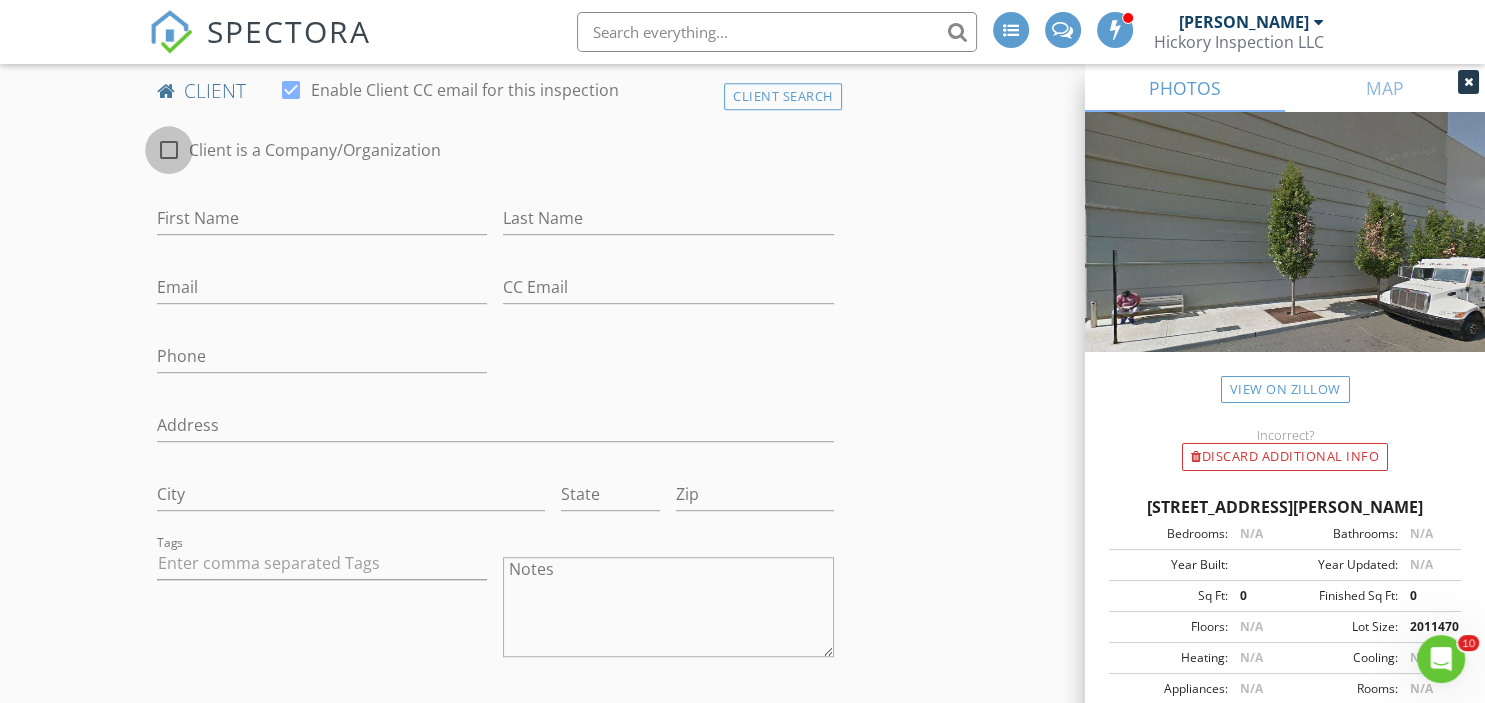 click at bounding box center [169, 150] 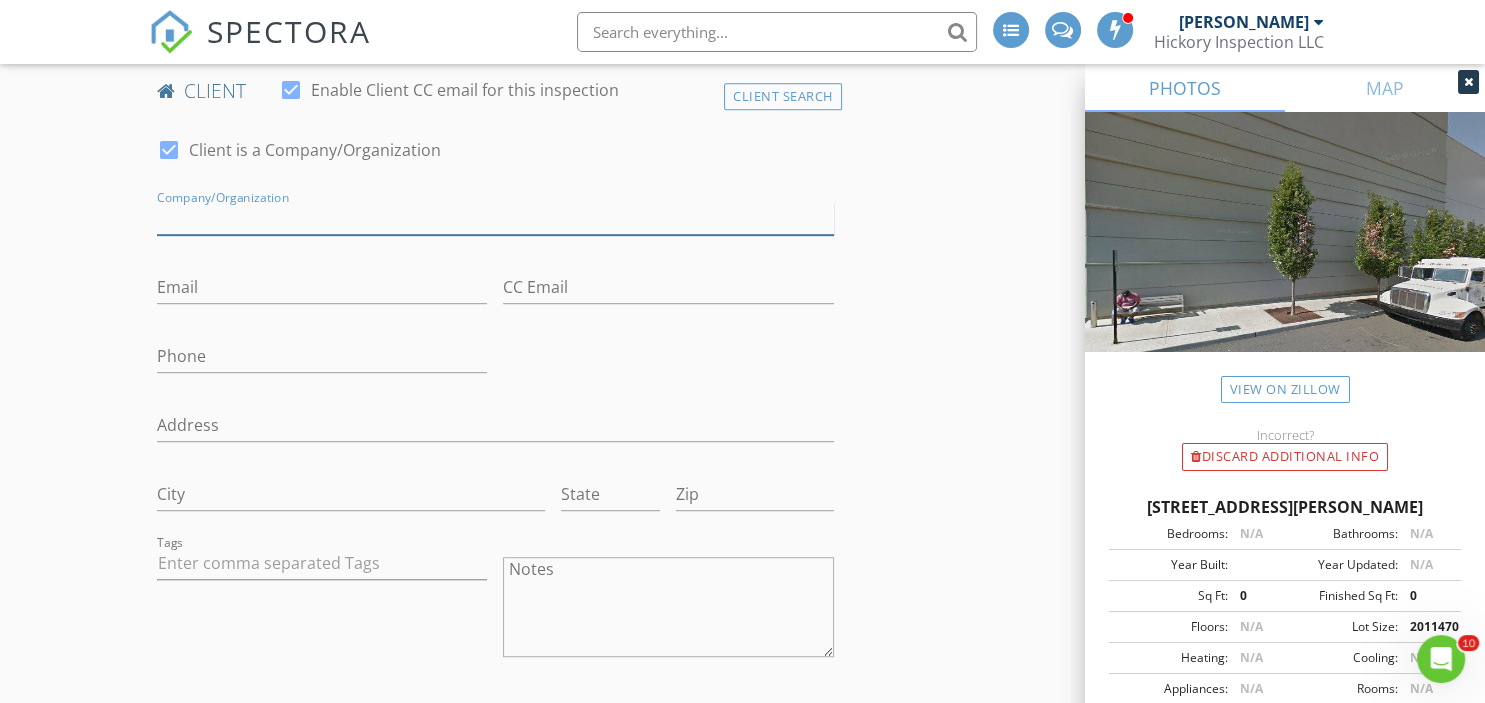 click on "Enable Client CC email for this inspection" at bounding box center (495, 218) 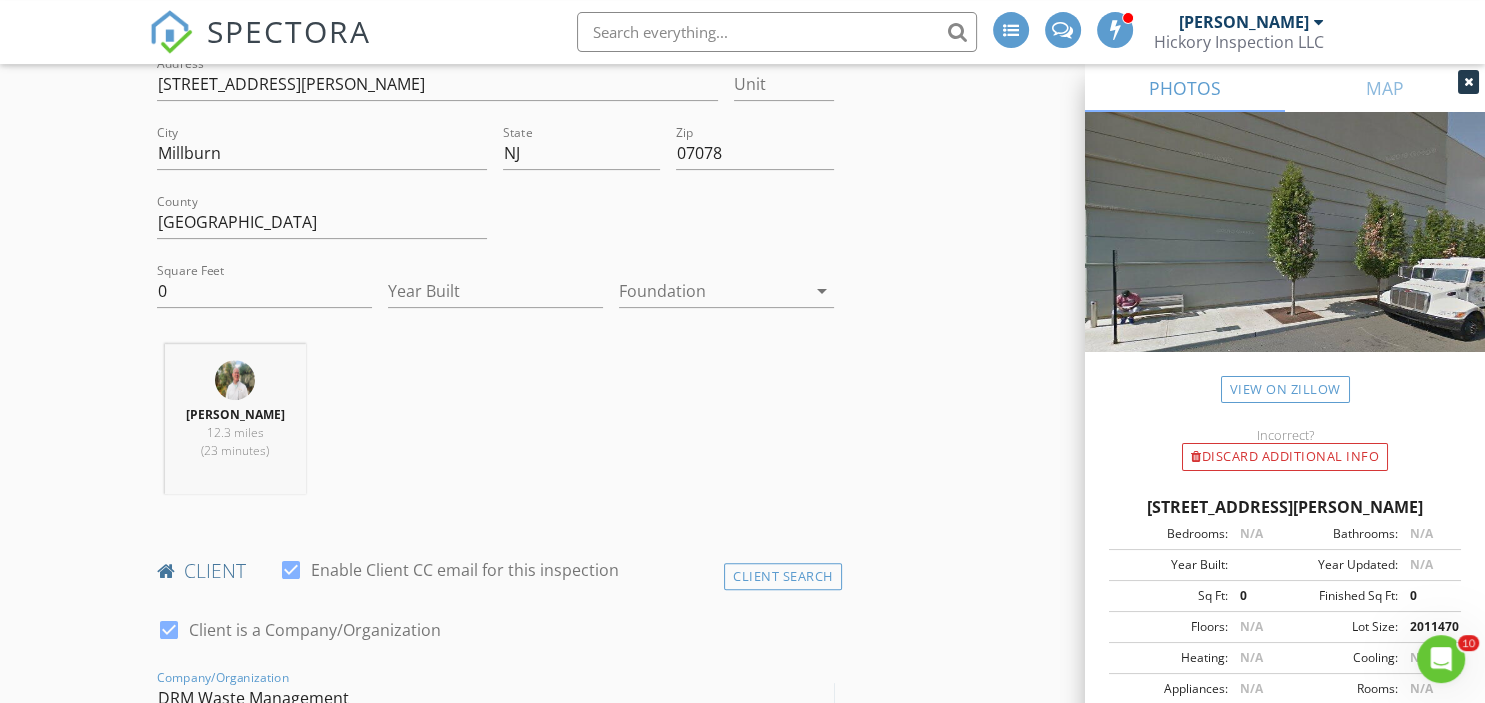 scroll, scrollTop: 528, scrollLeft: 0, axis: vertical 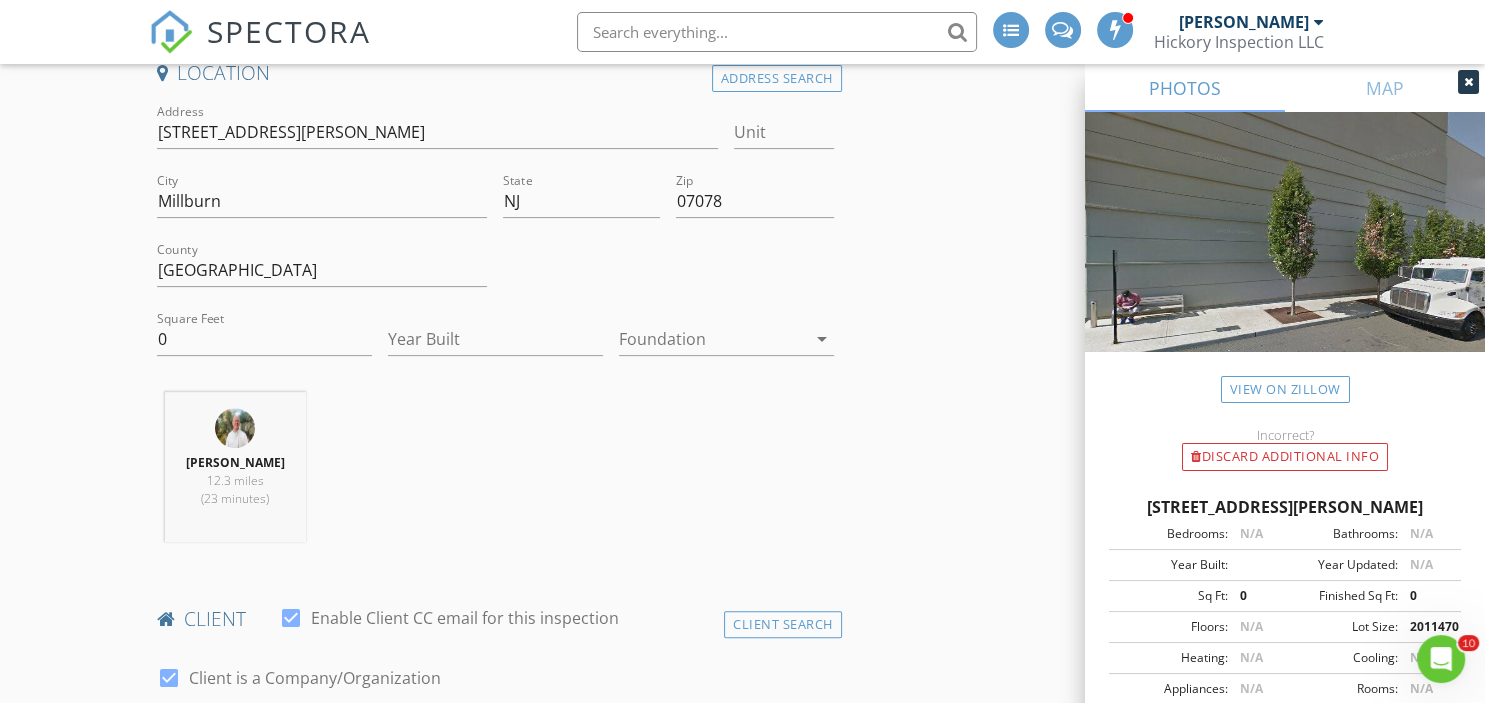 type on "DRM Waste Management" 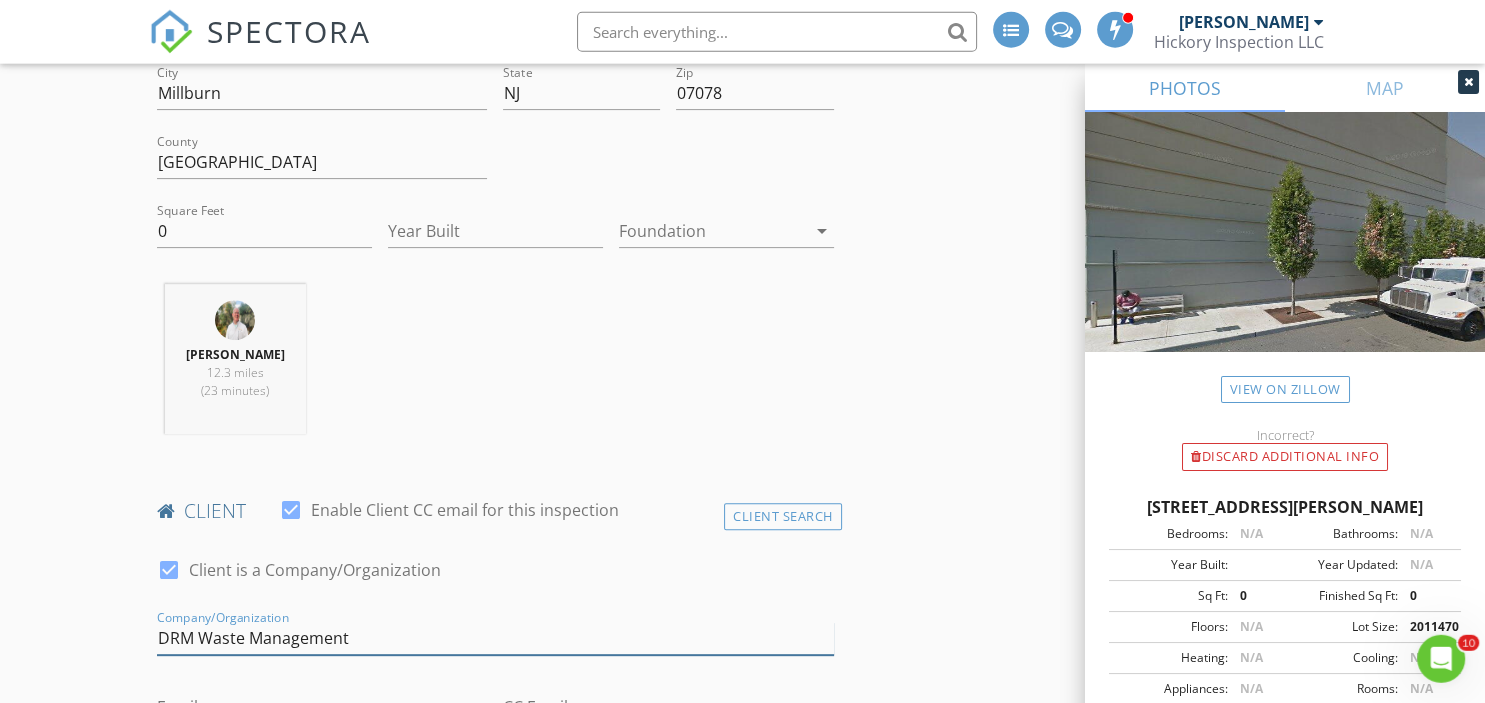 scroll, scrollTop: 880, scrollLeft: 0, axis: vertical 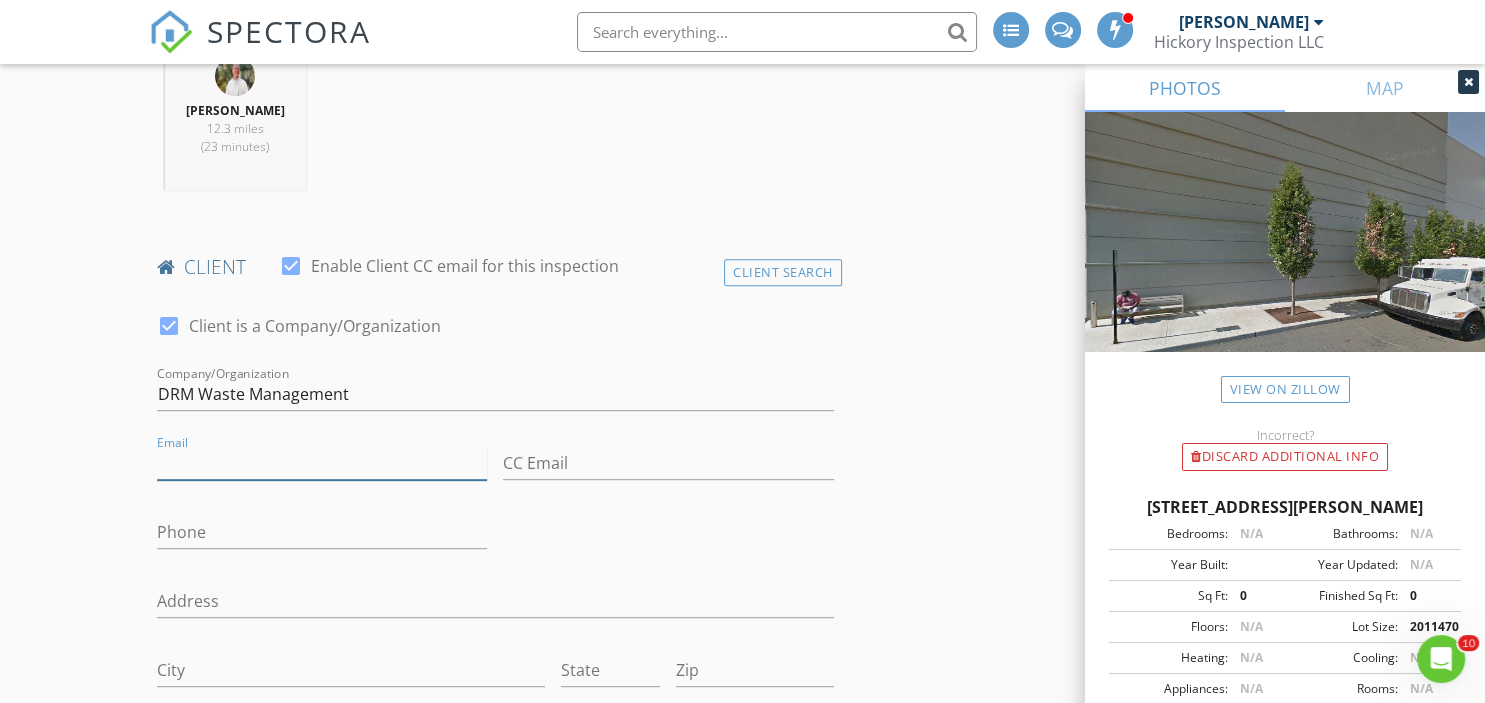 click on "Email" at bounding box center (322, 463) 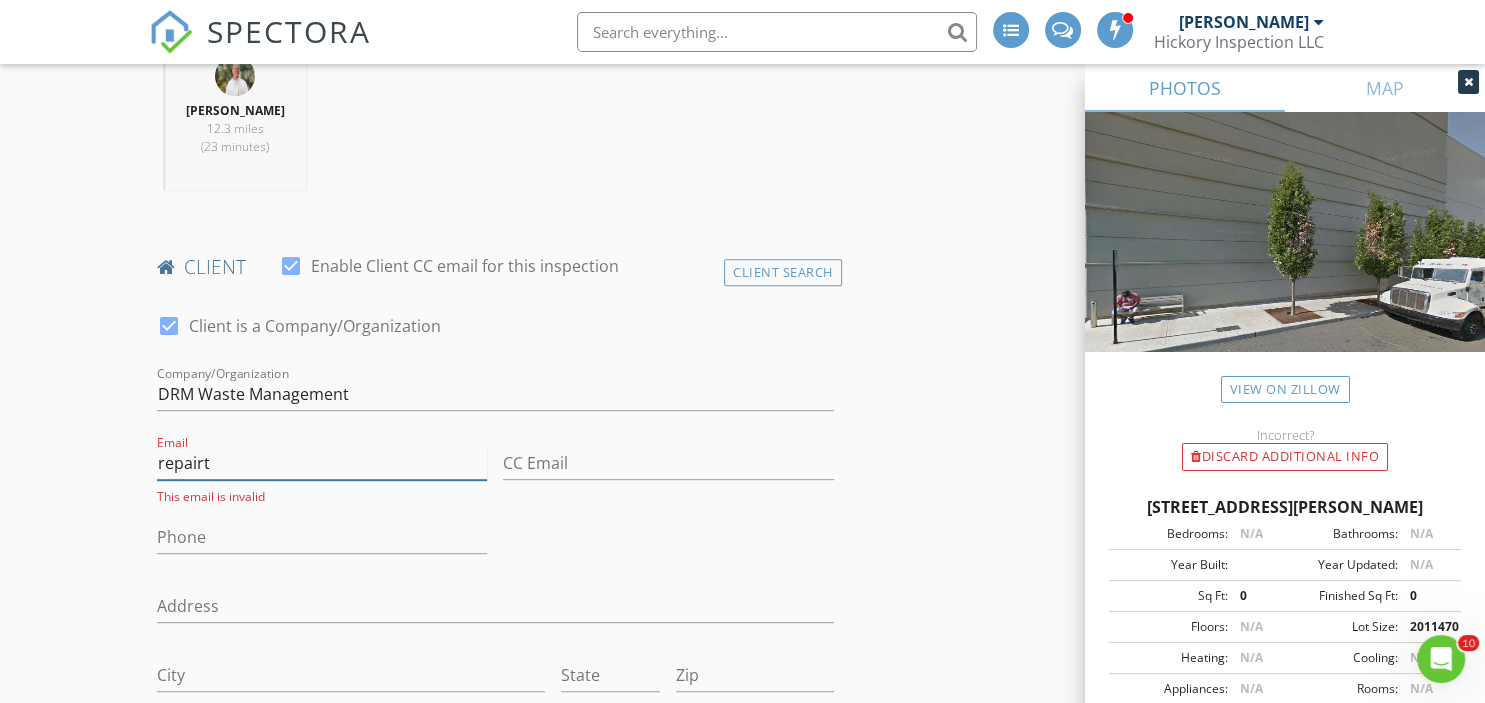 drag, startPoint x: 219, startPoint y: 466, endPoint x: 50, endPoint y: 453, distance: 169.49927 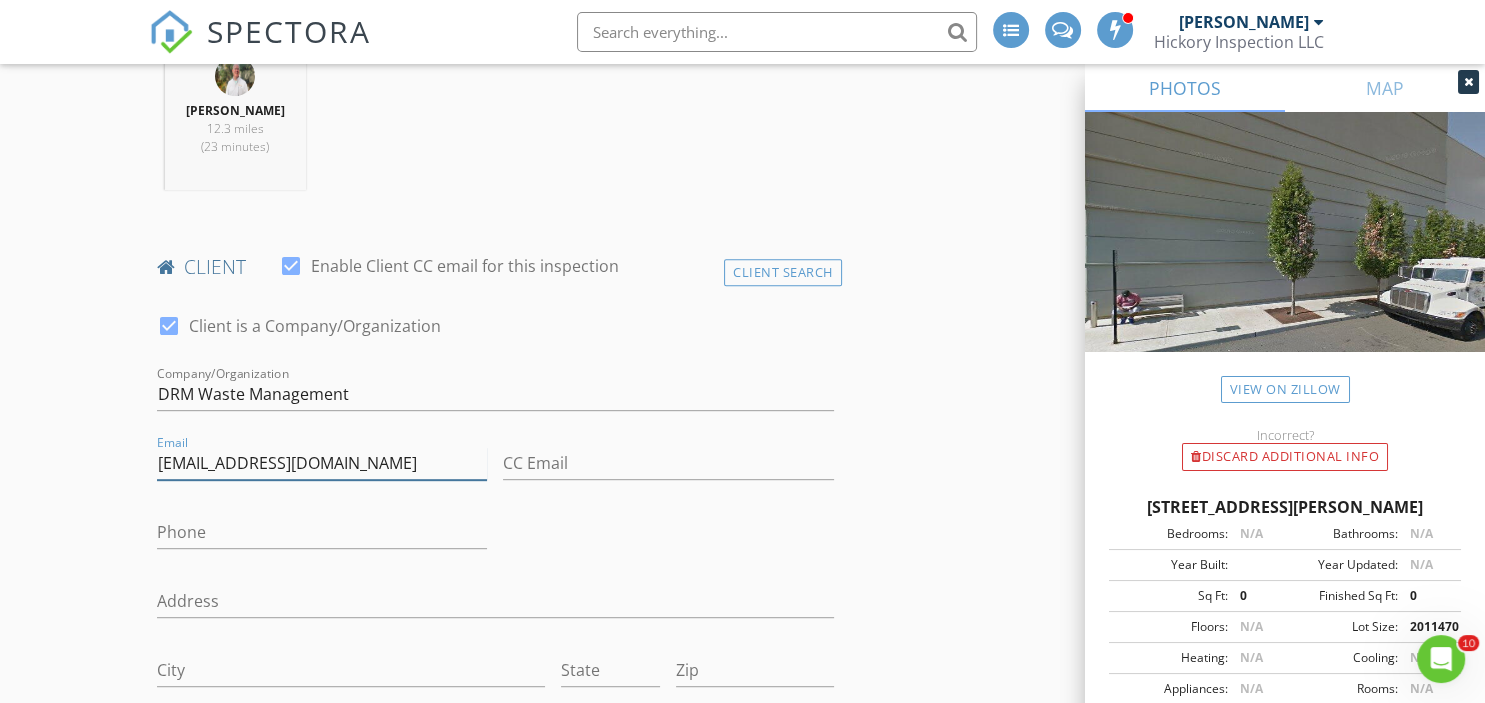 type on "[EMAIL_ADDRESS][DOMAIN_NAME]" 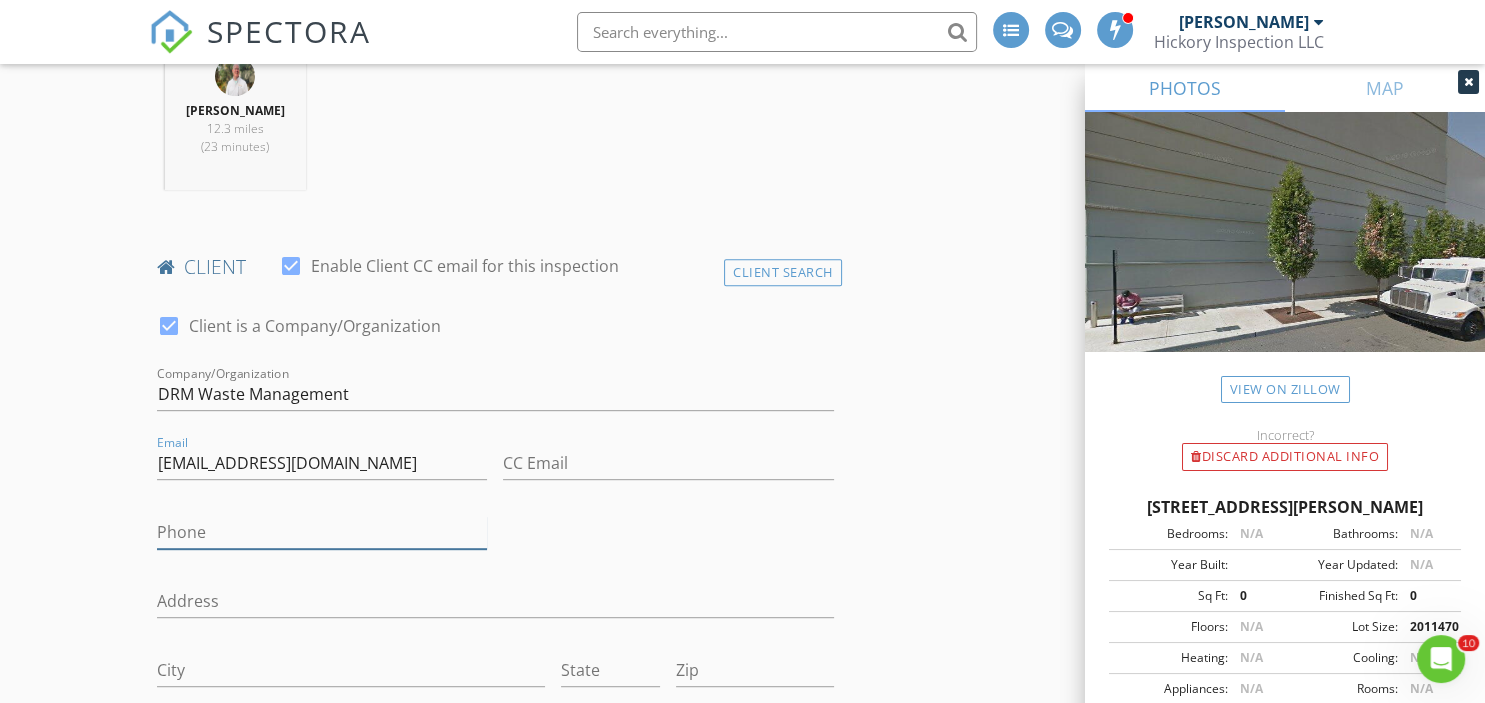 click on "Phone" at bounding box center (322, 532) 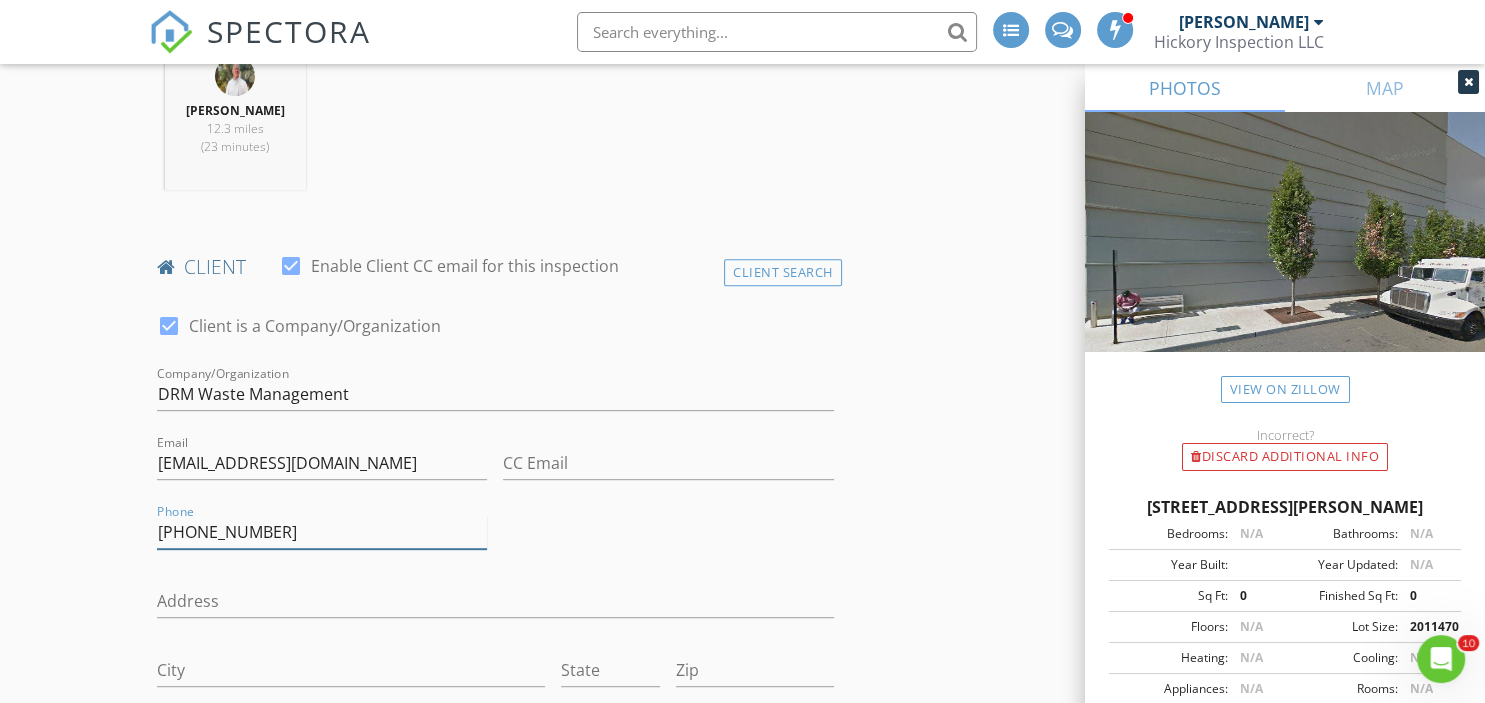 type on "609-242-8800 x 111" 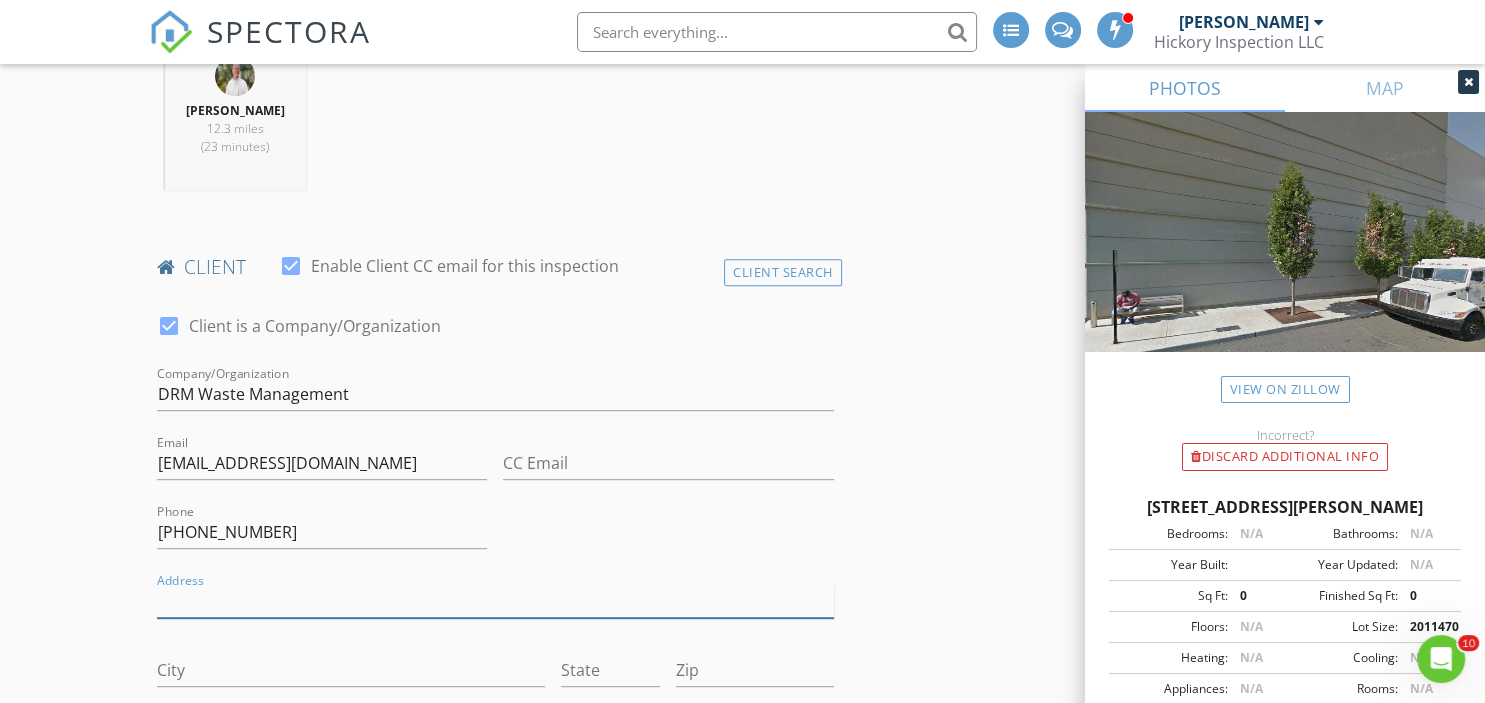 click on "Address" at bounding box center (495, 601) 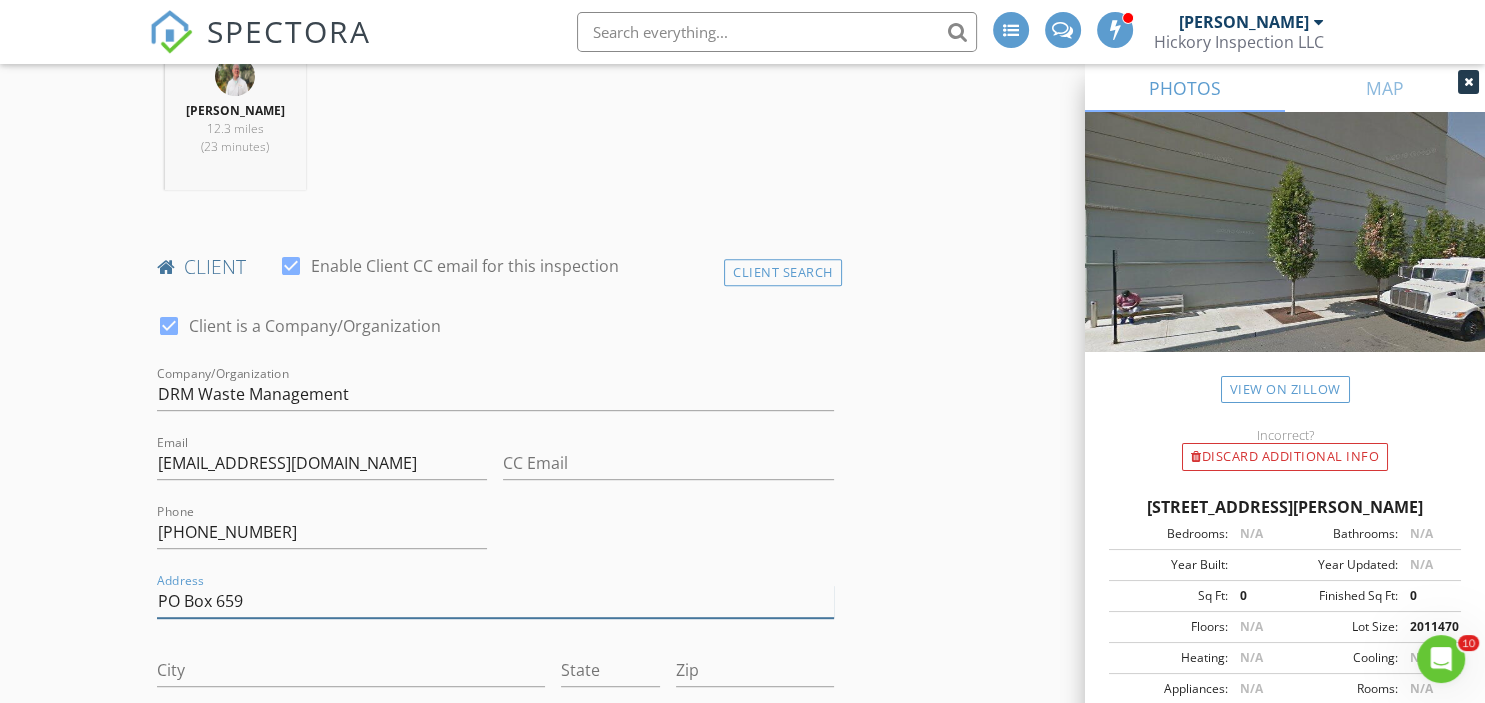 type on "PO Box 659" 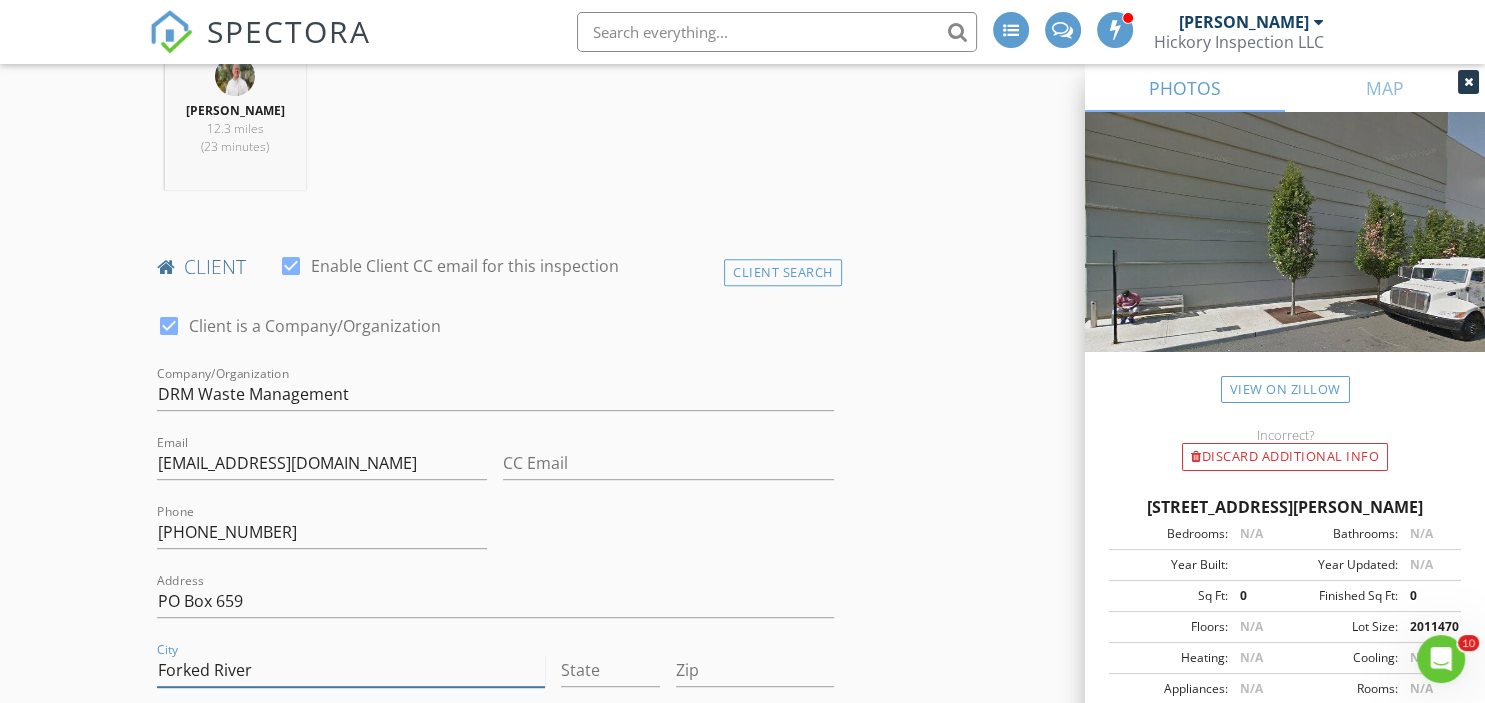 type on "Forked River" 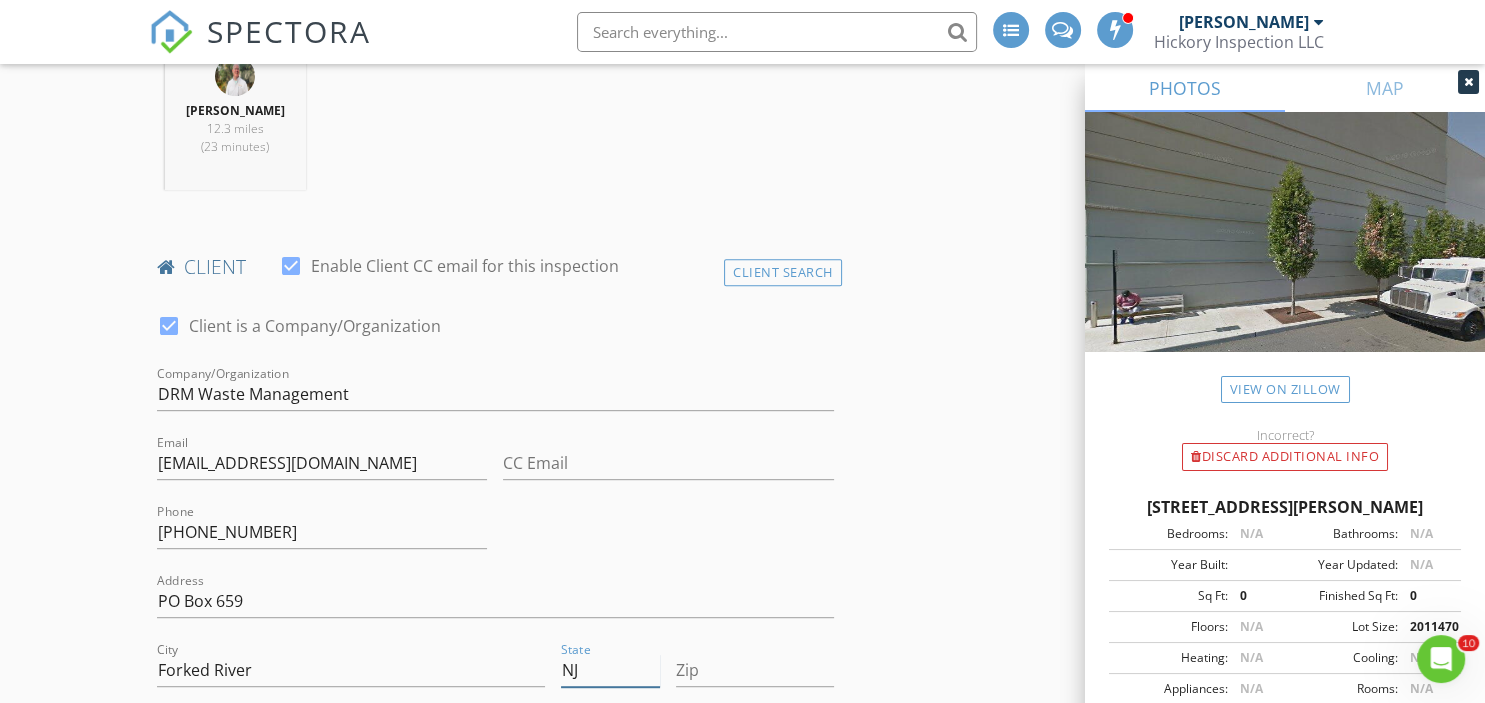 type on "NJ" 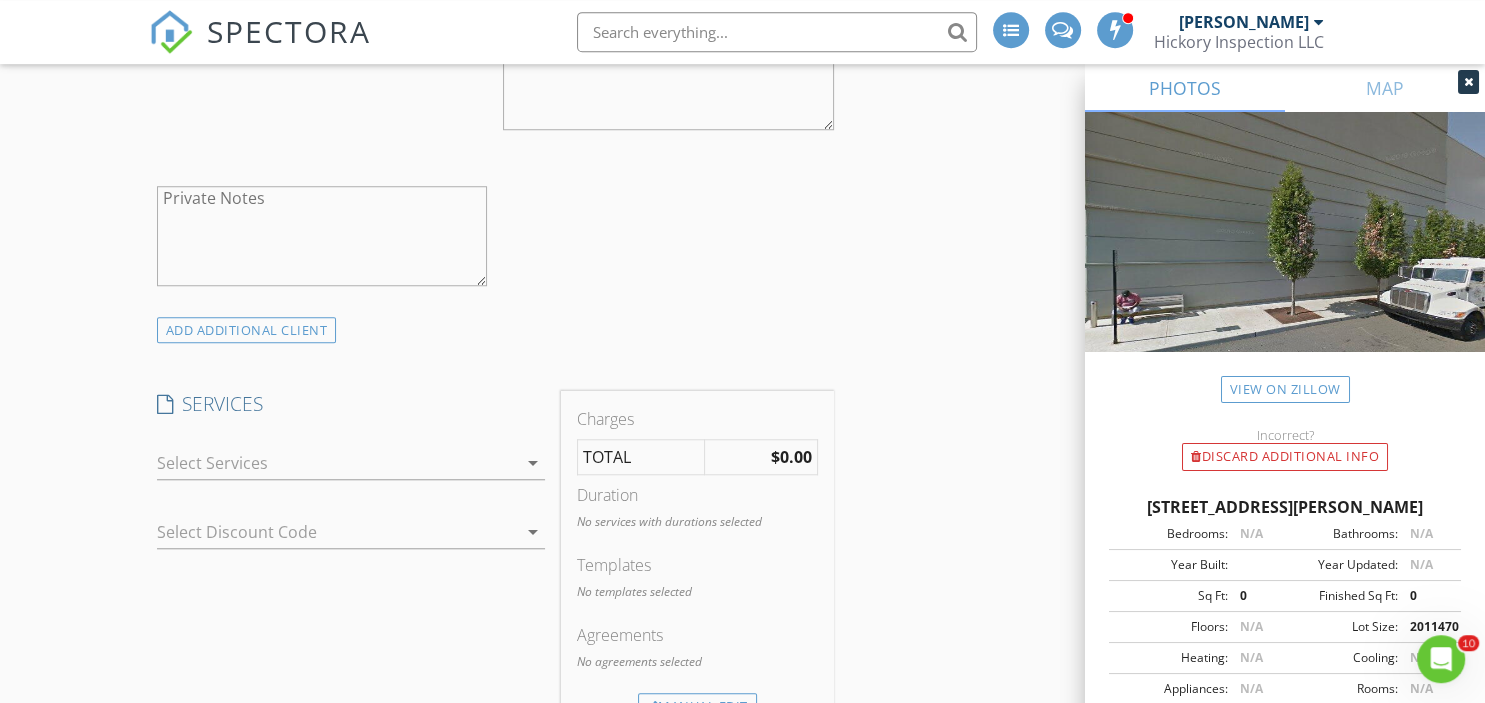 scroll, scrollTop: 1584, scrollLeft: 0, axis: vertical 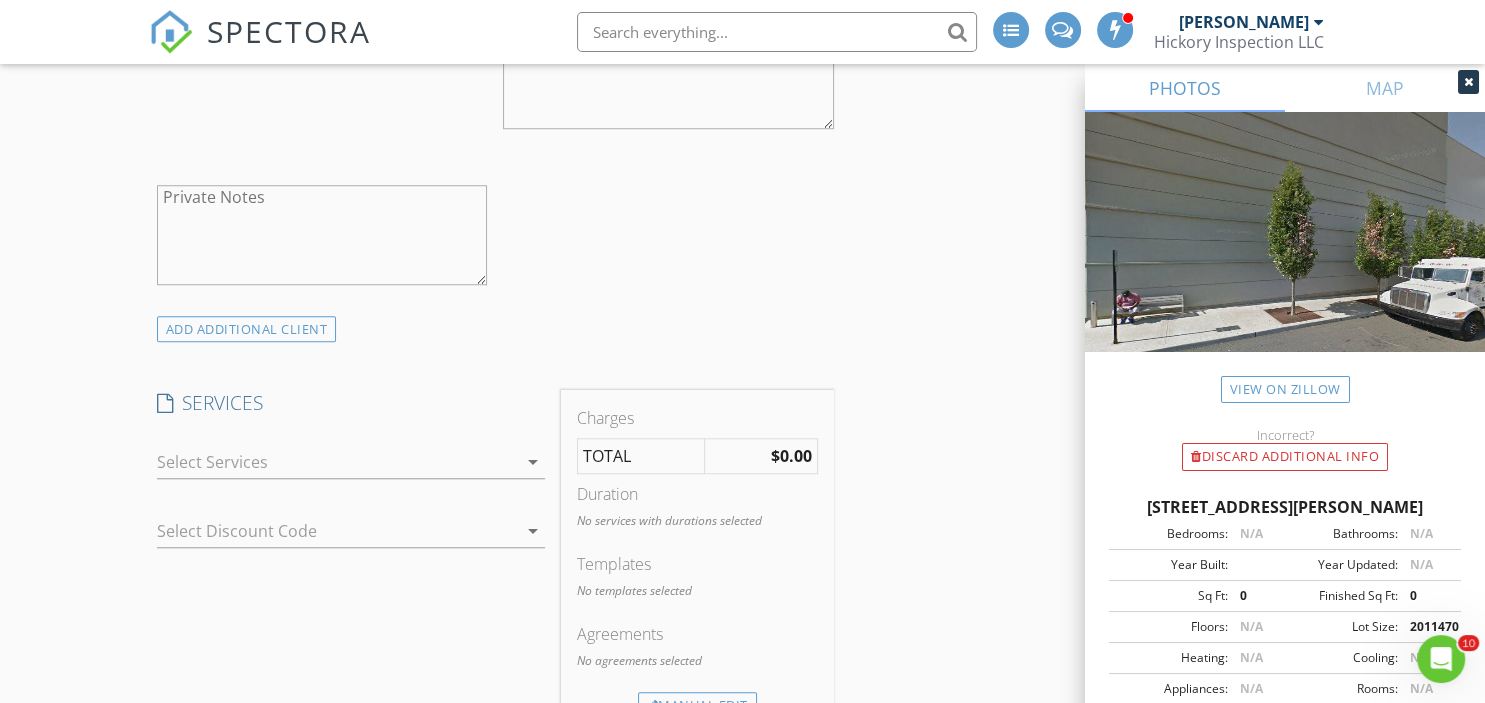 type on "08731" 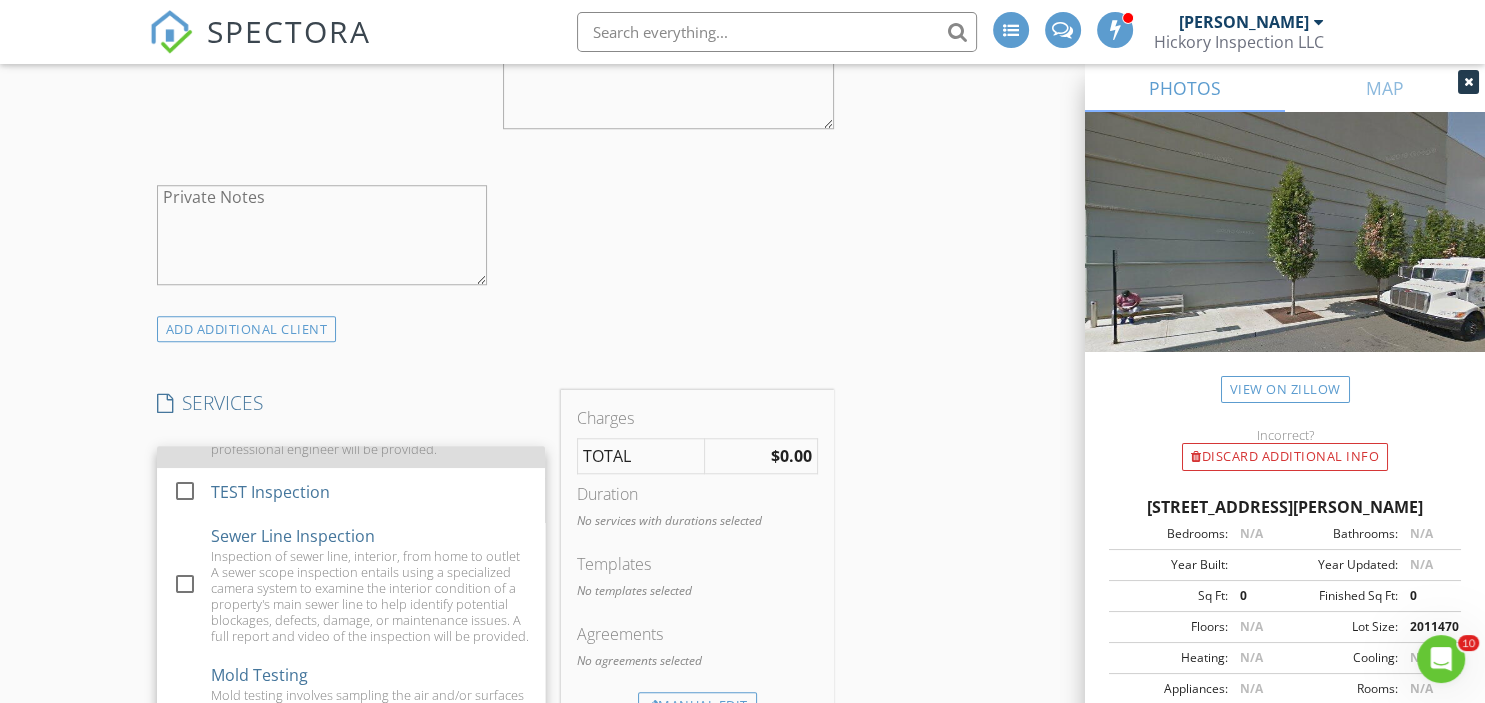 scroll, scrollTop: 648, scrollLeft: 0, axis: vertical 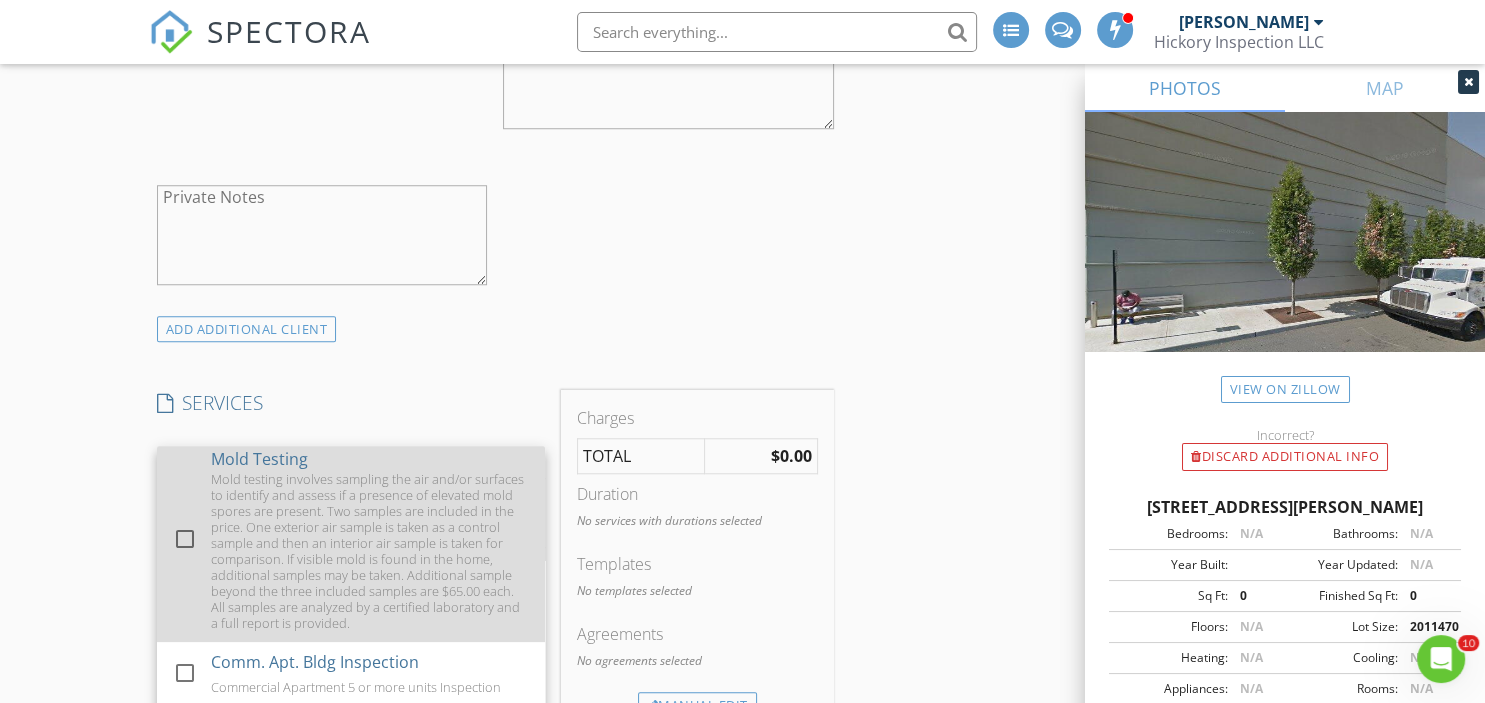 click at bounding box center [185, 539] 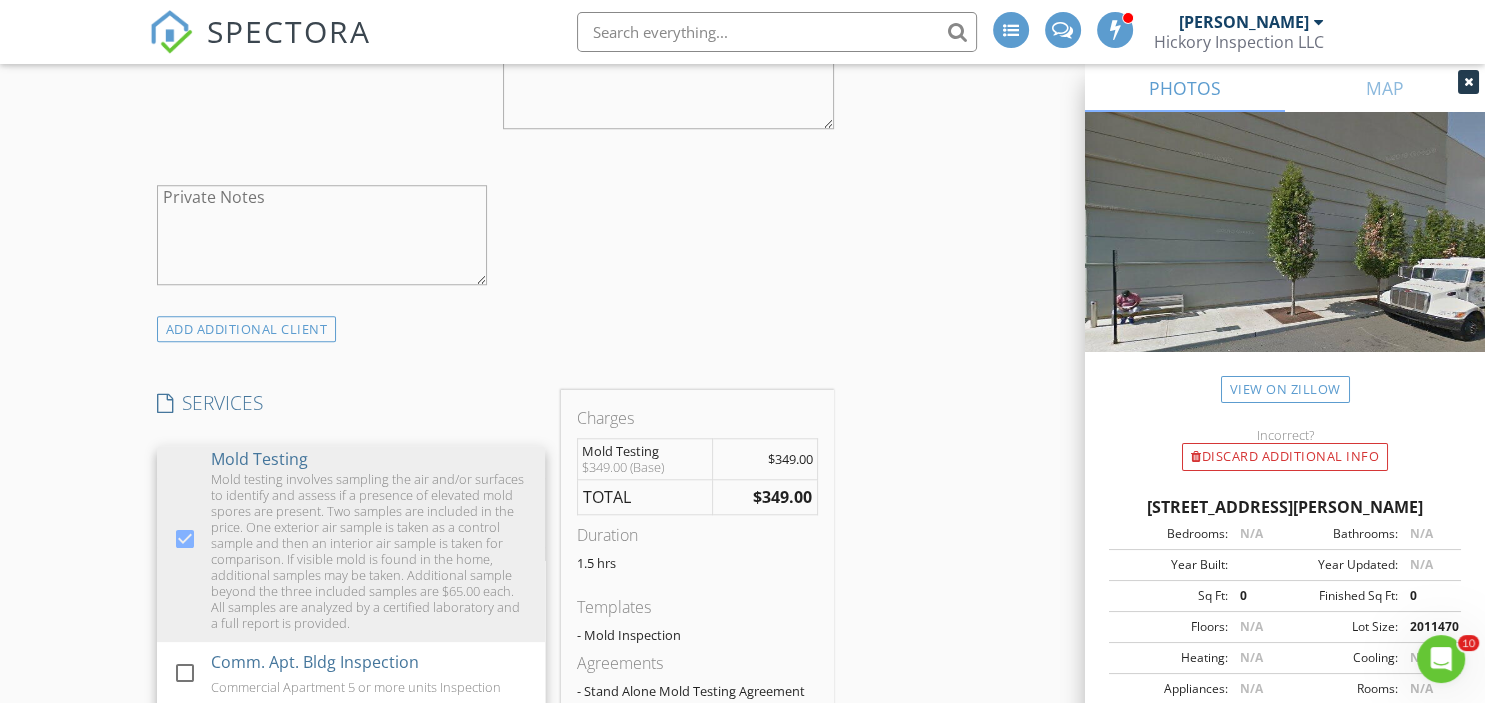 click on "INSPECTOR(S)
check_box   Brian Archibald   PRIMARY   check_box_outline_blank   Jim Machovsky     check_box_outline_blank   Anthony D'Annunzio     check_box_outline_blank   Jesse Boonstra     Brian Archibald arrow_drop_down   check_box Brian Archibald specifically requested
Date/Time
07/10/2025 10:30 AM
Location
Address Search       Address 1200 Morris Tpke   Unit   City Millburn   State NJ   Zip 07078   County Essex     Square Feet 0   Year Built   Foundation arrow_drop_down     Brian Archibald     12.3 miles     (23 minutes)
client
check_box Enable Client CC email for this inspection   Client Search     check_box Client is a Company/Organization   Company/Organization DRM Waste Management       Email cbennett@doitdrm.com   CC Email   Phone 609-242-8800 x 111   Address PO Box 659   City Forked River   State NJ   Zip 08731     Tags         Notes" at bounding box center [743, 606] 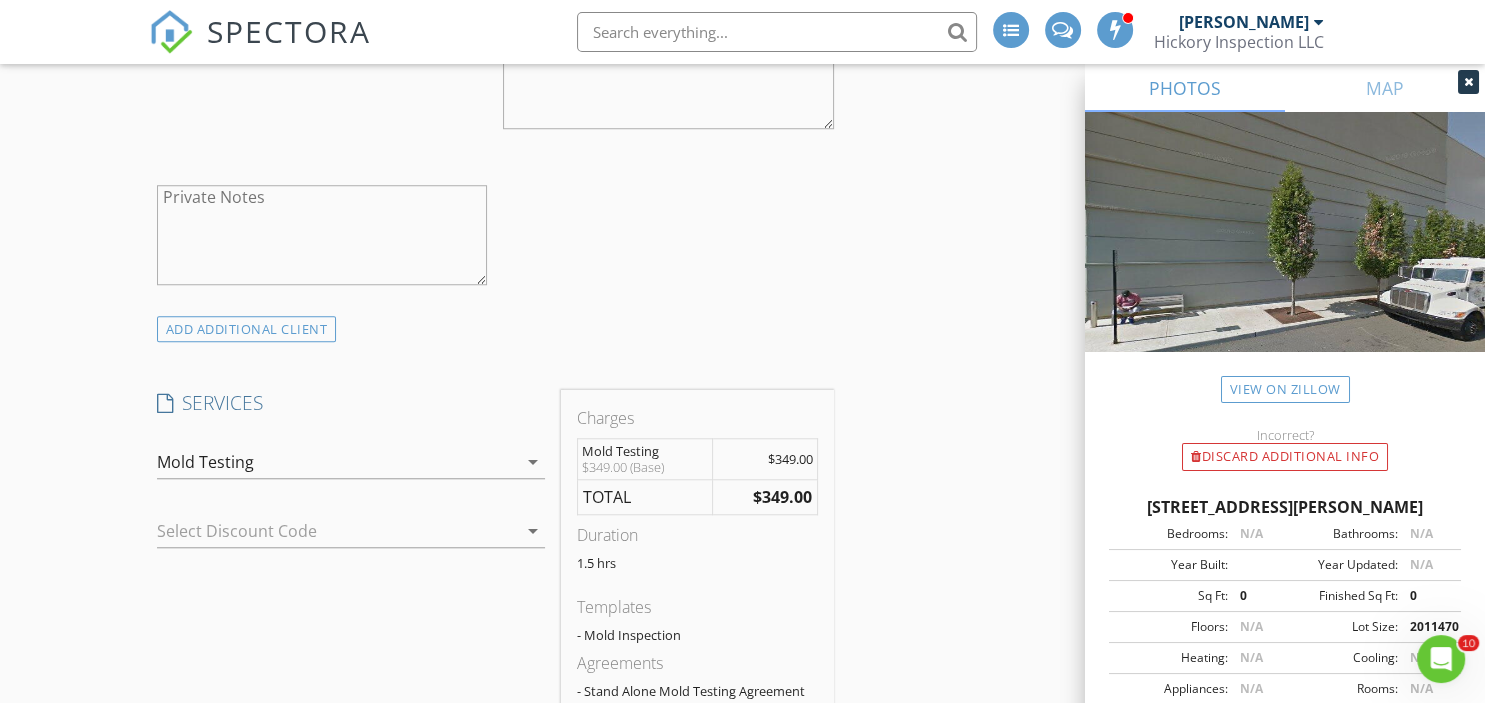 scroll, scrollTop: 1936, scrollLeft: 0, axis: vertical 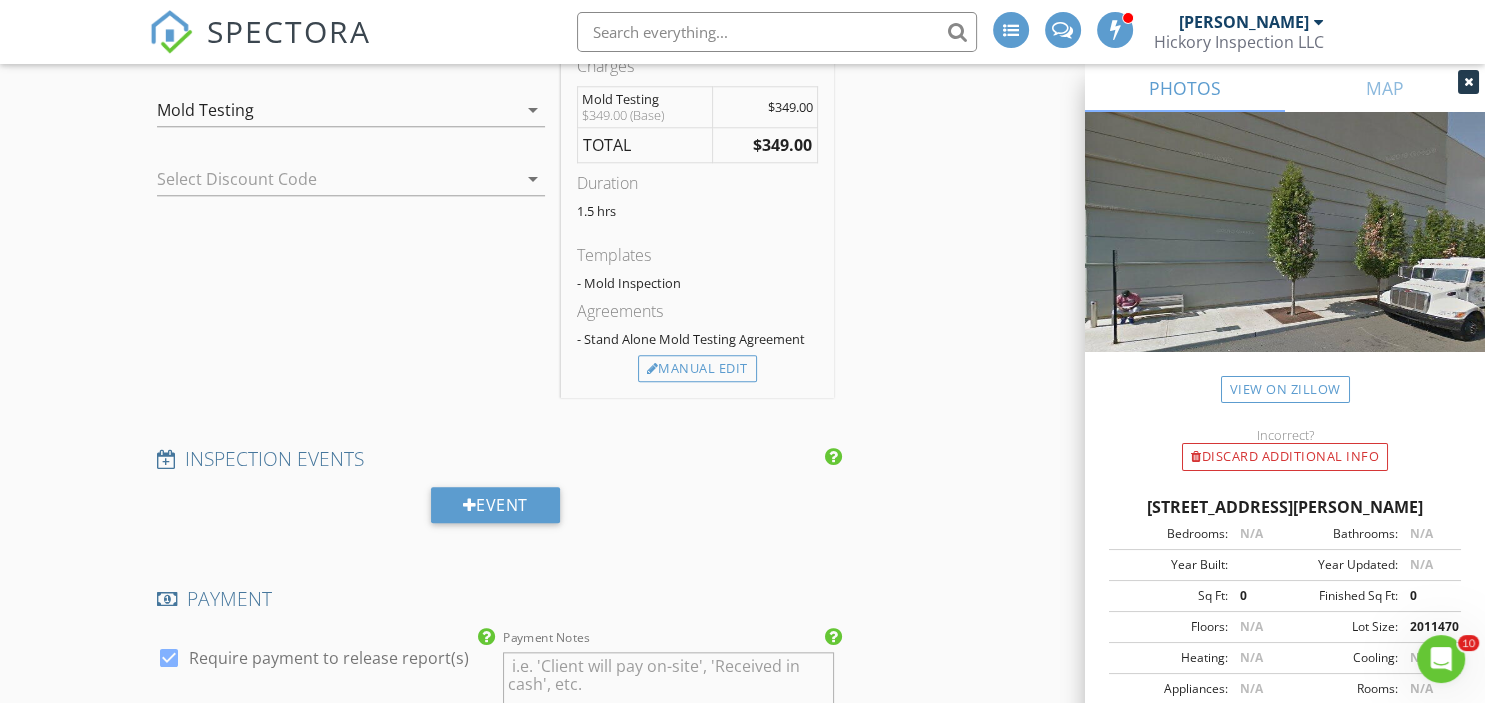 drag, startPoint x: 682, startPoint y: 373, endPoint x: 694, endPoint y: 390, distance: 20.808653 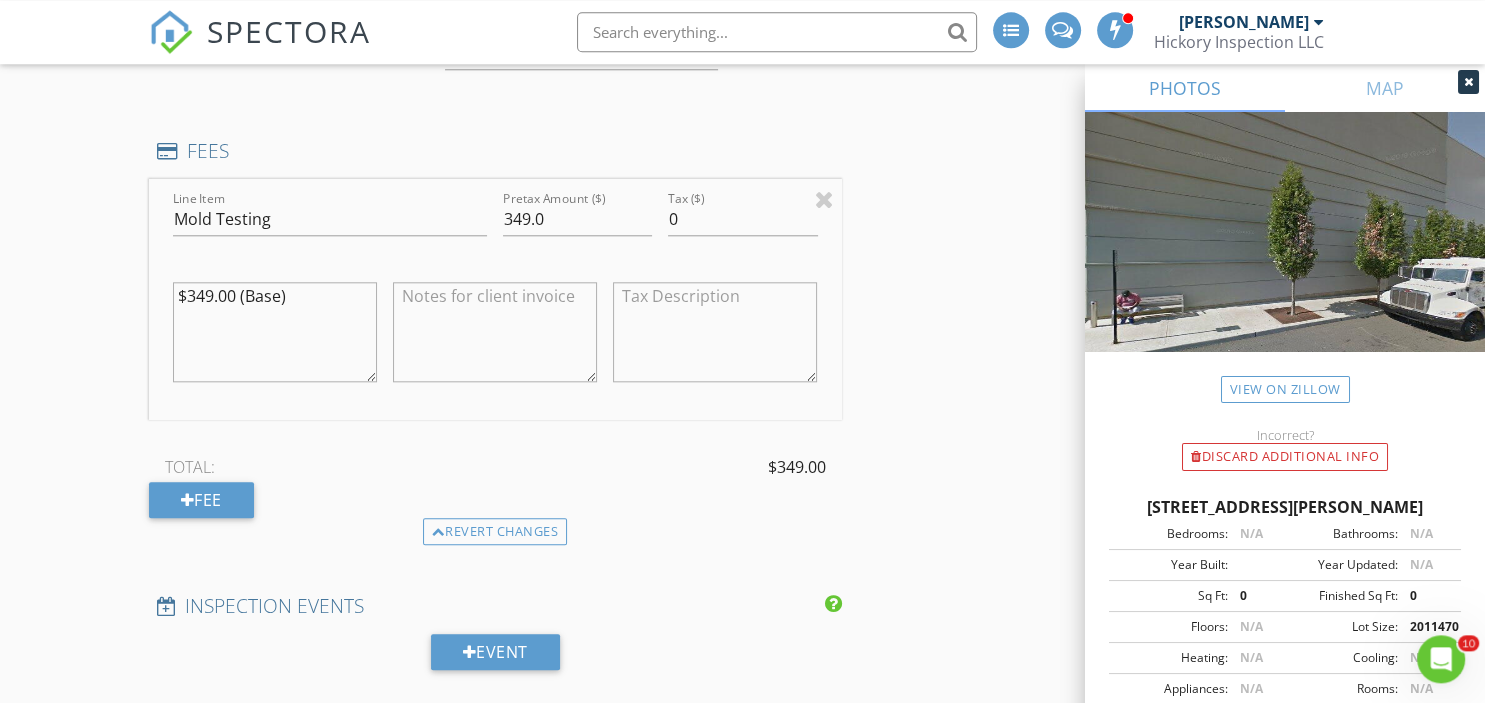 scroll, scrollTop: 1874, scrollLeft: 0, axis: vertical 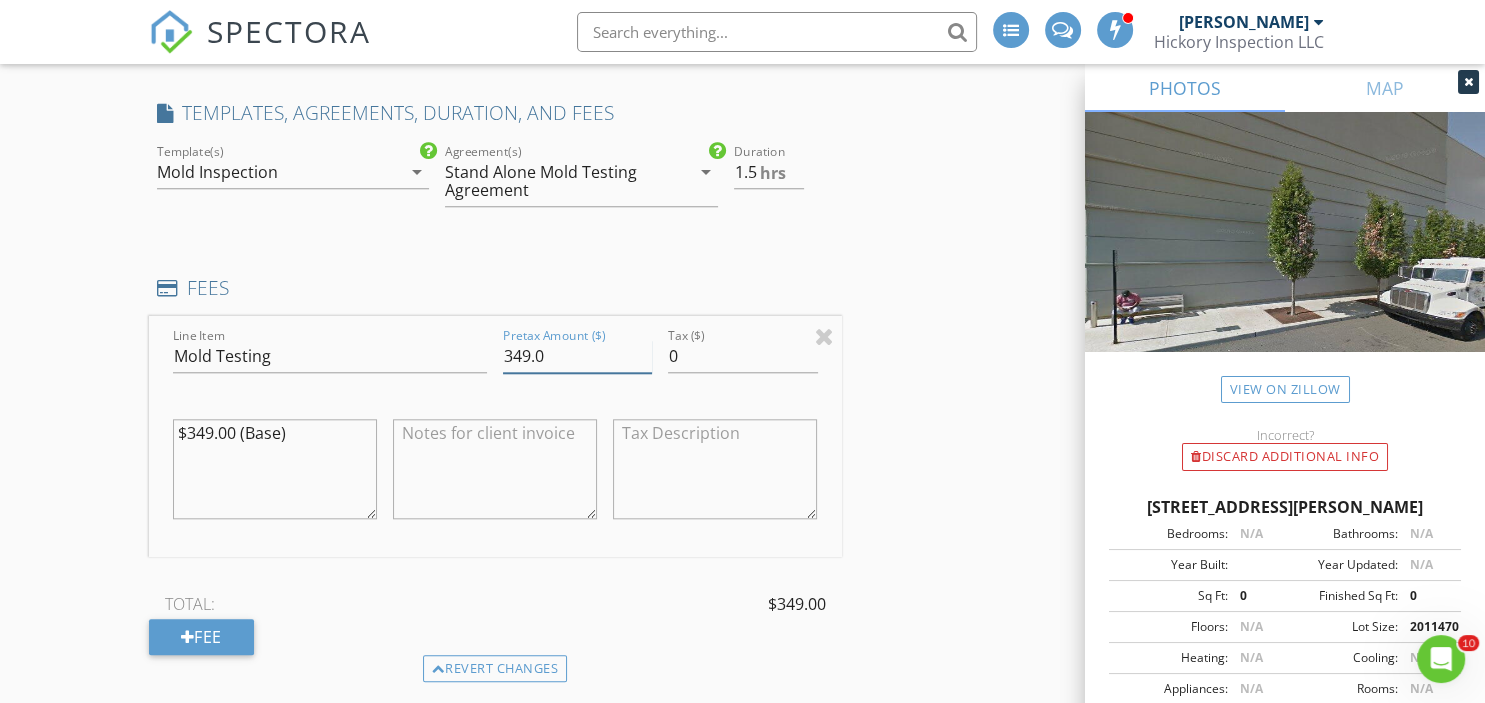 drag, startPoint x: 570, startPoint y: 356, endPoint x: 421, endPoint y: 355, distance: 149.00336 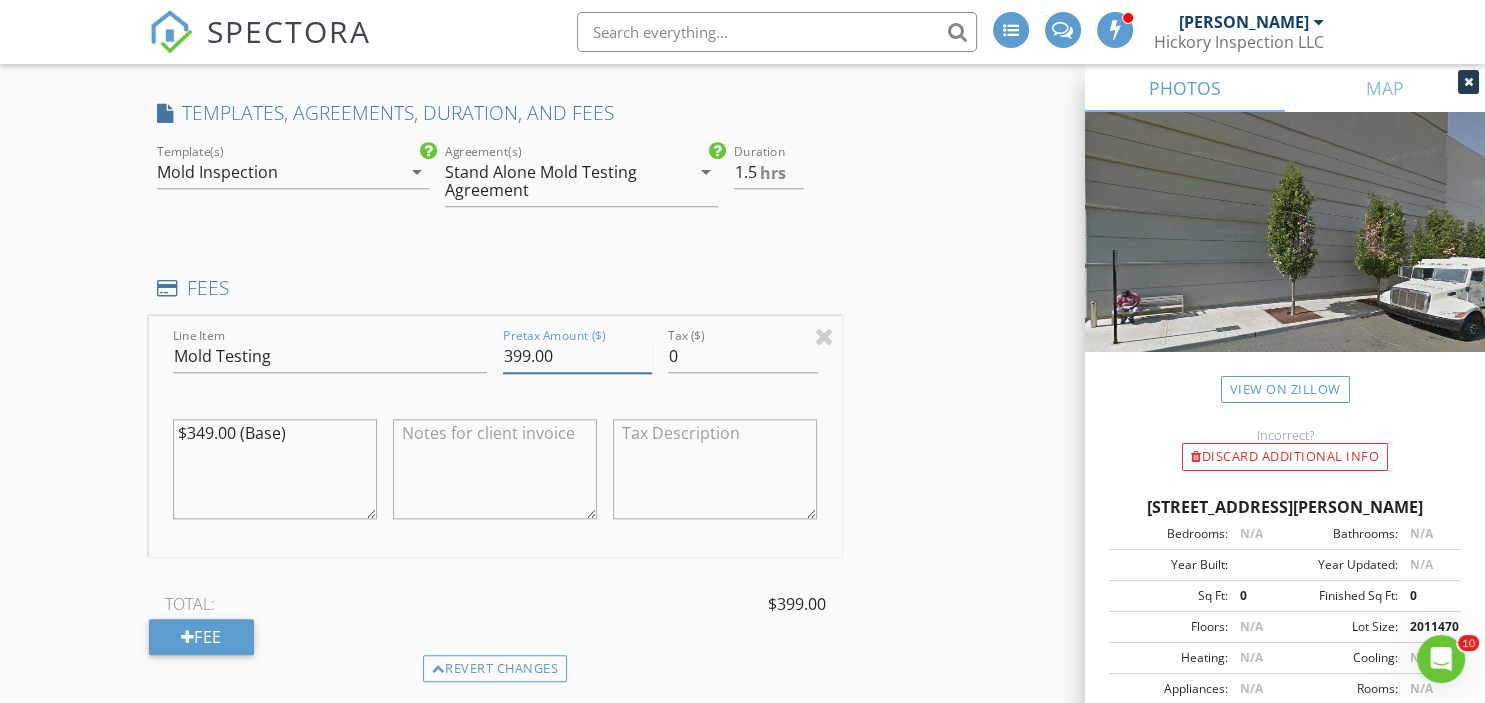 type on "399.00" 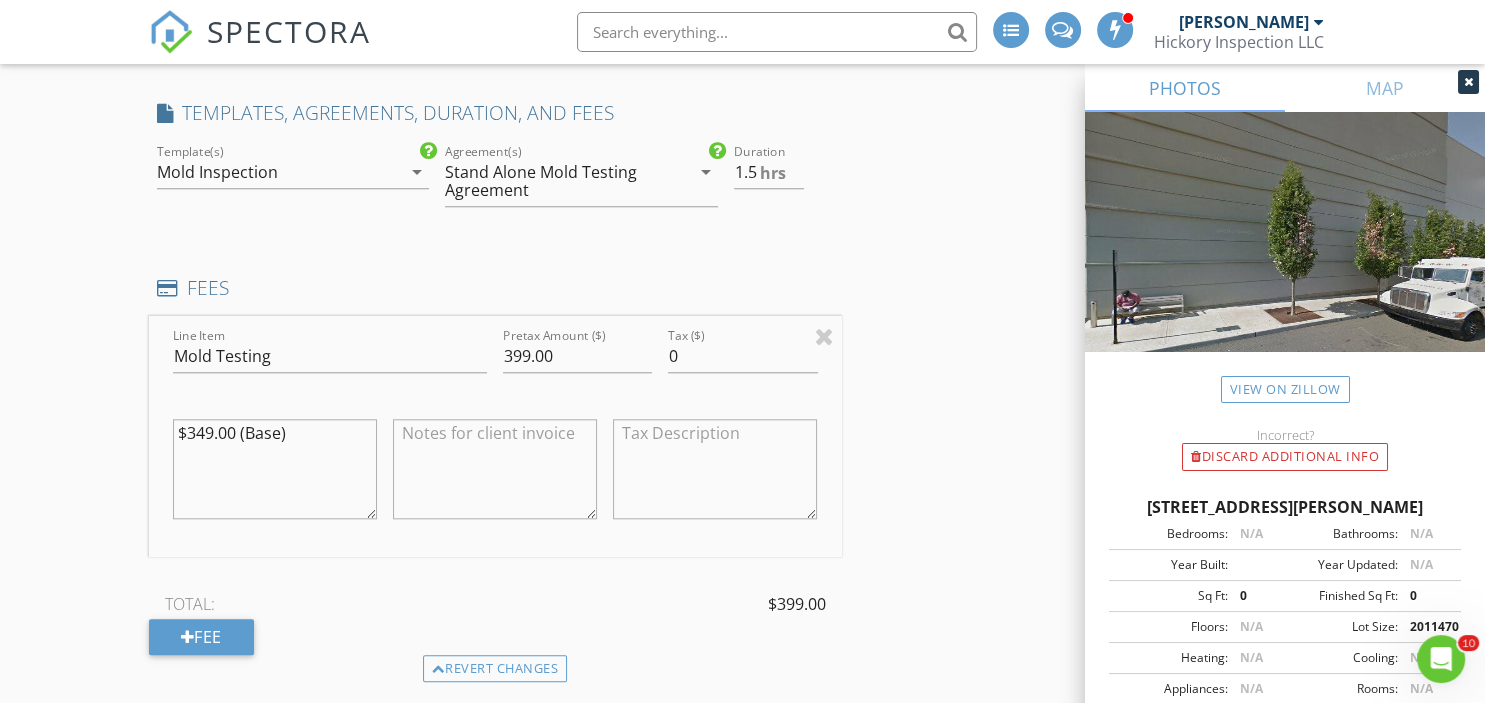 click on "INSPECTOR(S)
check_box   Brian Archibald   PRIMARY   check_box_outline_blank   Jim Machovsky     check_box_outline_blank   Anthony D'Annunzio     check_box_outline_blank   Jesse Boonstra     Brian Archibald arrow_drop_down   check_box Brian Archibald specifically requested
Date/Time
07/10/2025 10:30 AM
Location
Address Search       Address 1200 Morris Tpke   Unit   City Millburn   State NJ   Zip 07078   County Essex     Square Feet 0   Year Built   Foundation arrow_drop_down     Brian Archibald     12.3 miles     (23 minutes)
client
check_box Enable Client CC email for this inspection   Client Search     check_box Client is a Company/Organization   Company/Organization DRM Waste Management       Email cbennett@doitdrm.com   CC Email   Phone 609-242-8800 x 111   Address PO Box 659   City Forked River   State NJ   Zip 08731     Tags         Notes" at bounding box center [743, 428] 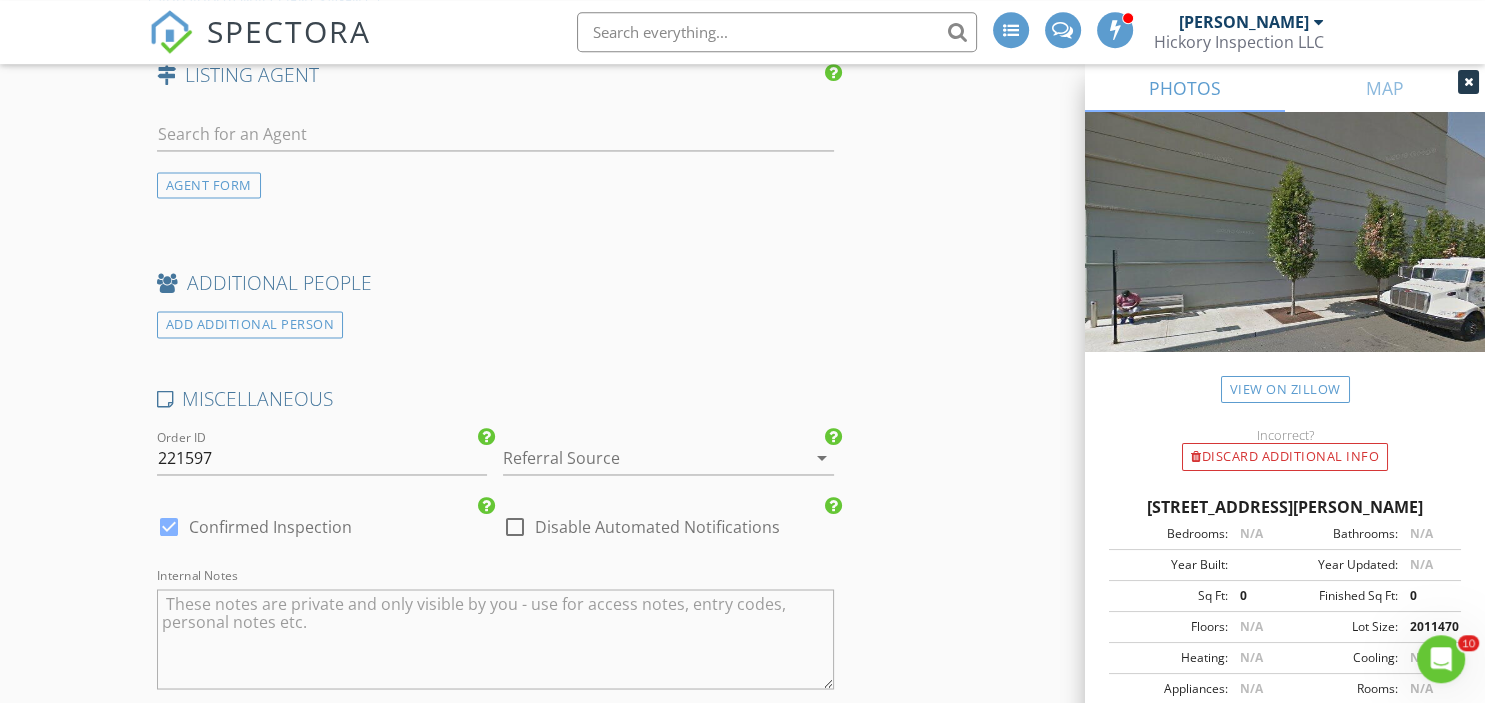 scroll, scrollTop: 3168, scrollLeft: 0, axis: vertical 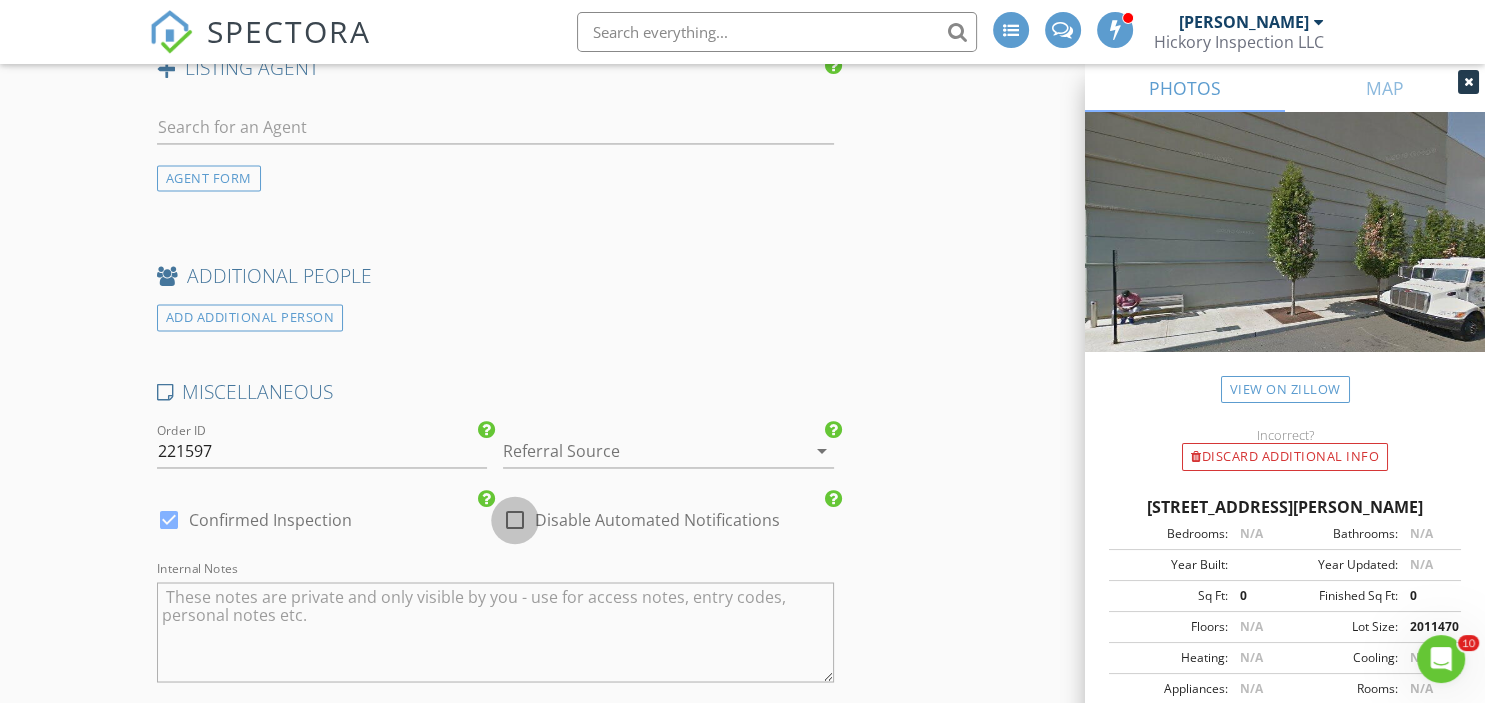 click at bounding box center [515, 520] 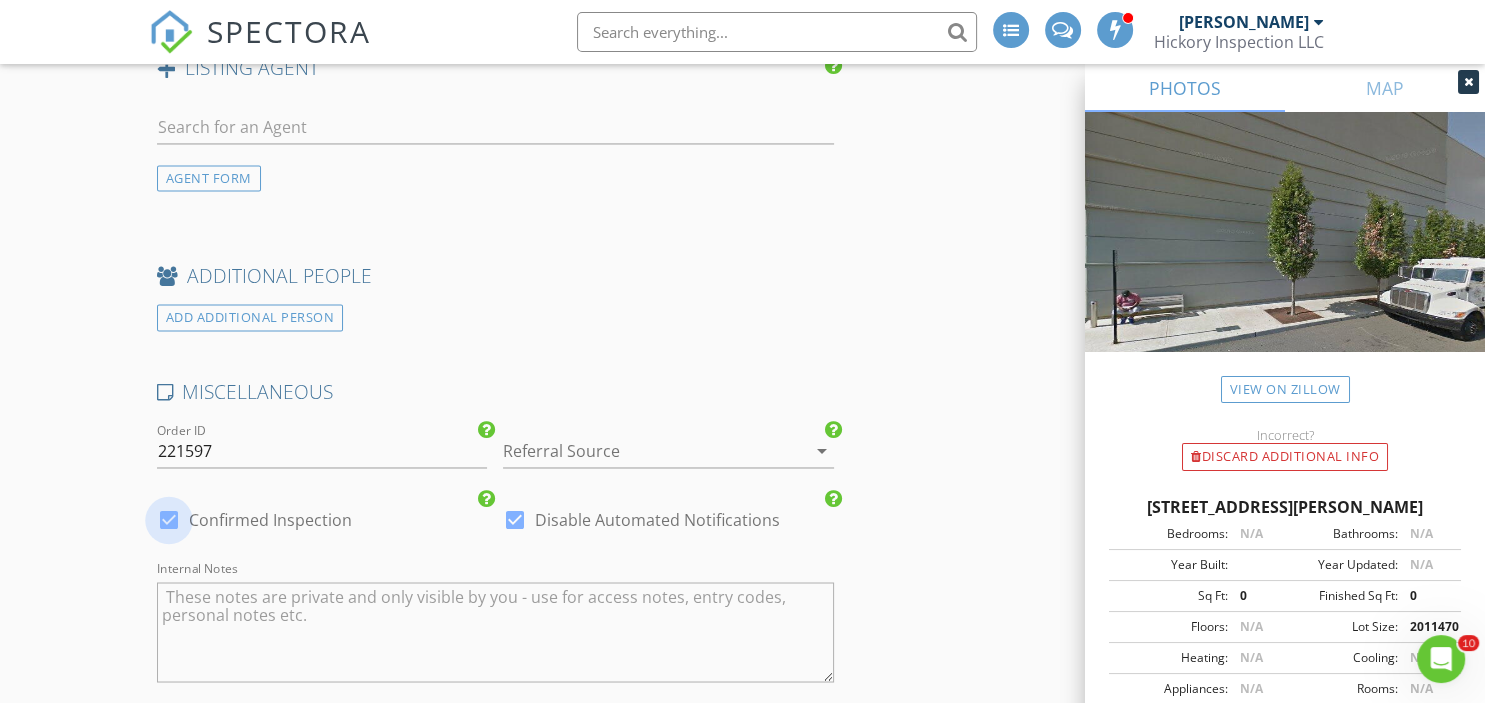 click at bounding box center (169, 520) 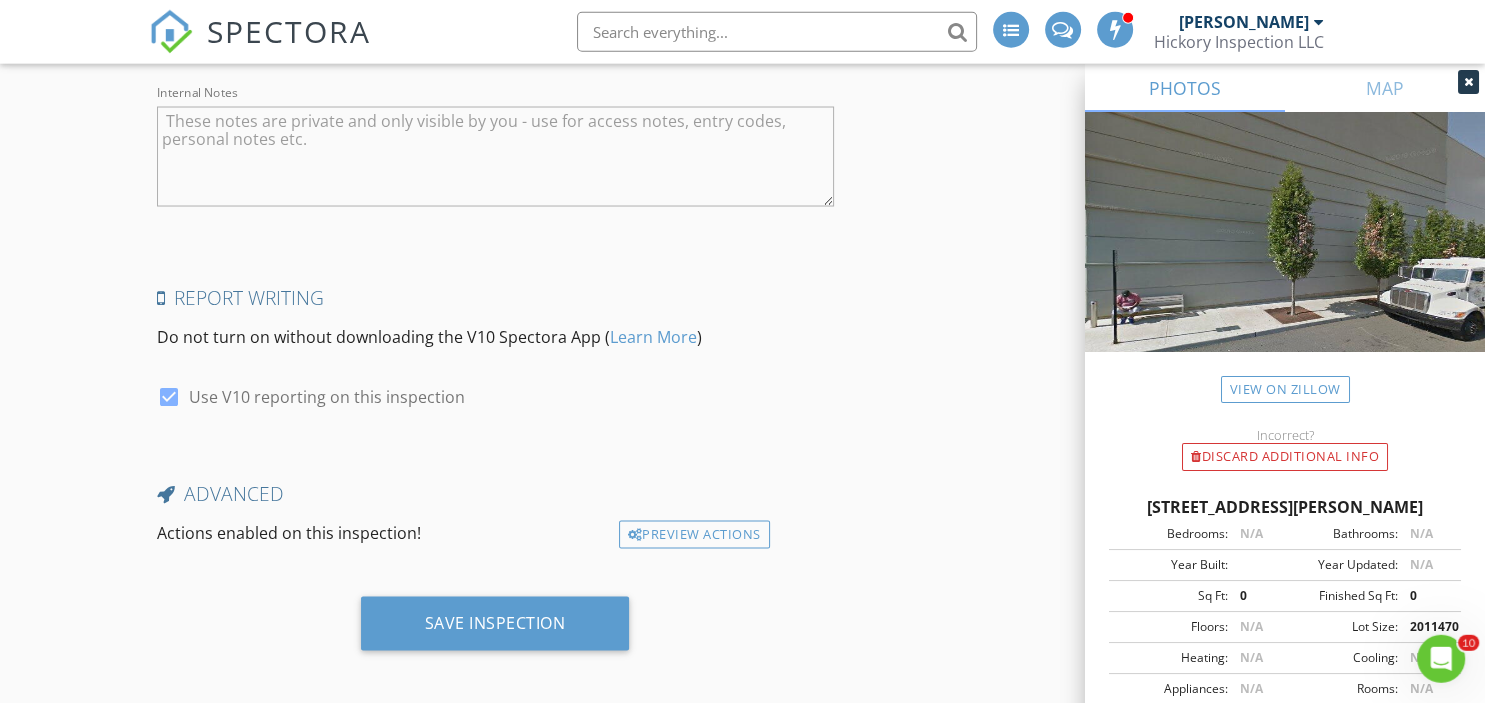 scroll, scrollTop: 3648, scrollLeft: 0, axis: vertical 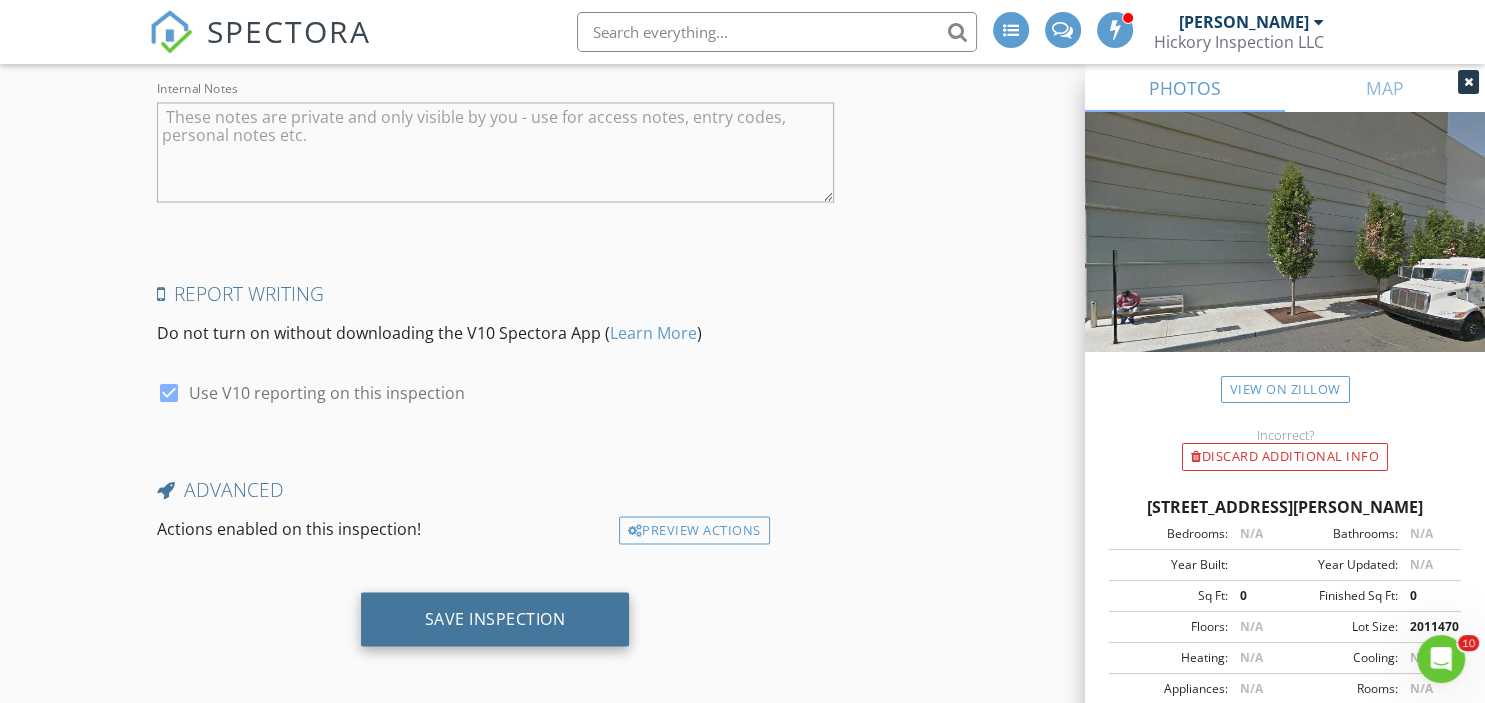click on "Save Inspection" at bounding box center (495, 619) 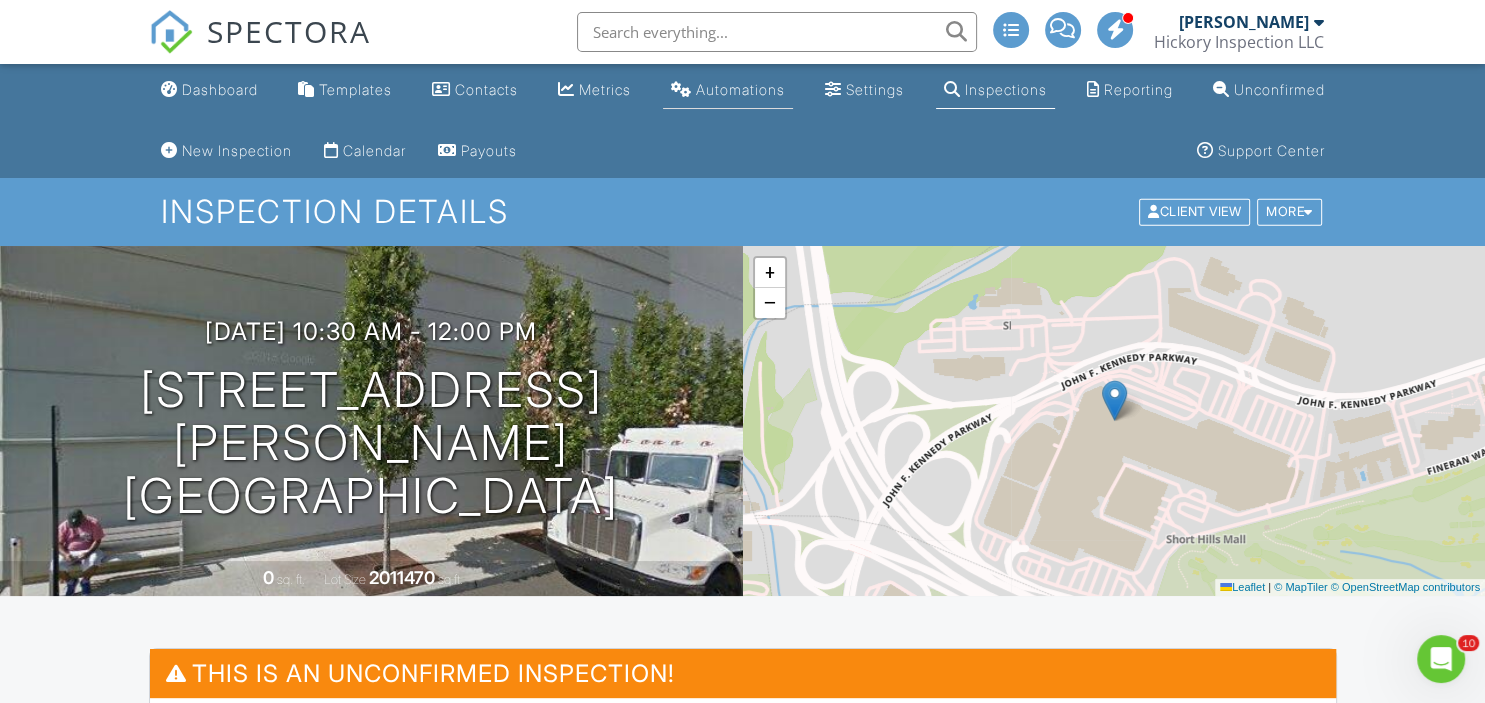 scroll, scrollTop: 0, scrollLeft: 0, axis: both 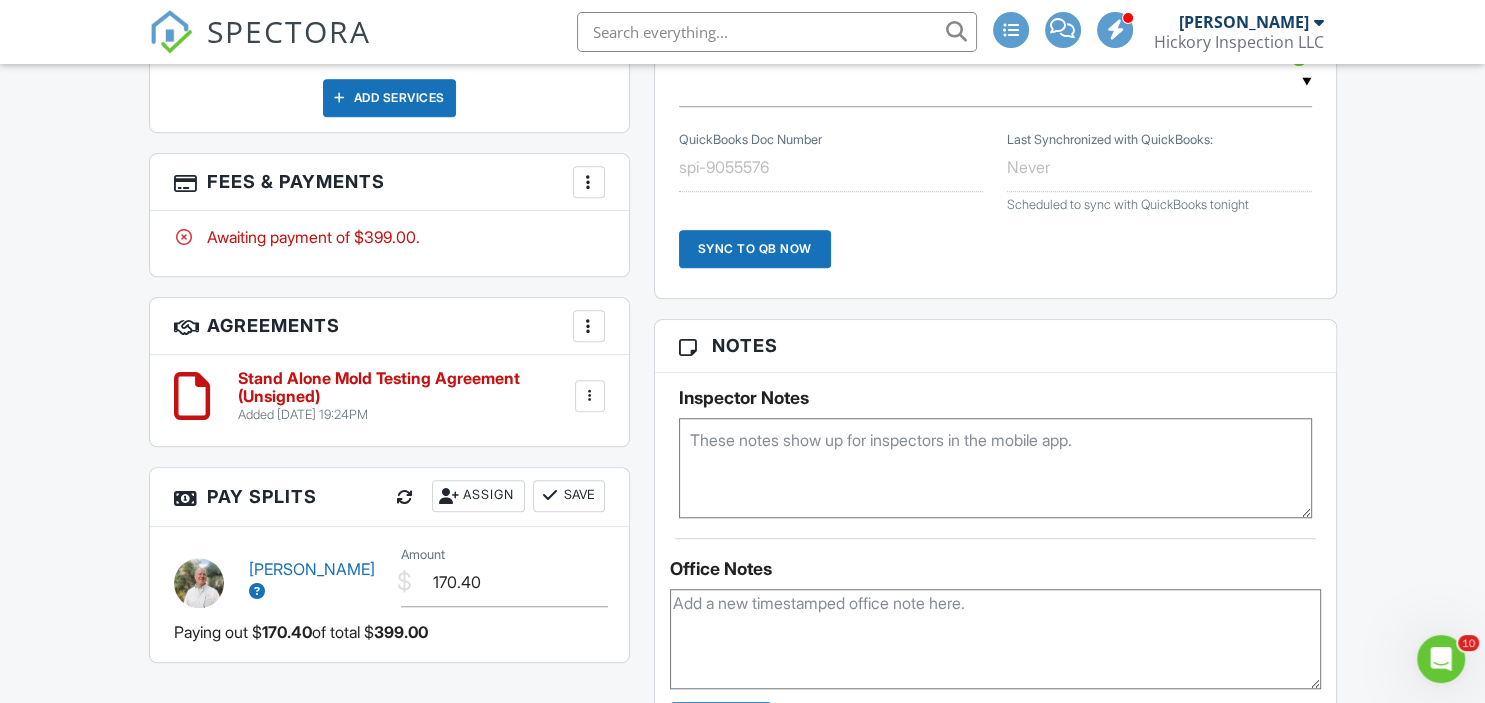 click at bounding box center (590, 396) 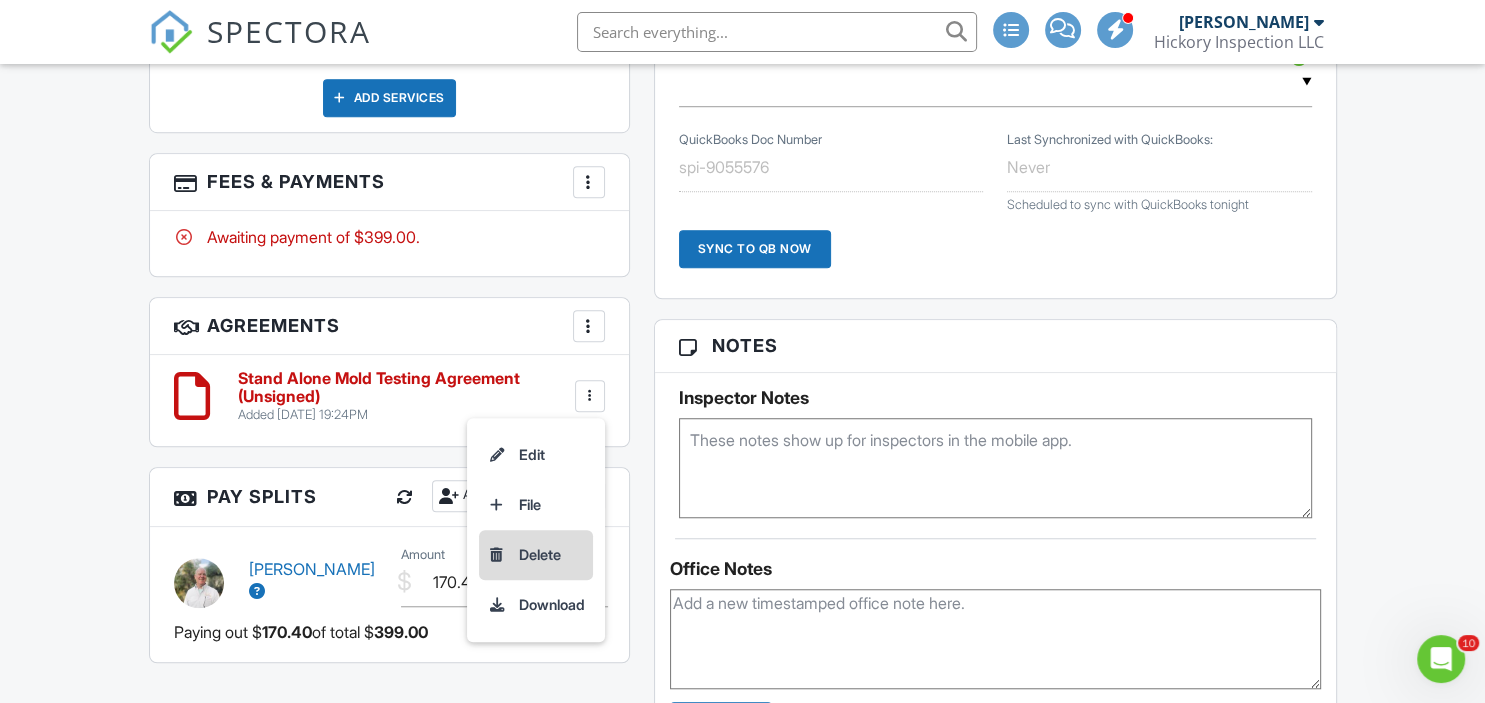 click on "Delete" at bounding box center (536, 555) 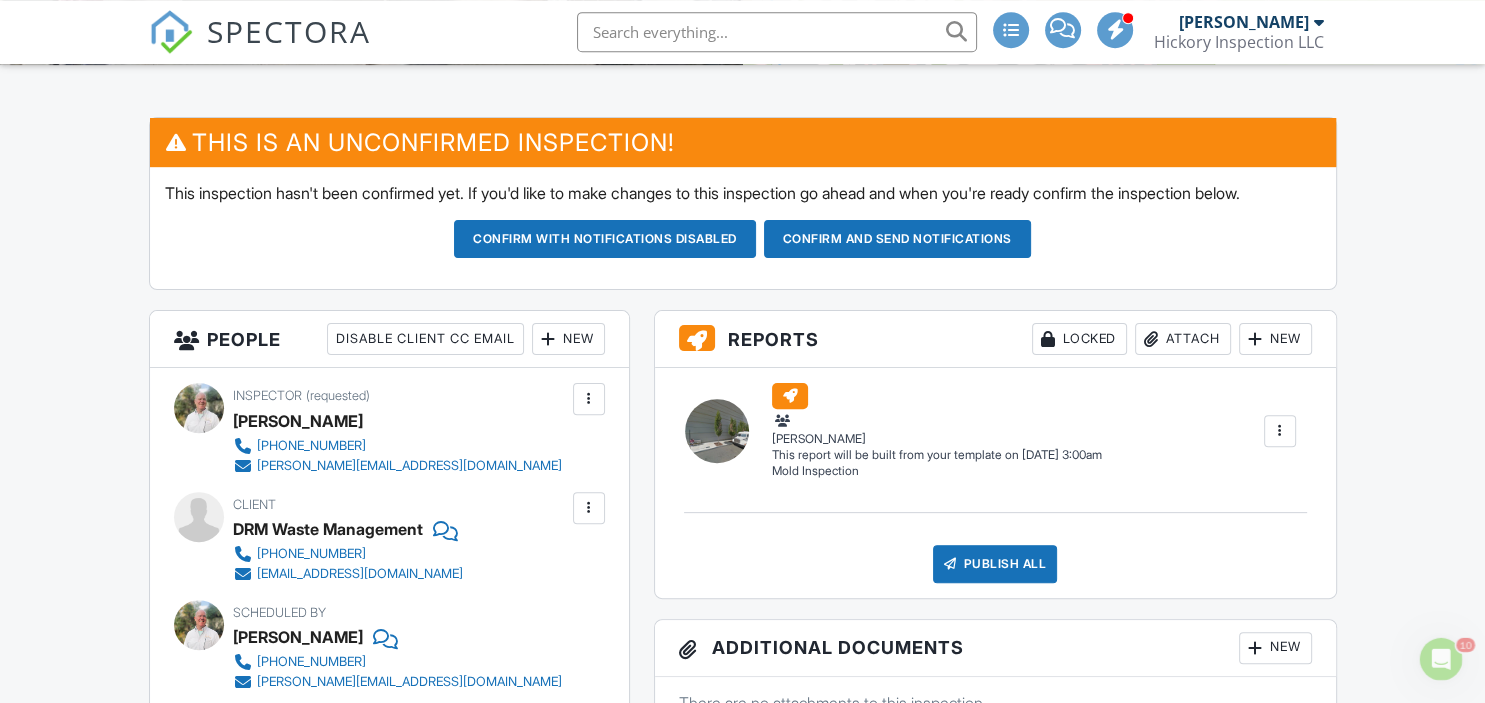 scroll, scrollTop: 528, scrollLeft: 0, axis: vertical 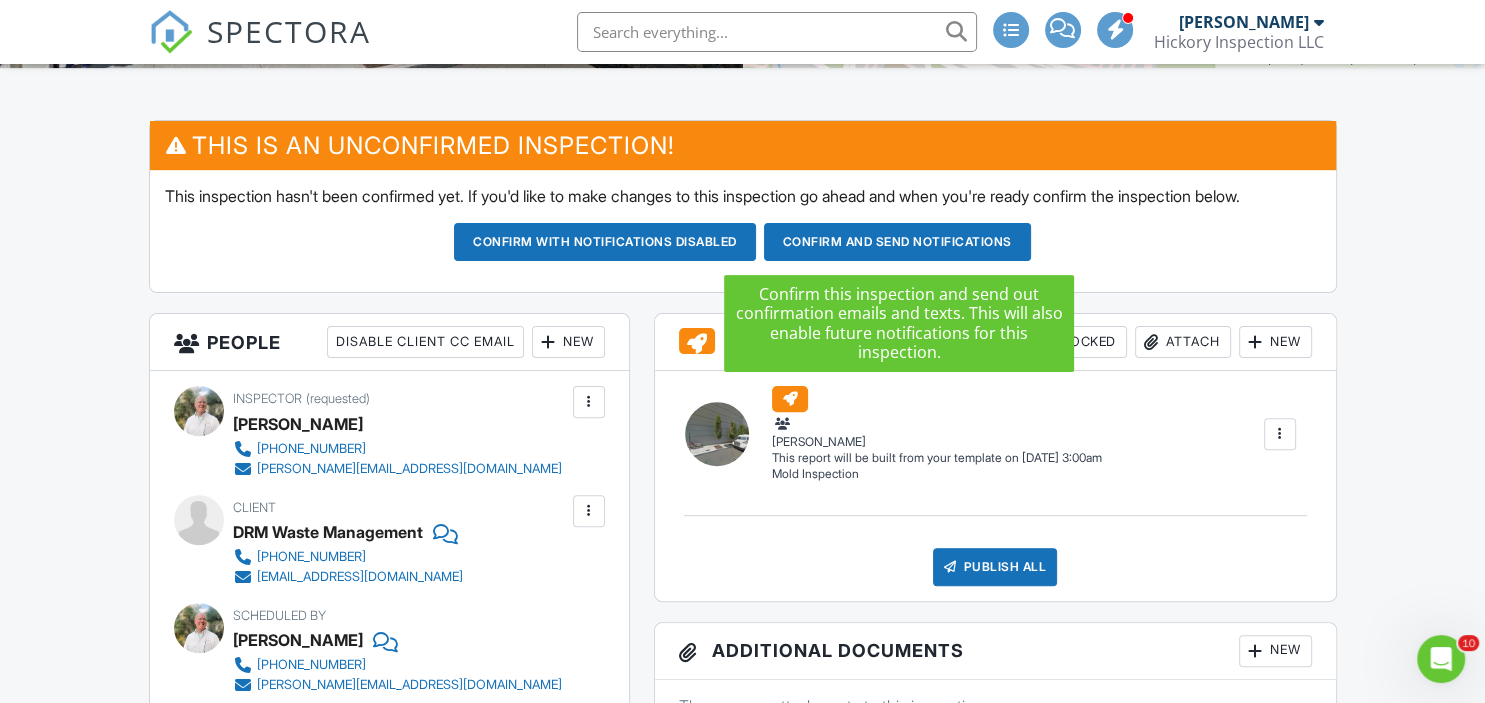 click on "Confirm and send notifications" at bounding box center [605, 242] 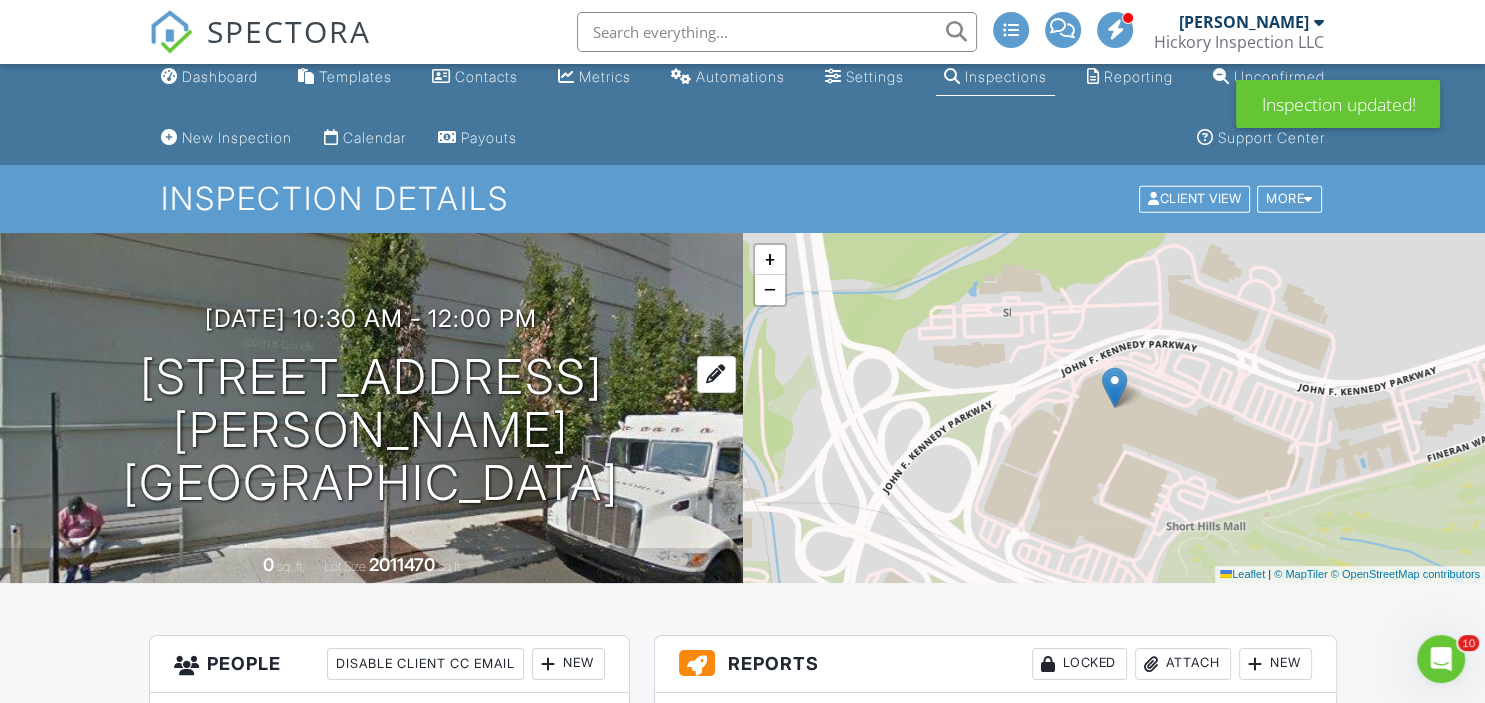 scroll, scrollTop: 0, scrollLeft: 0, axis: both 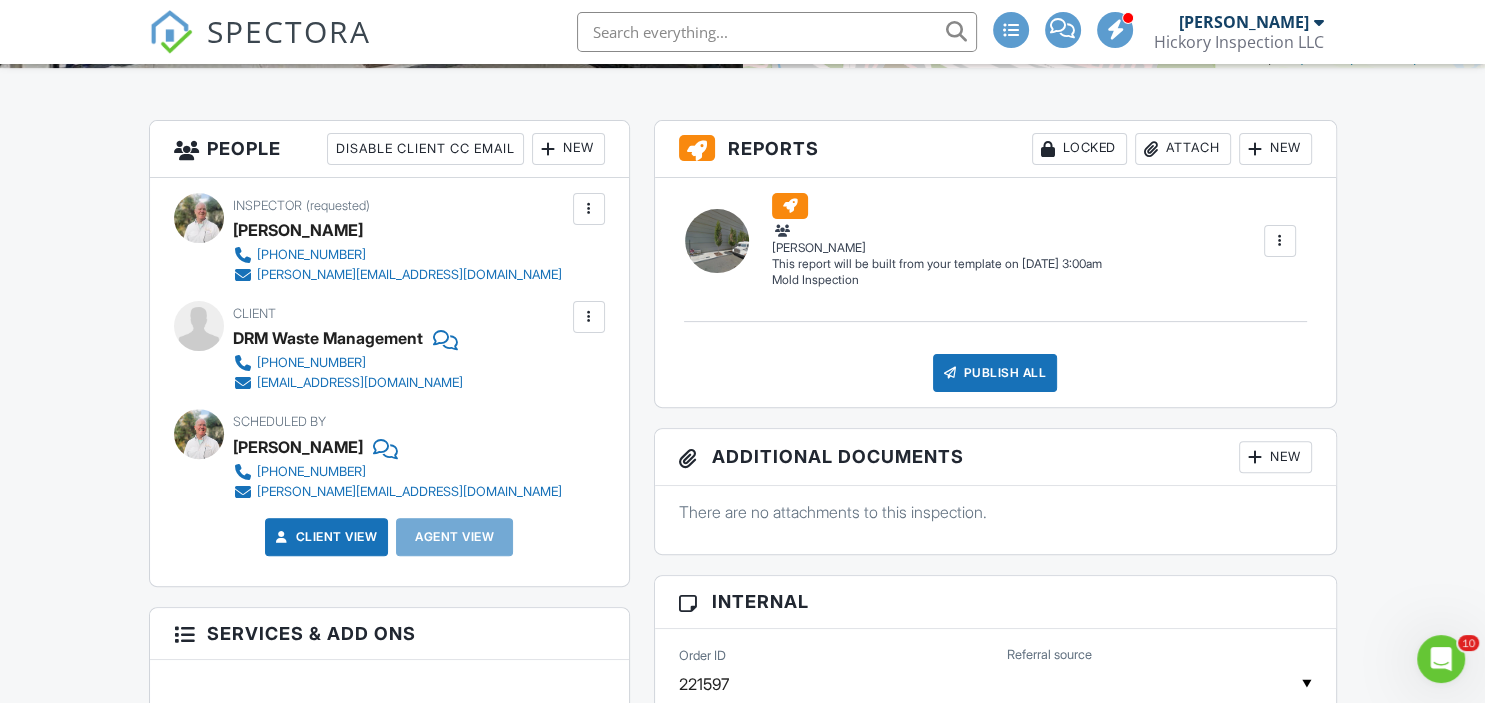 click on "Attach" at bounding box center [1183, 149] 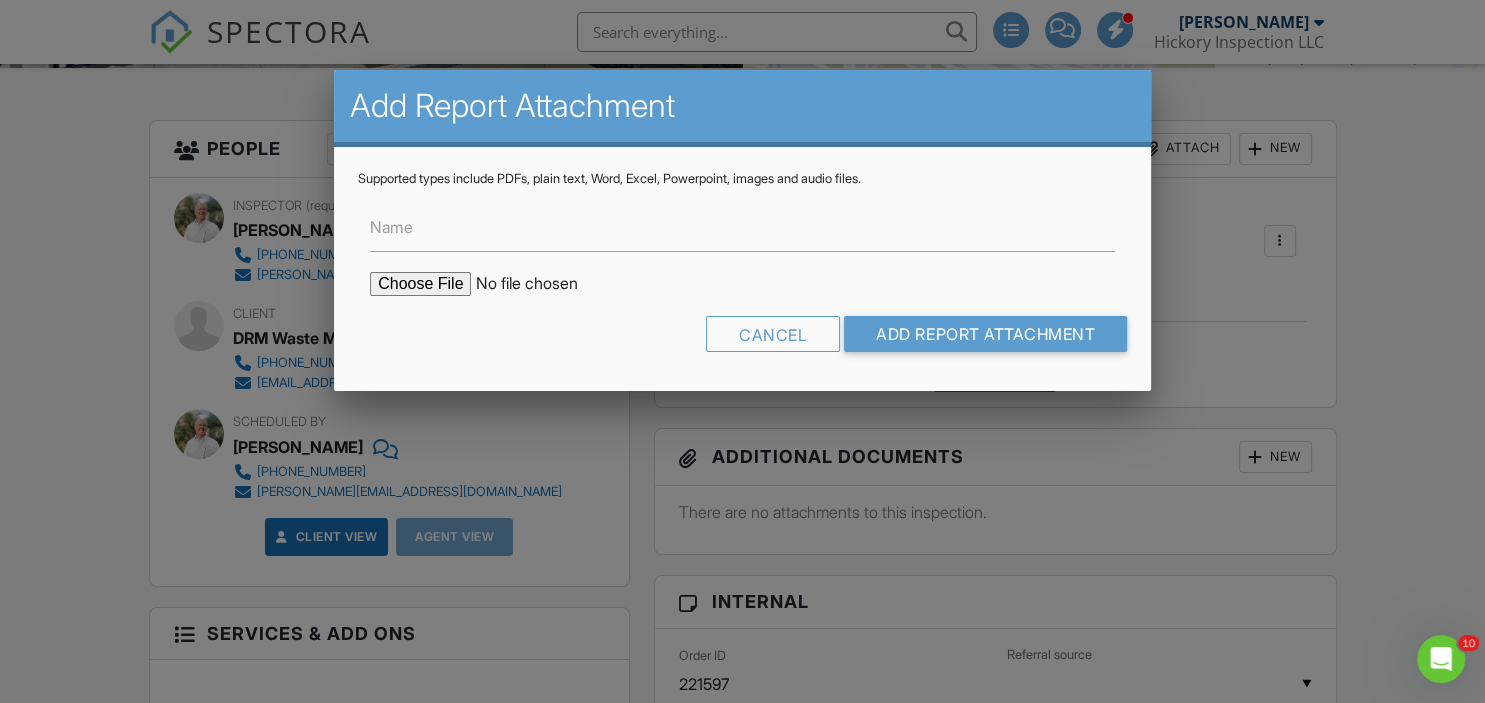 click at bounding box center [540, 284] 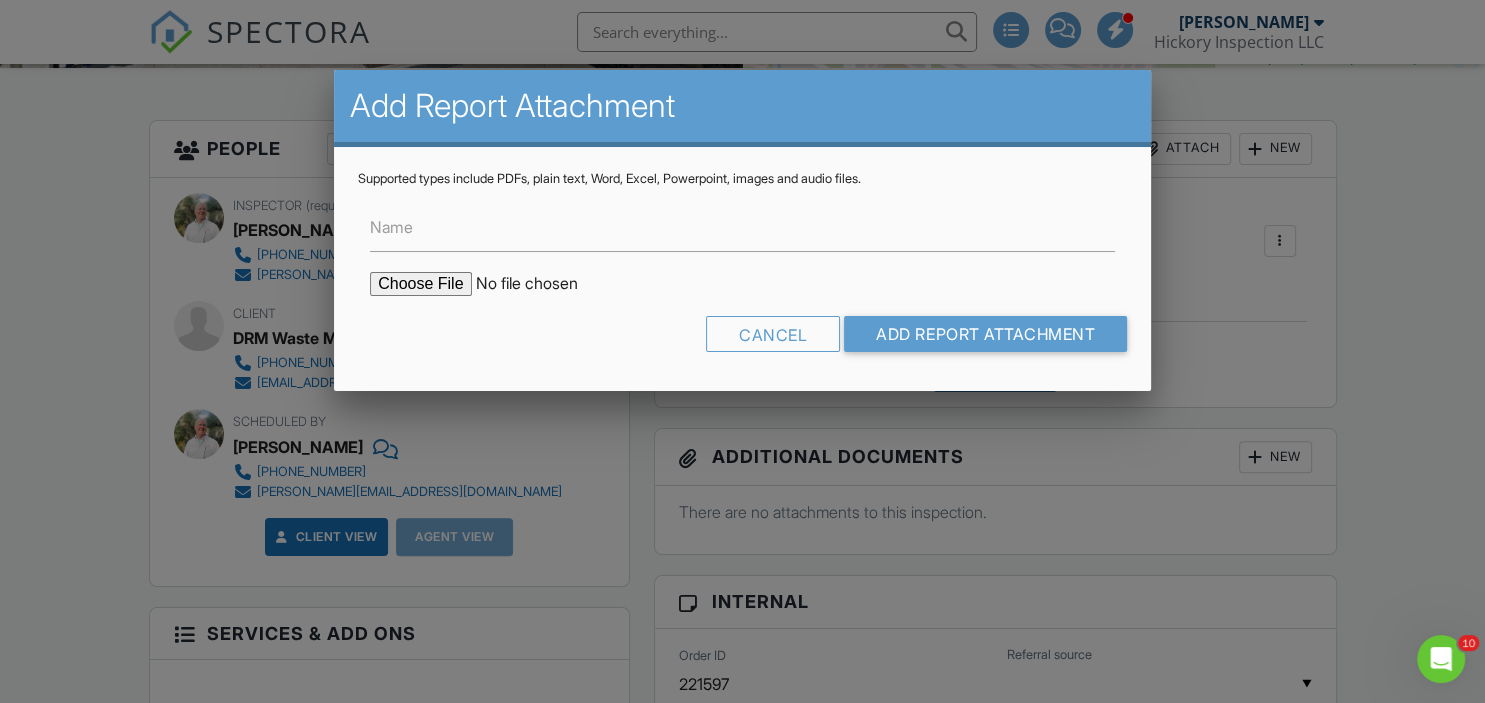 type on "C:\fakepath\Aesop USA, Inc - SC 06084  Repair 7925 307883193-2.pdf" 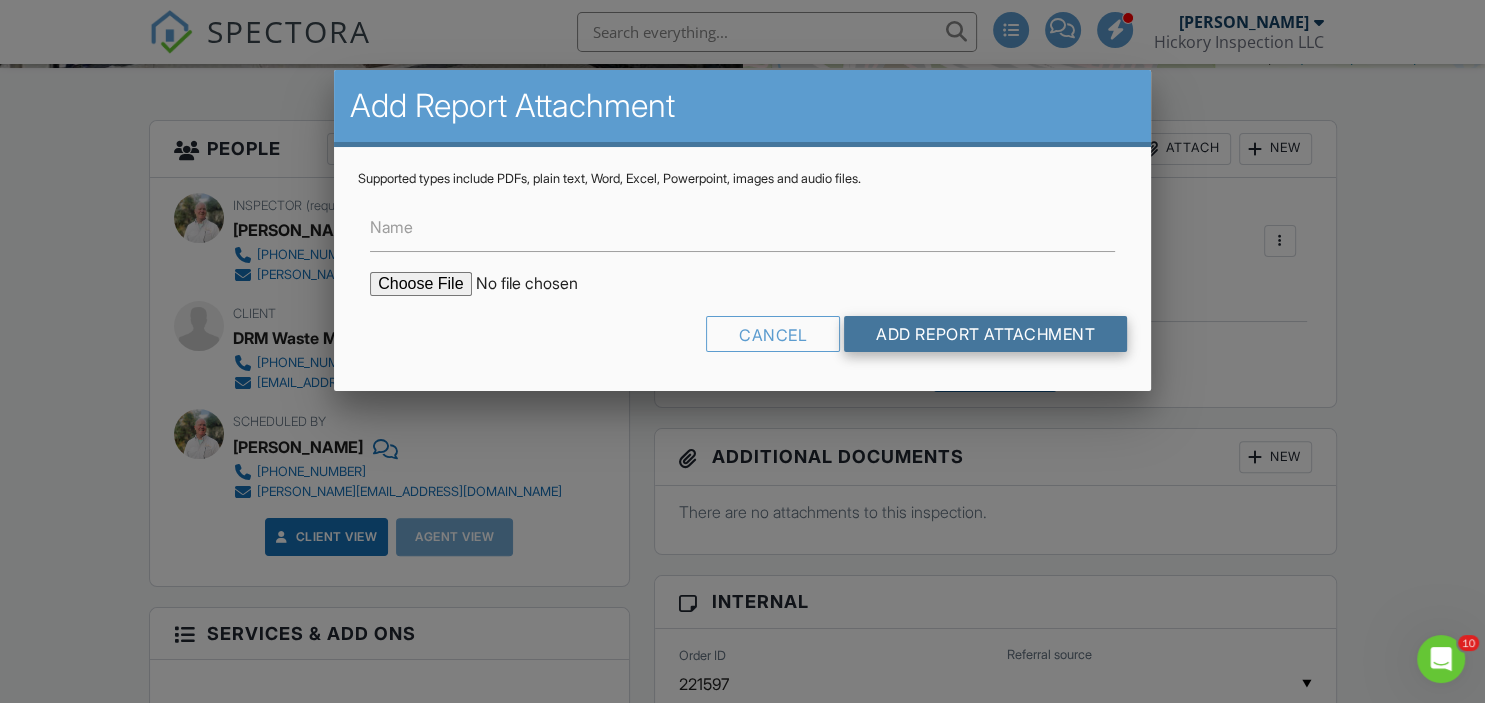 click on "Add Report Attachment" at bounding box center (985, 334) 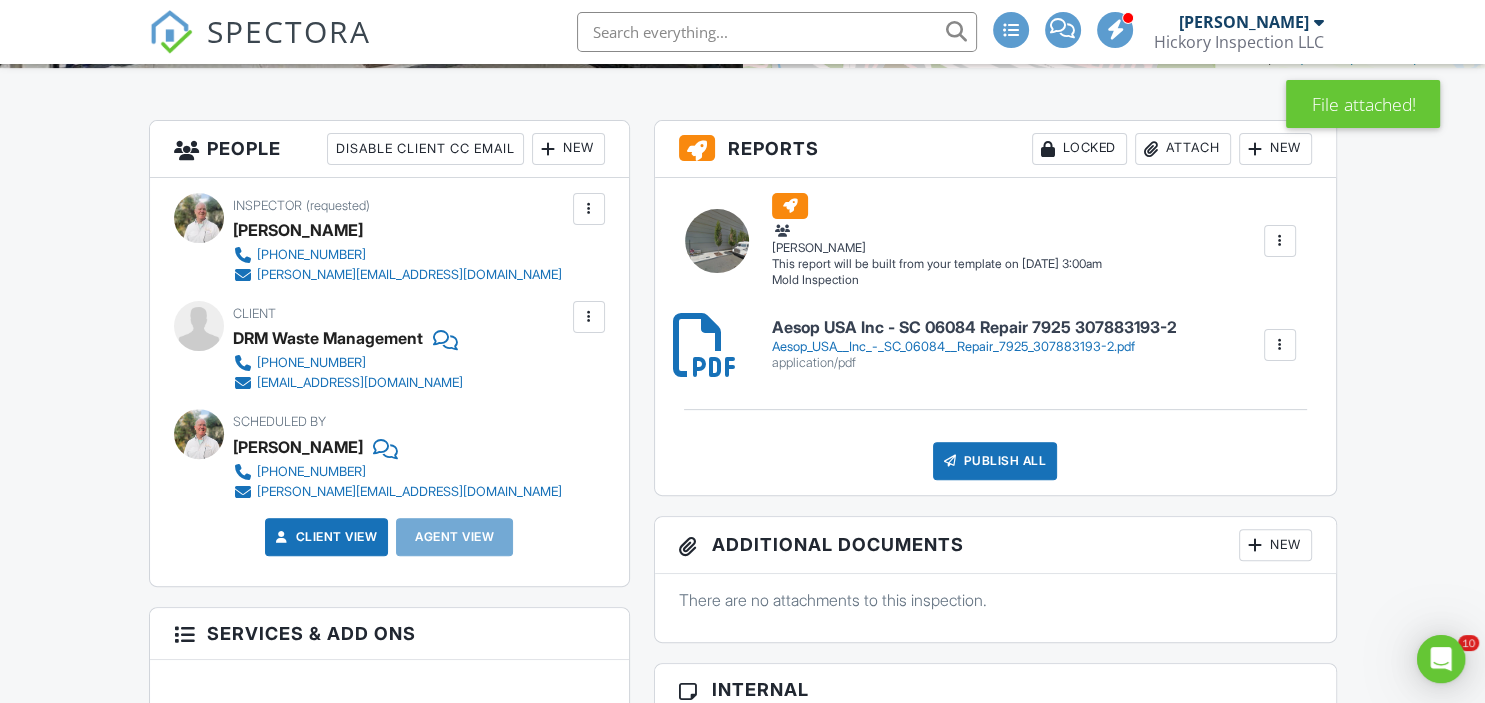 scroll, scrollTop: 0, scrollLeft: 0, axis: both 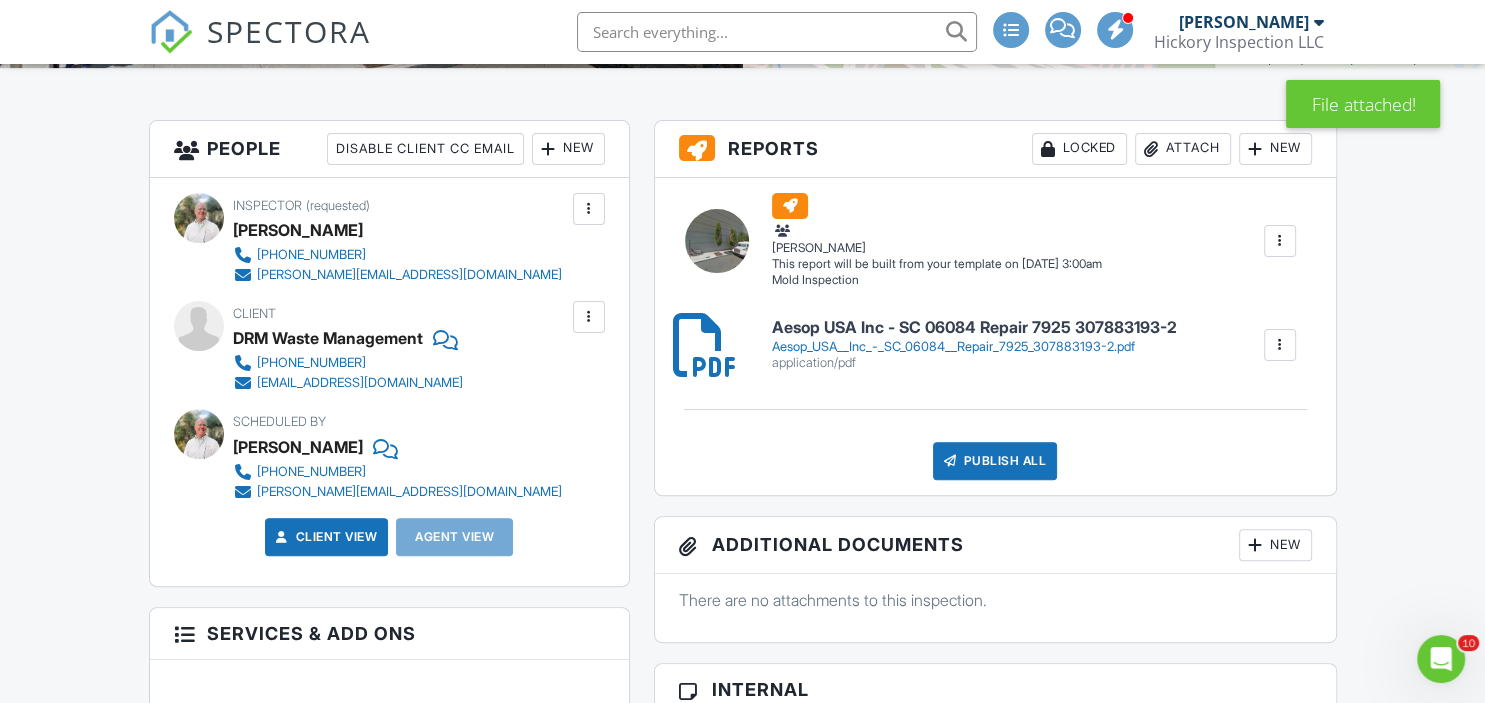 click on "Attach" at bounding box center [1183, 149] 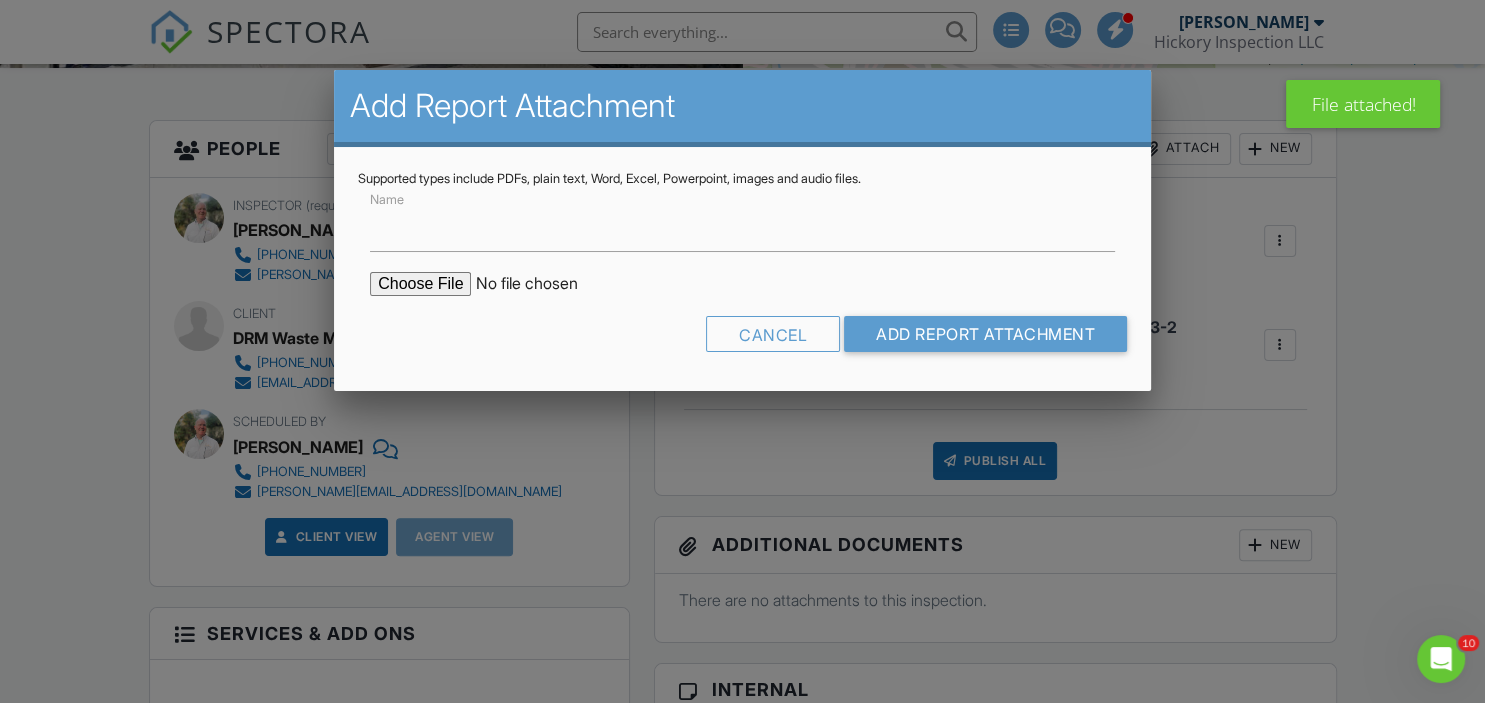 click at bounding box center (540, 284) 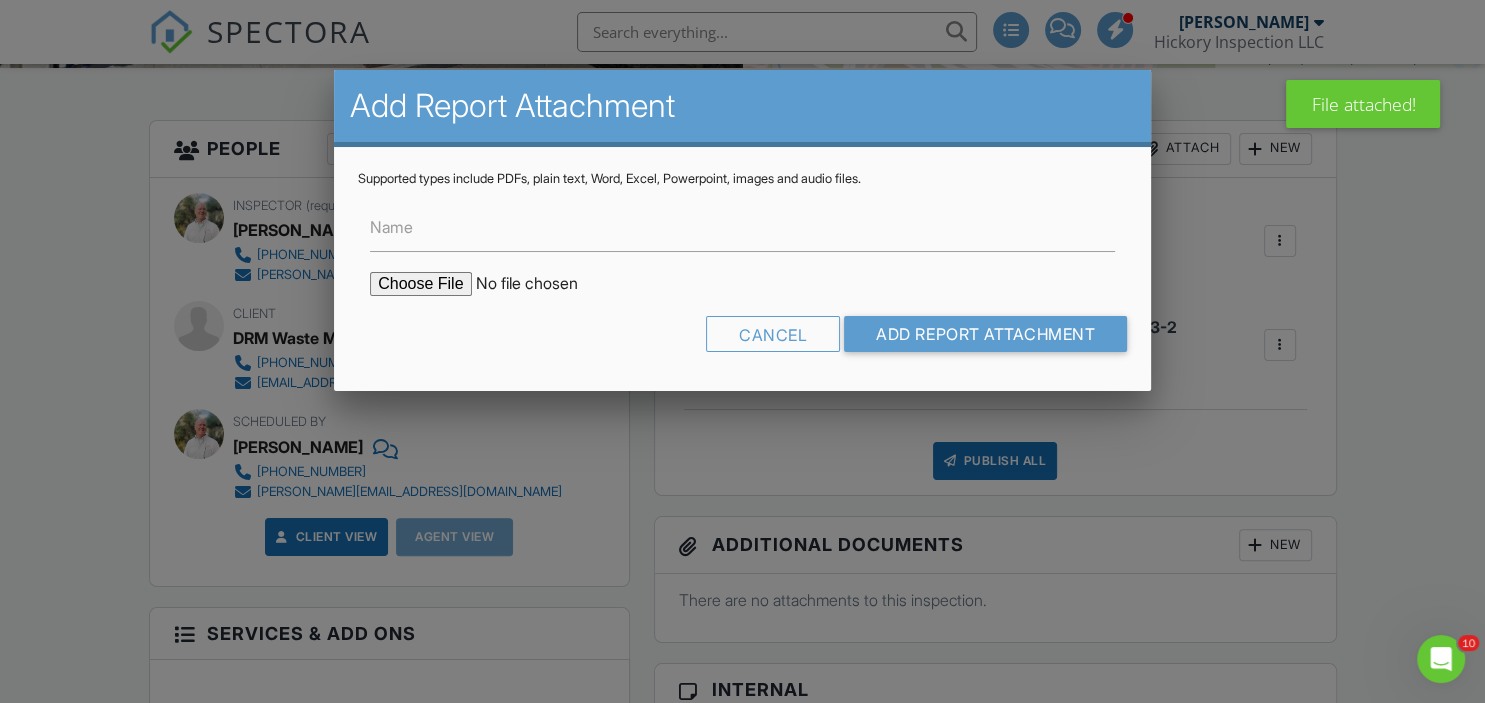 type on "C:\fakepath\Aesop USA Inc_0695_Photo_Report.pdf" 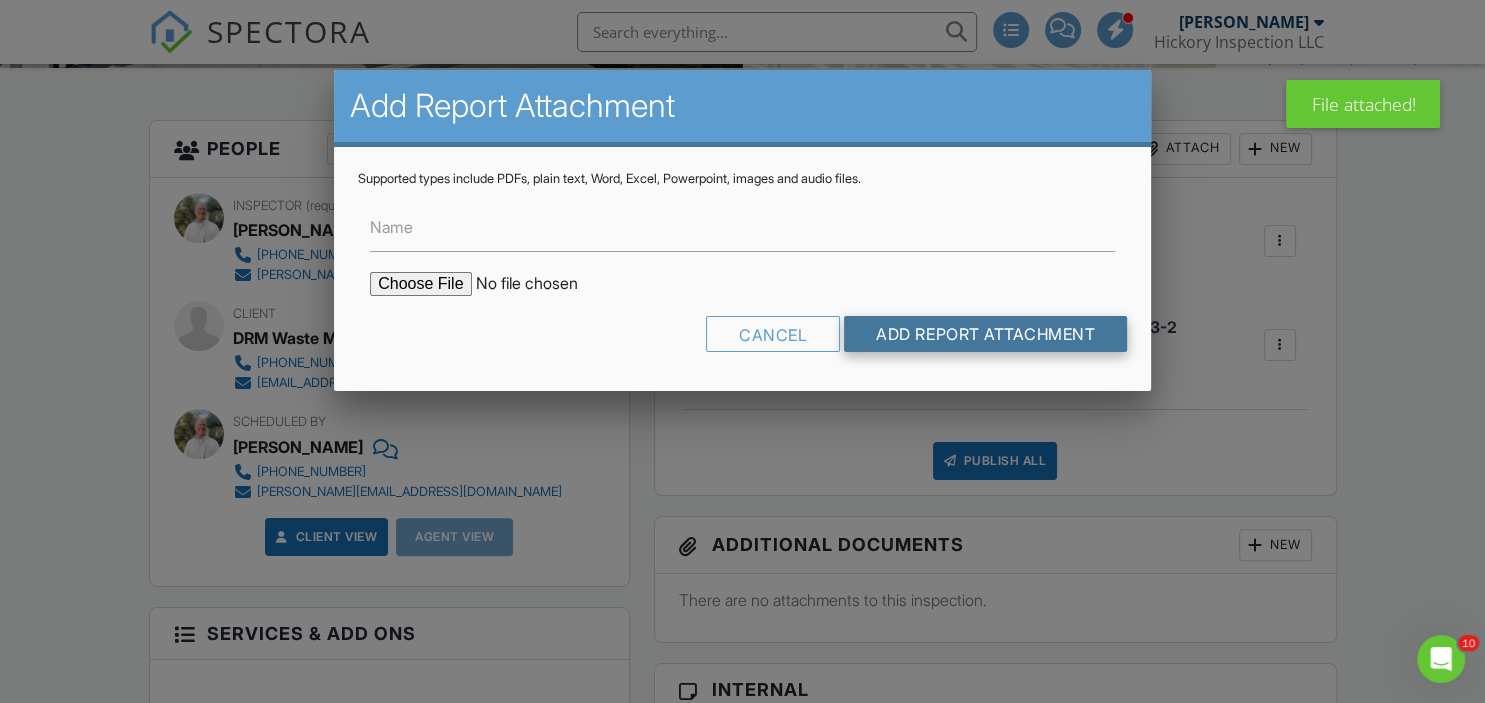 click on "Add Report Attachment" at bounding box center (985, 334) 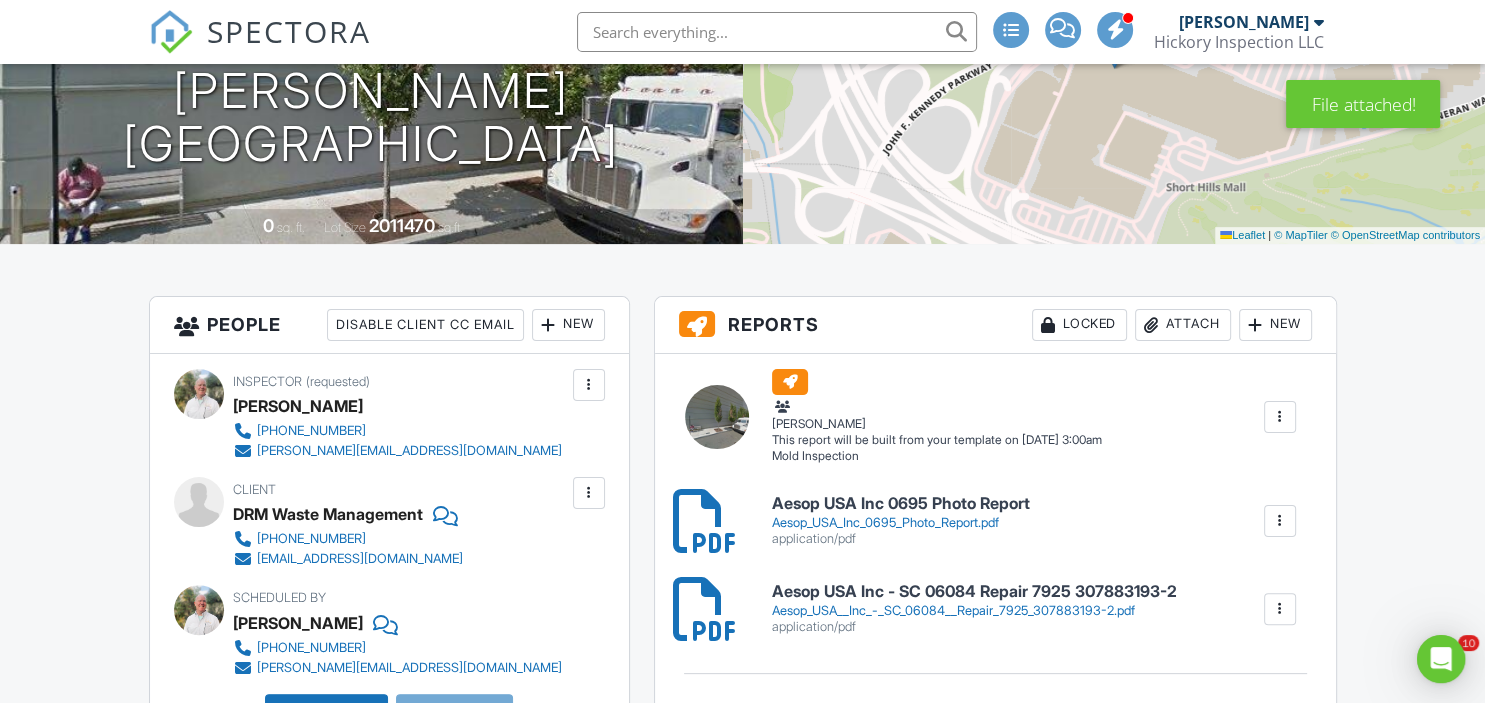 scroll, scrollTop: 0, scrollLeft: 0, axis: both 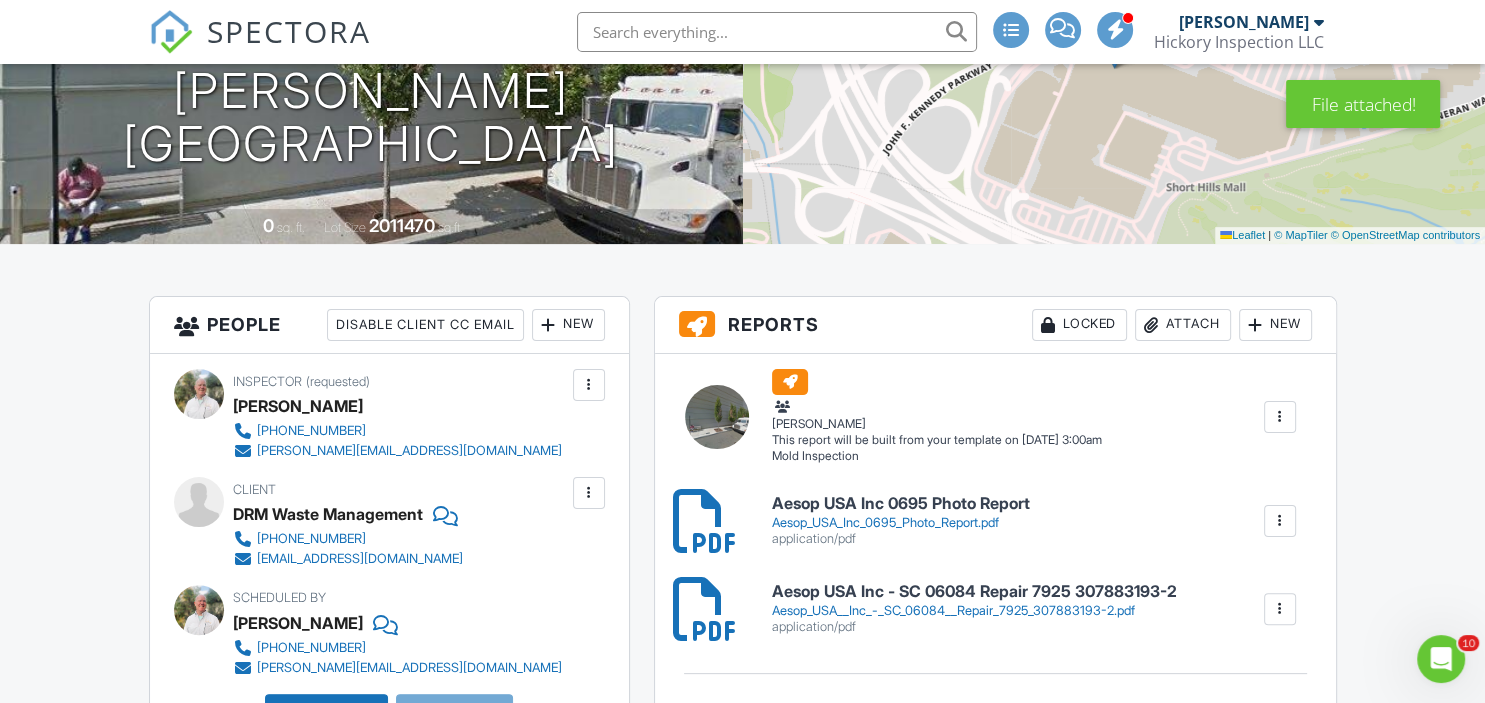 click on "Attach" at bounding box center (1183, 325) 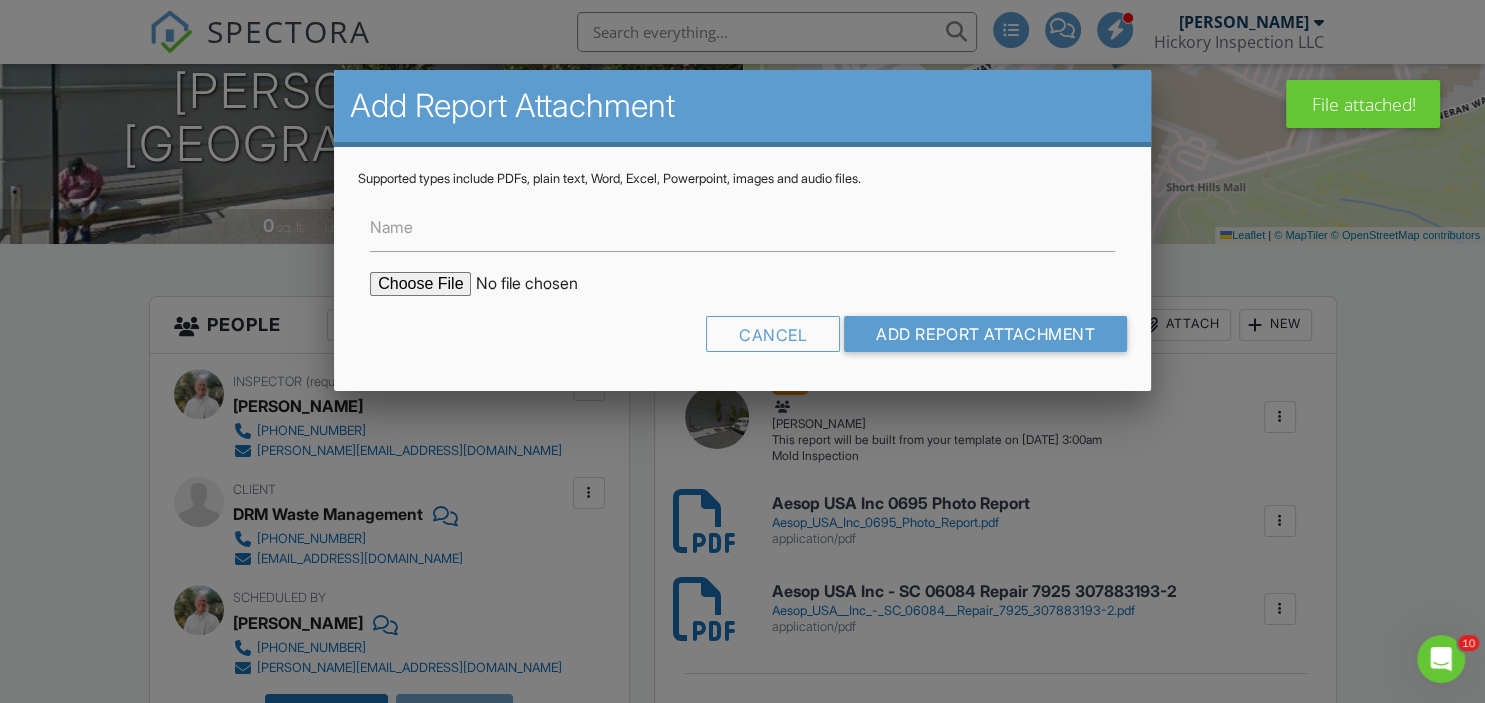 click at bounding box center [540, 284] 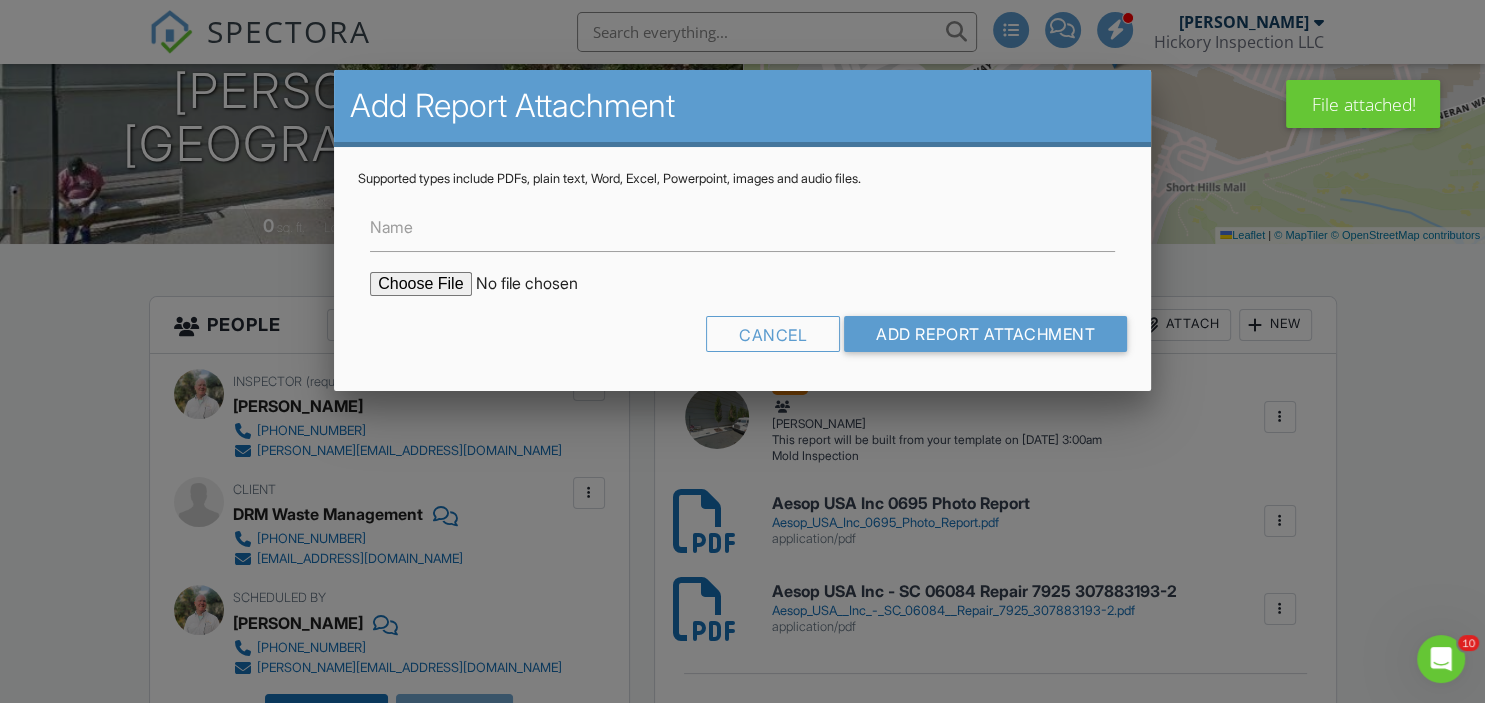 type on "C:\fakepath\MANDATORY ON SITE CALL IN OR TEXT.pdf" 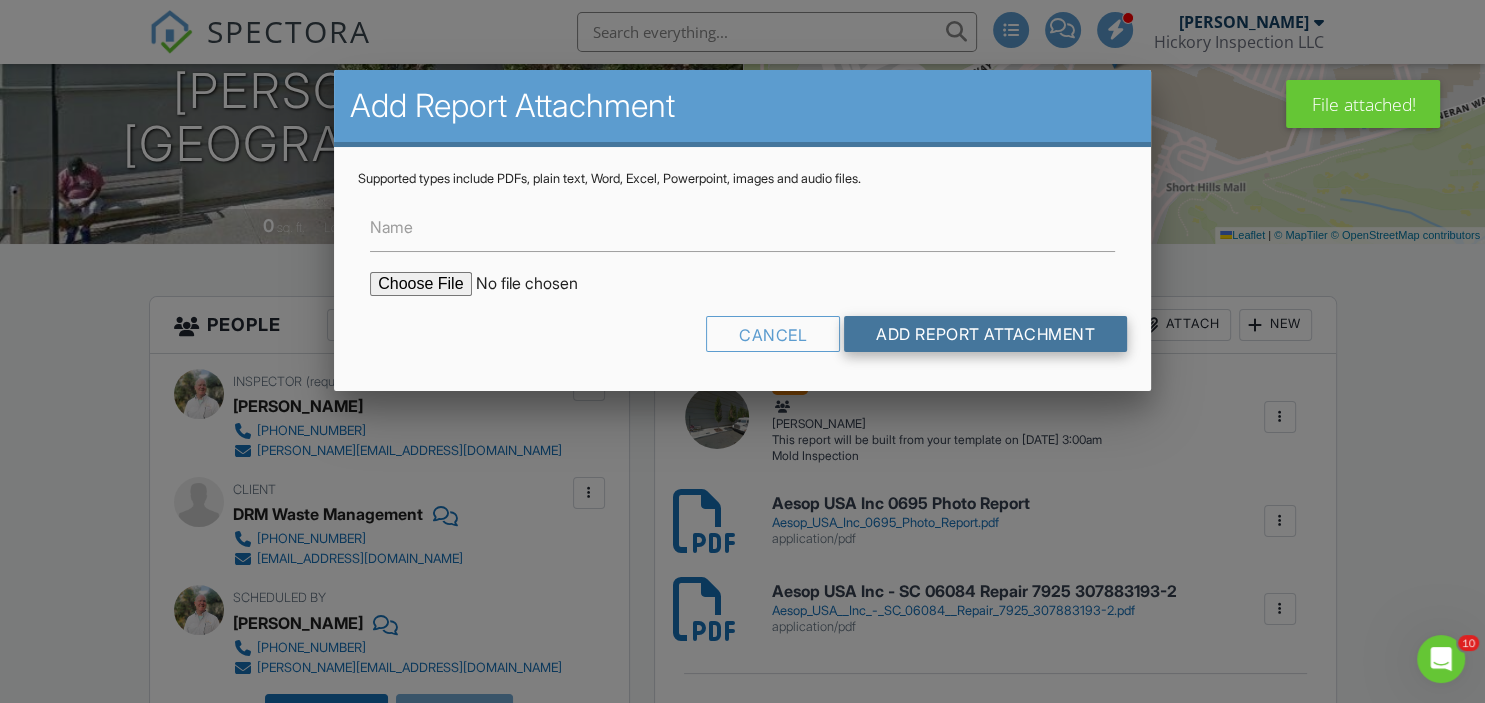 click on "Add Report Attachment" at bounding box center (985, 334) 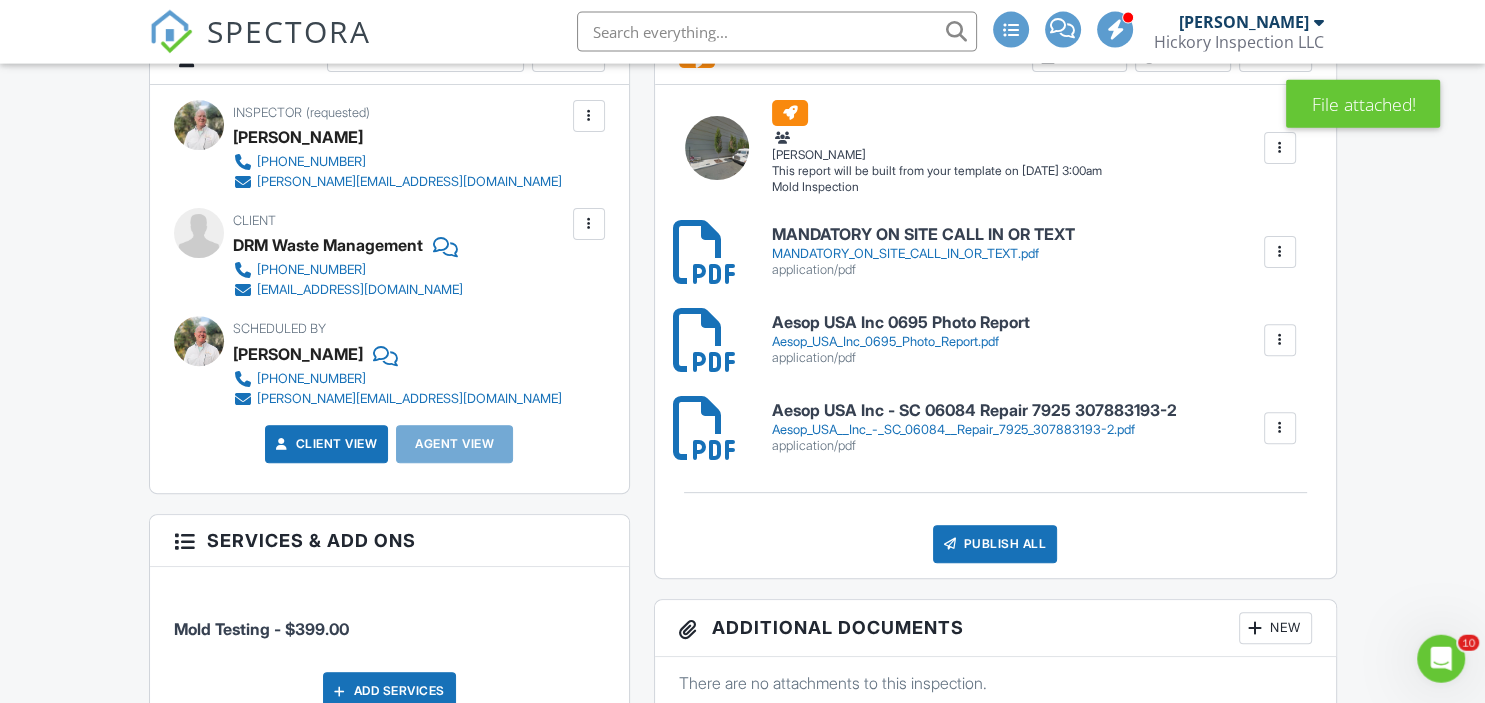 scroll, scrollTop: 704, scrollLeft: 0, axis: vertical 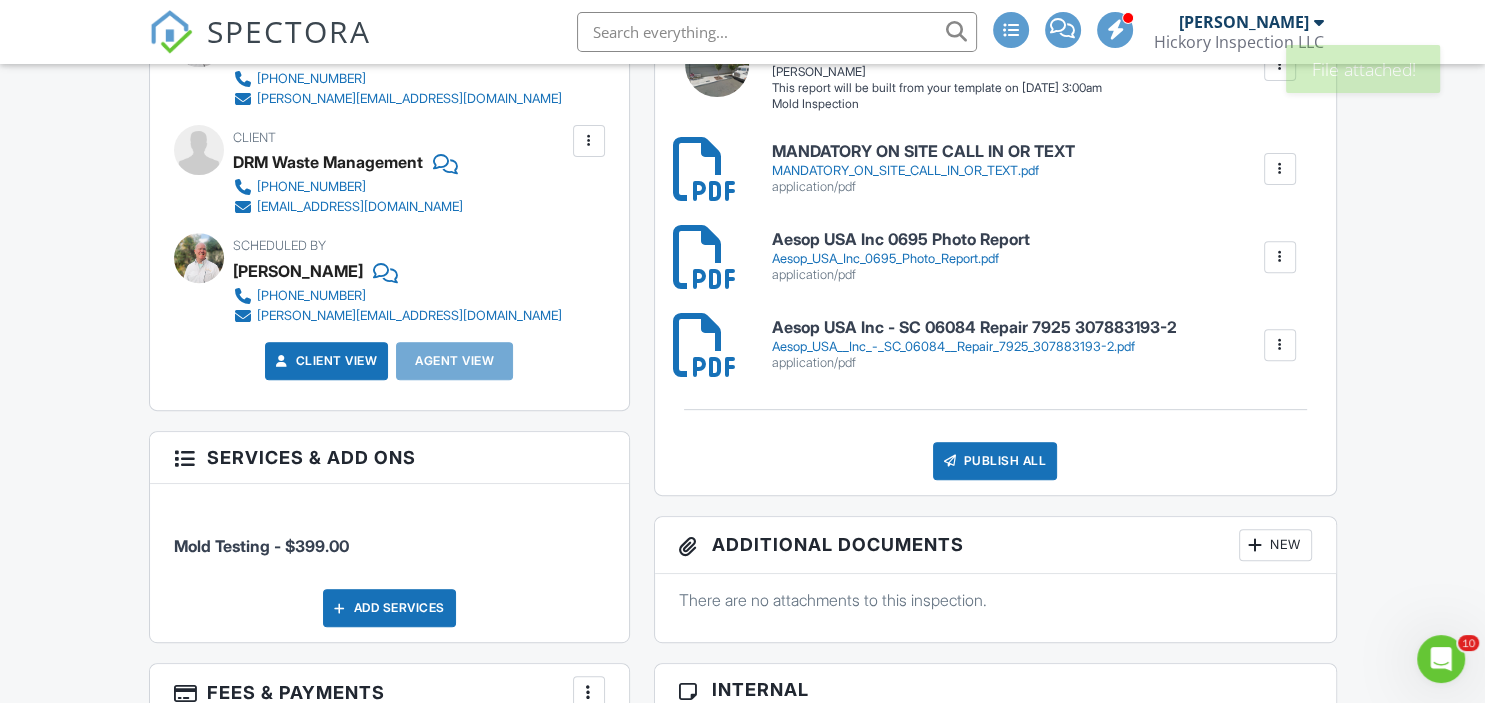 click on "New" at bounding box center [1275, 545] 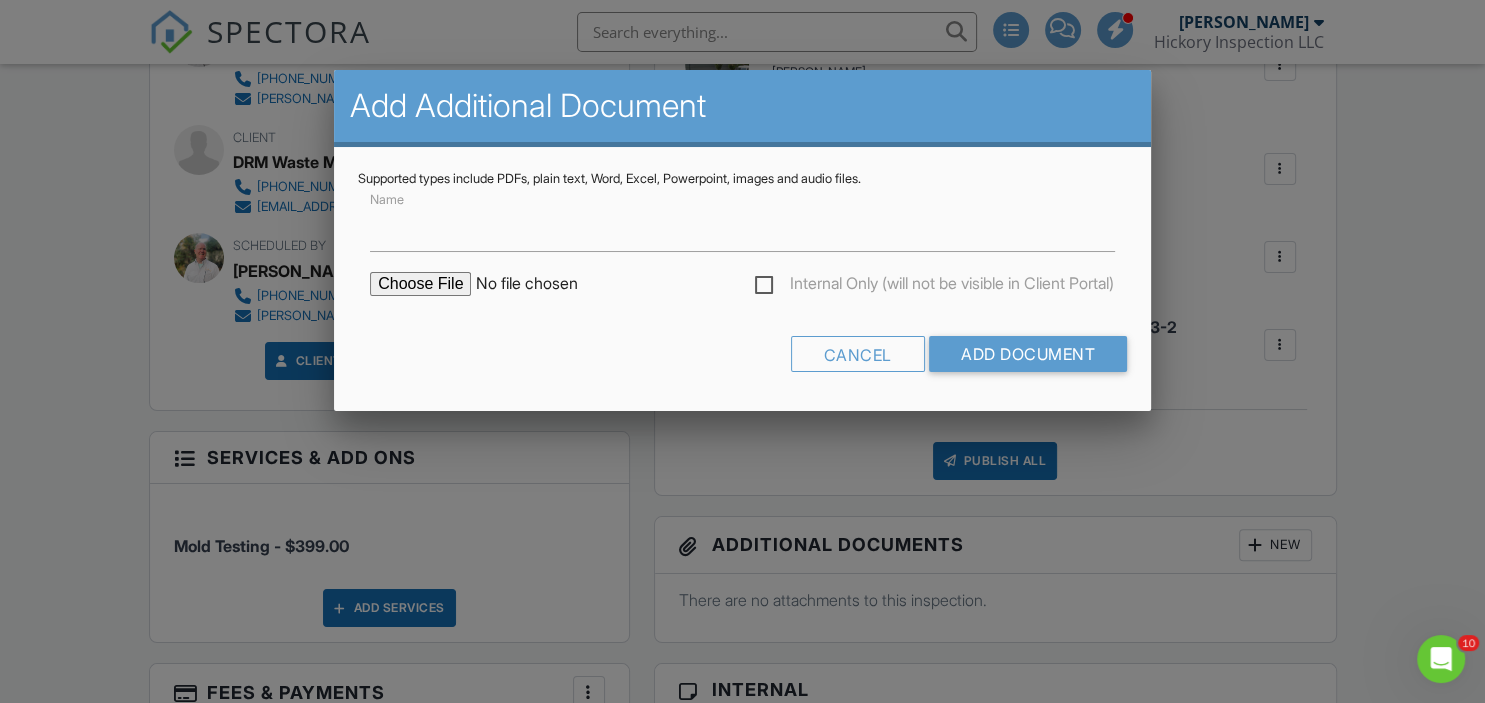 click at bounding box center [540, 284] 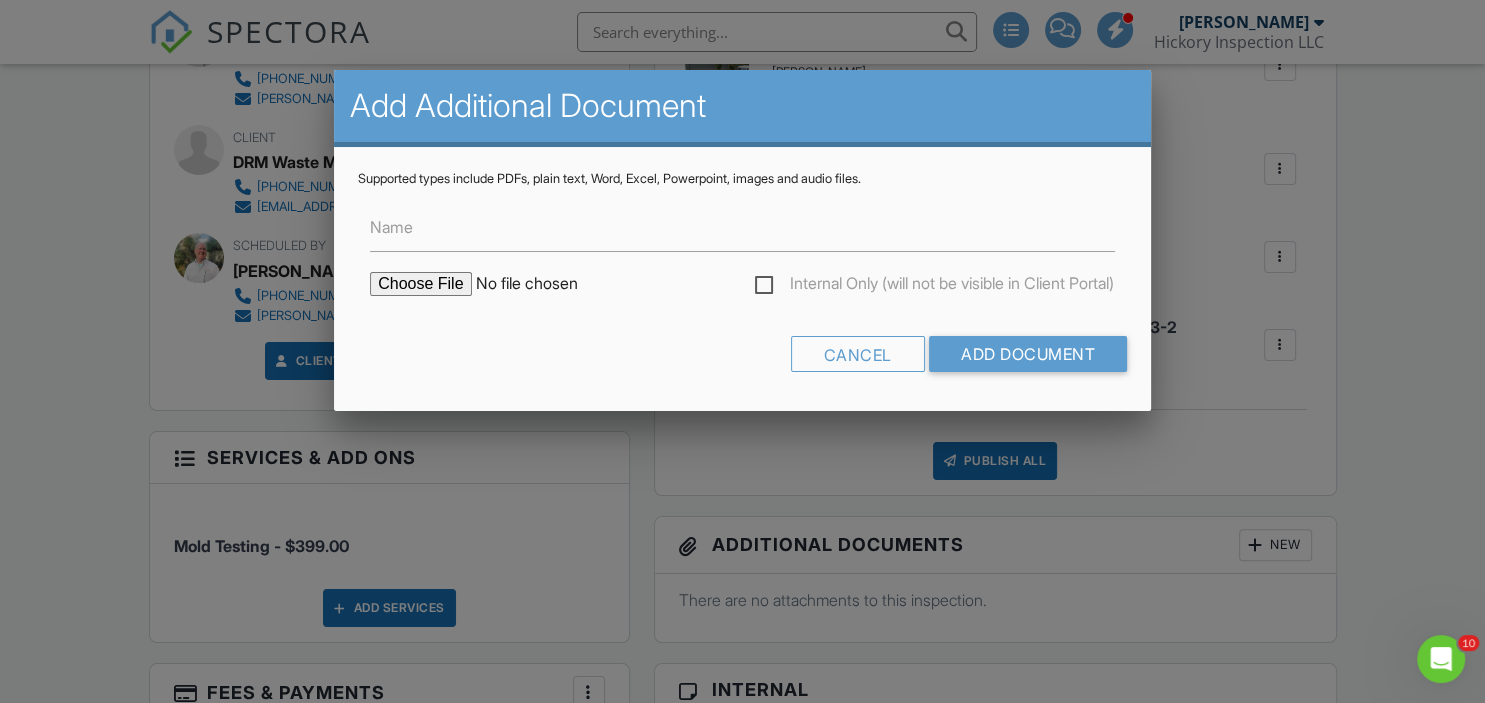 type on "C:\fakepath\Aesop USA Inc_0695_Photo_Report.pdf" 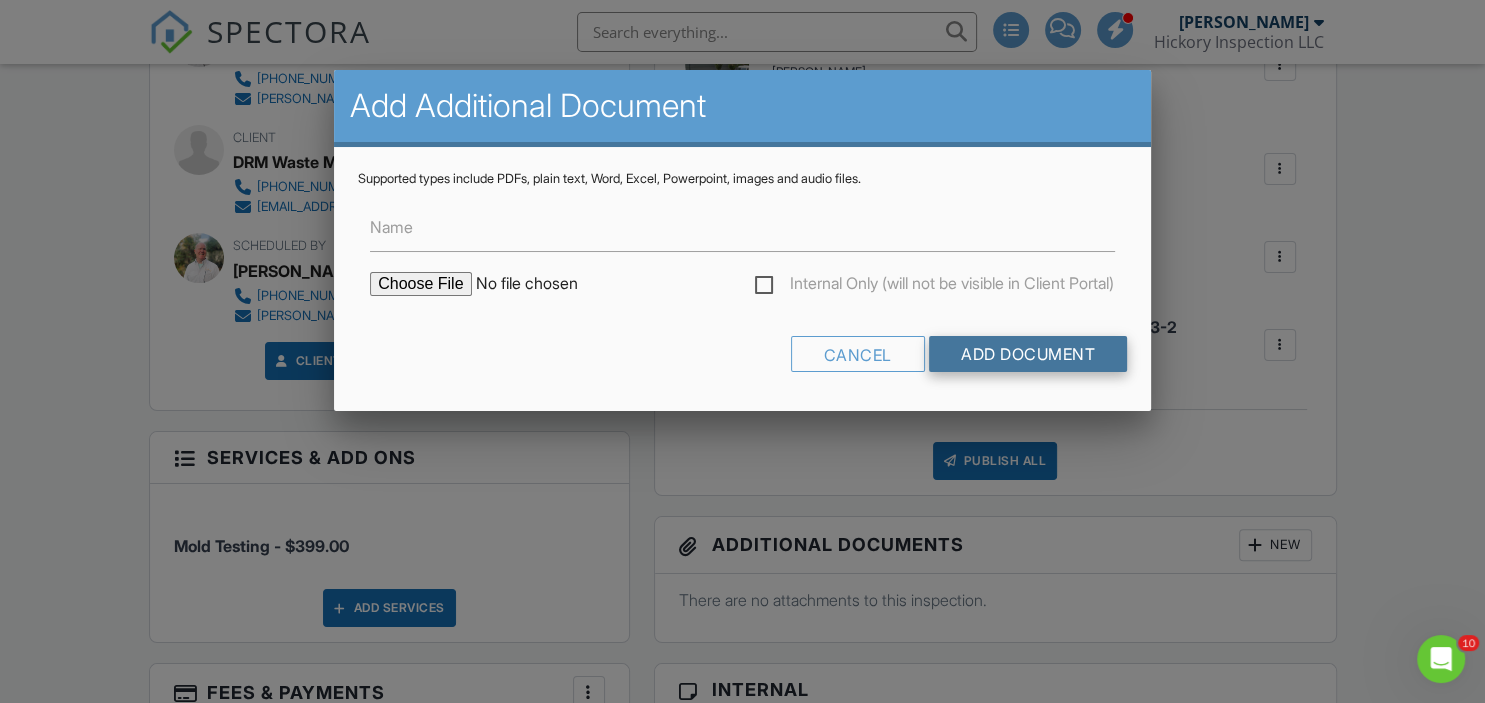 click on "Add Document" at bounding box center [1028, 354] 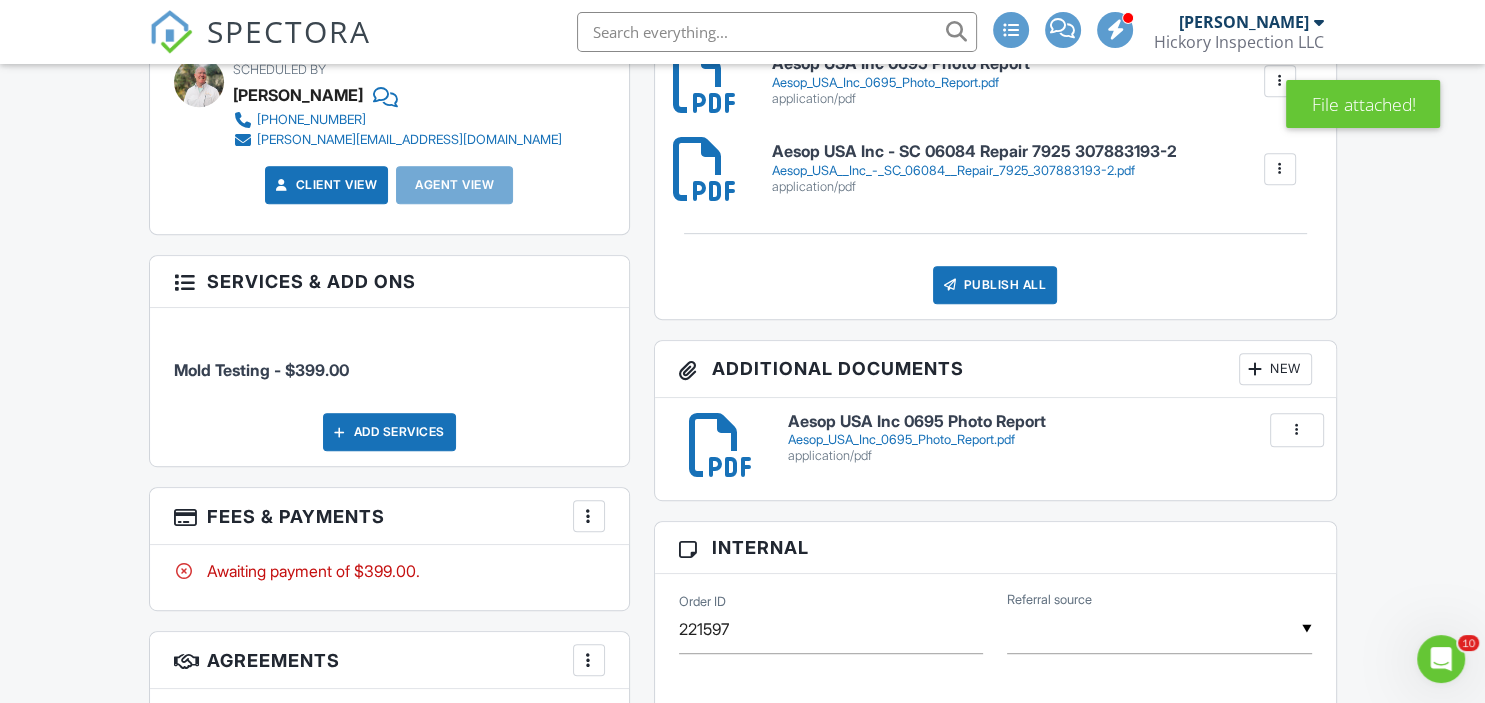 scroll, scrollTop: 0, scrollLeft: 0, axis: both 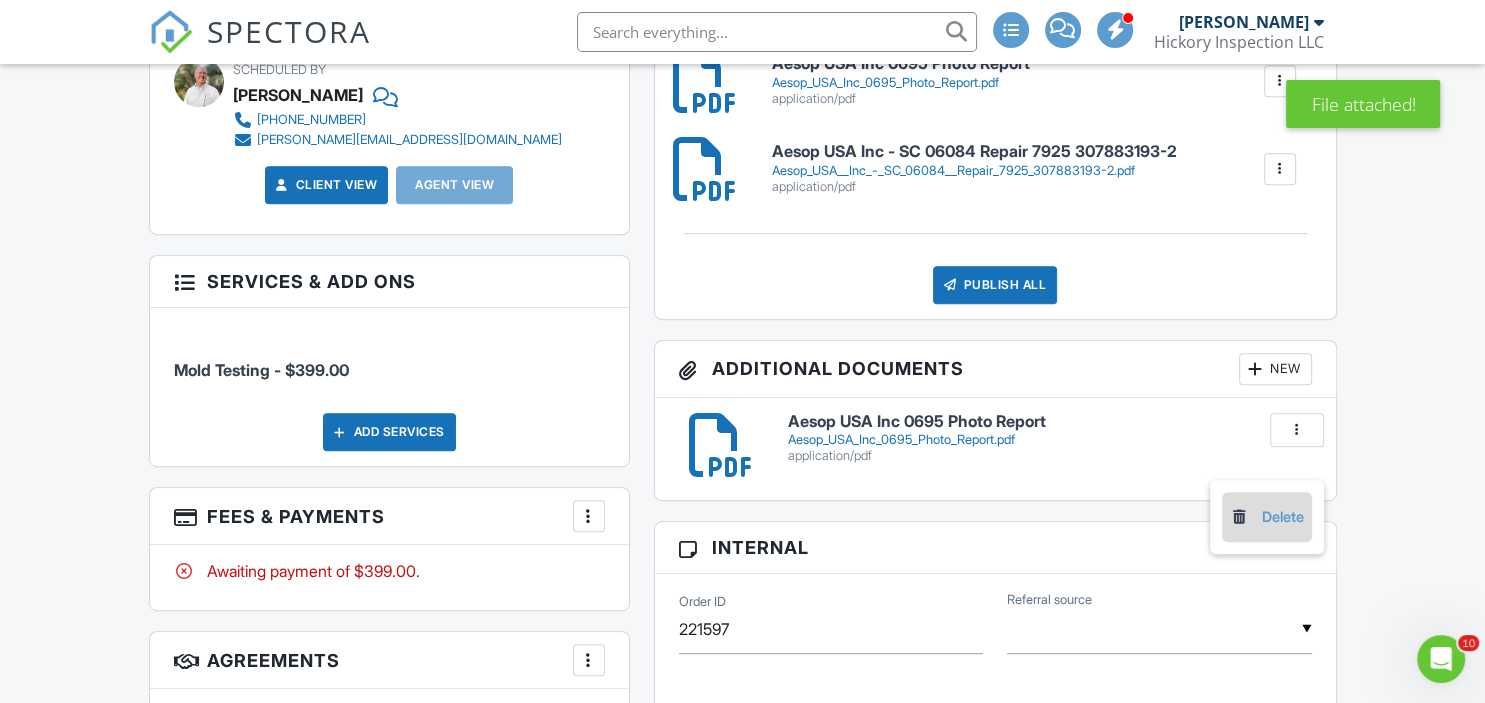 click on "Delete" at bounding box center [1267, 517] 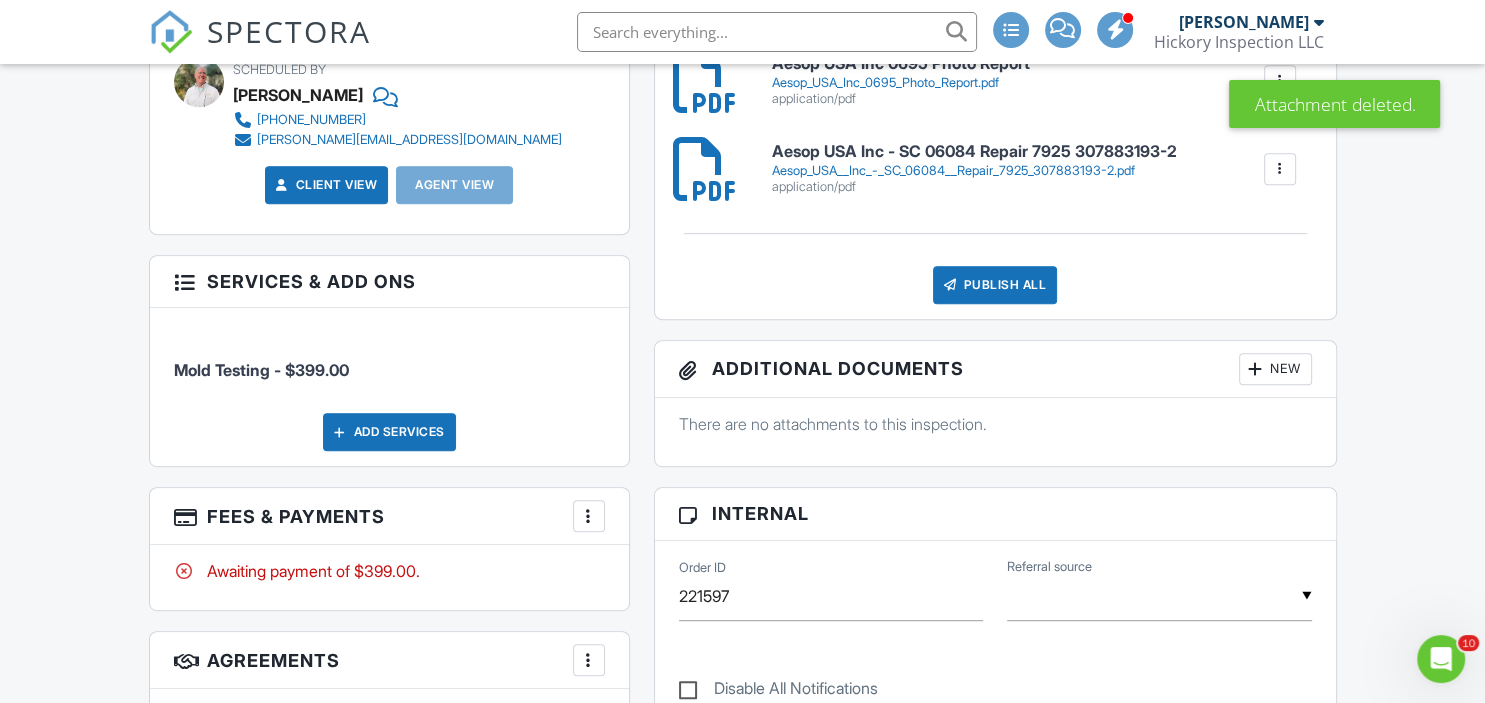 scroll, scrollTop: 0, scrollLeft: 0, axis: both 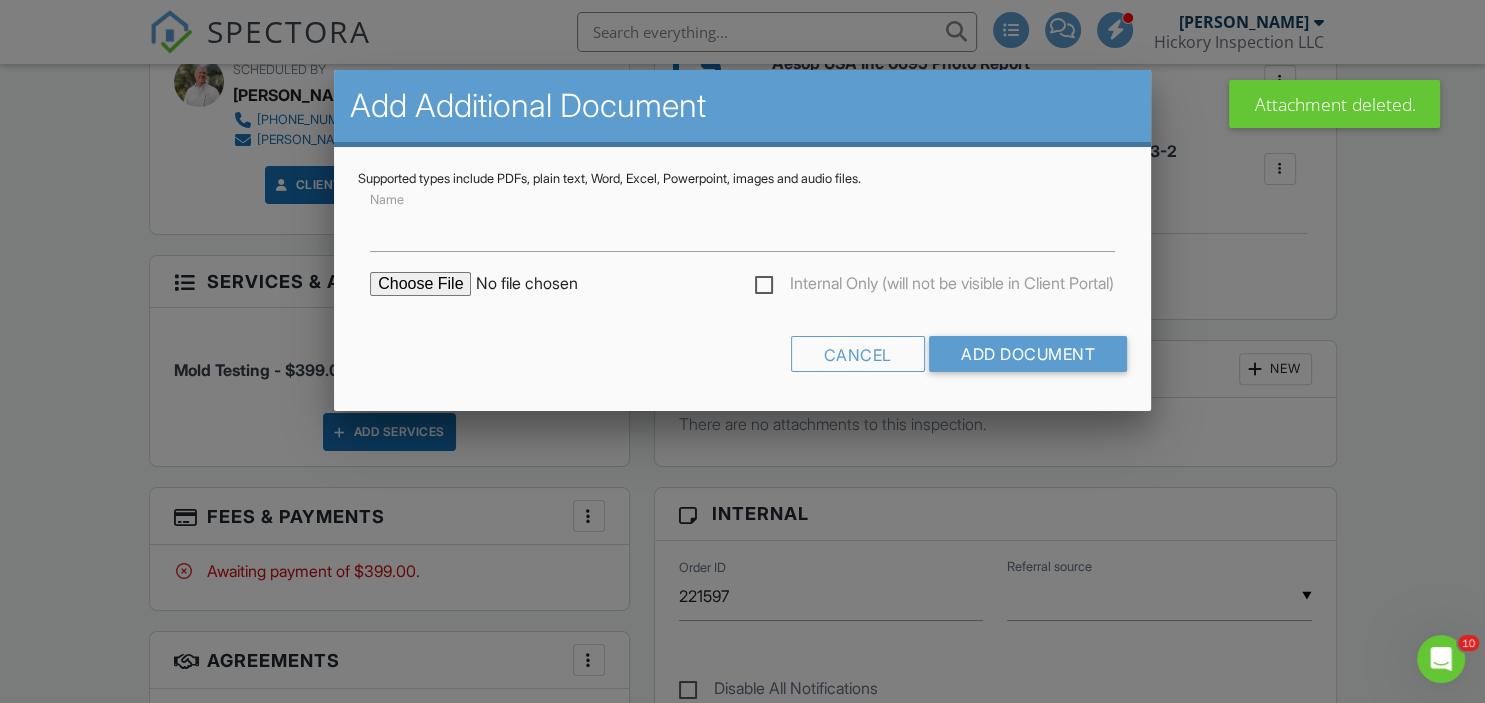 click at bounding box center [540, 284] 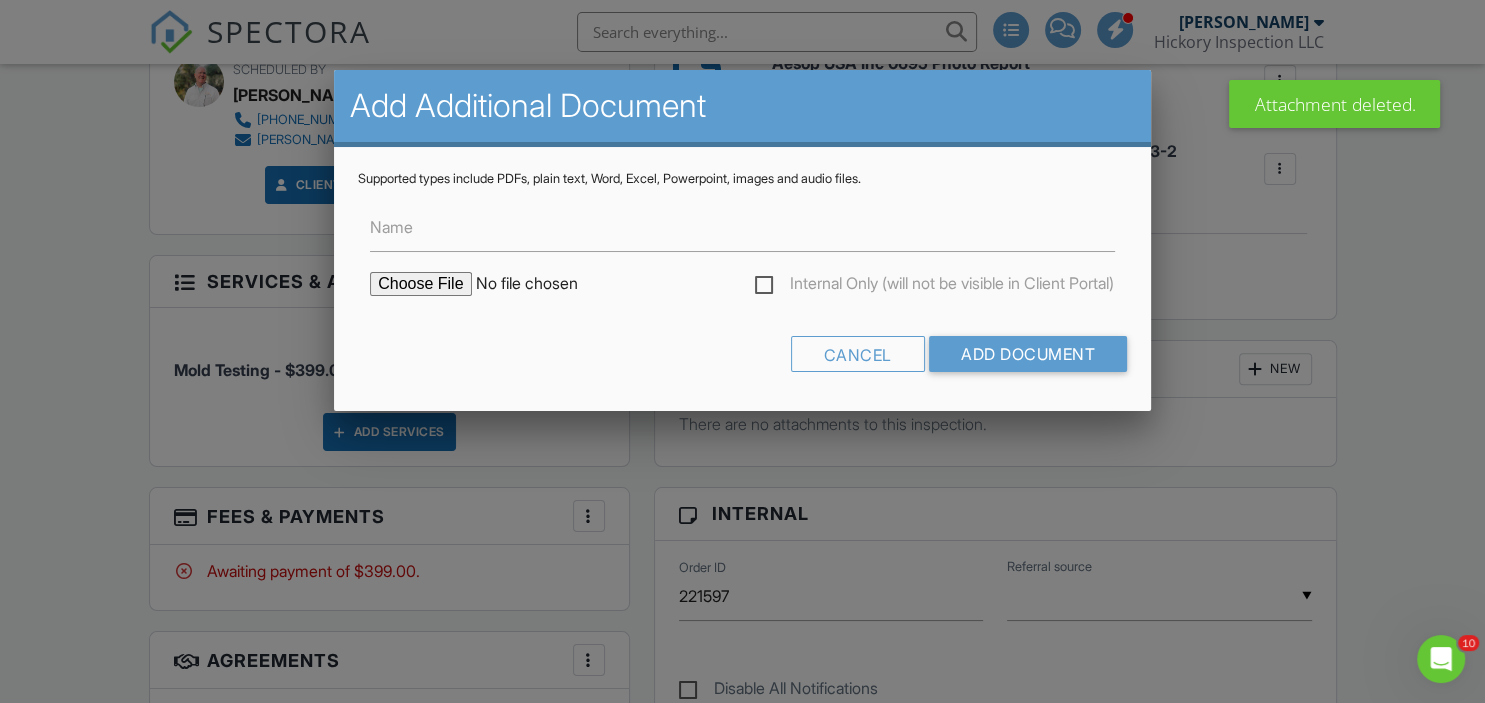 type on "C:\fakepath\Aesop USA Inc_0695_Photo_Report.pdf" 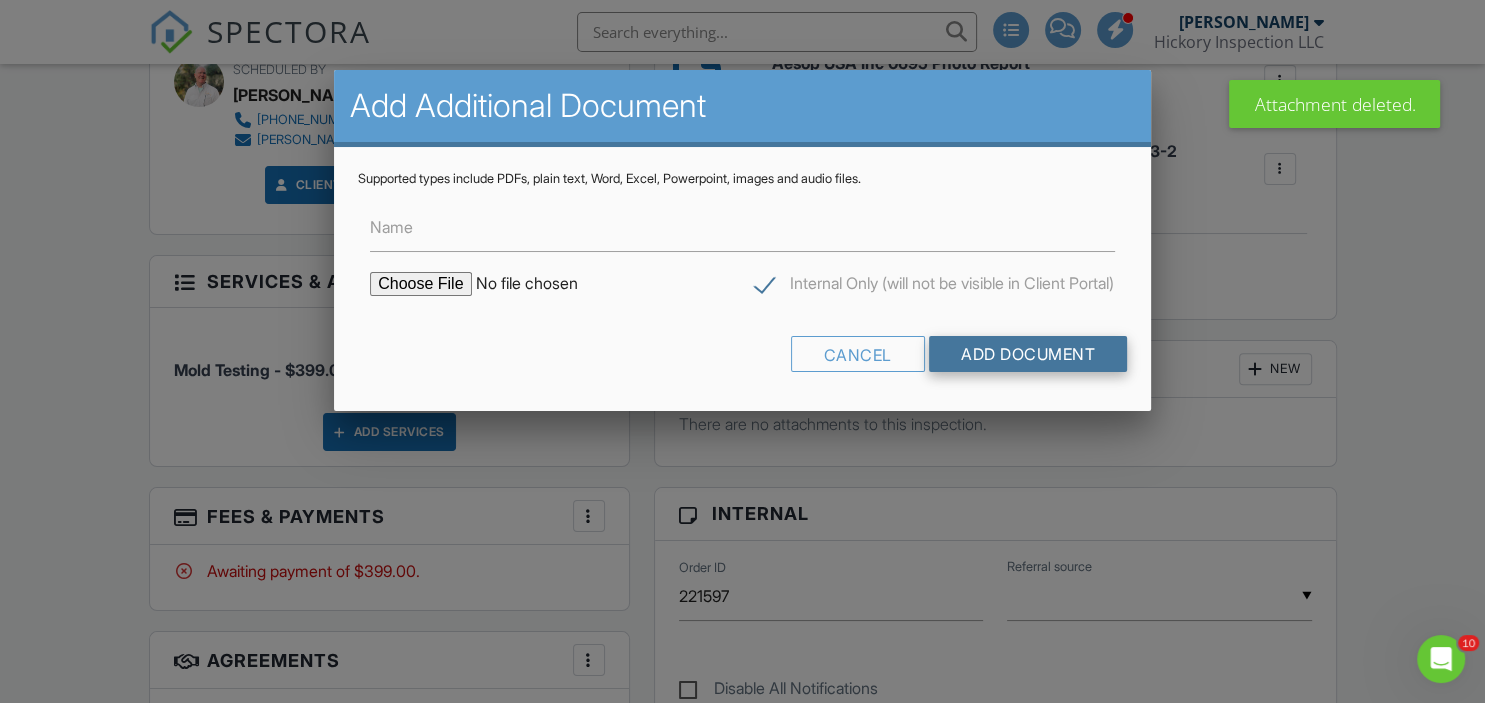 click on "Add Document" at bounding box center (1028, 354) 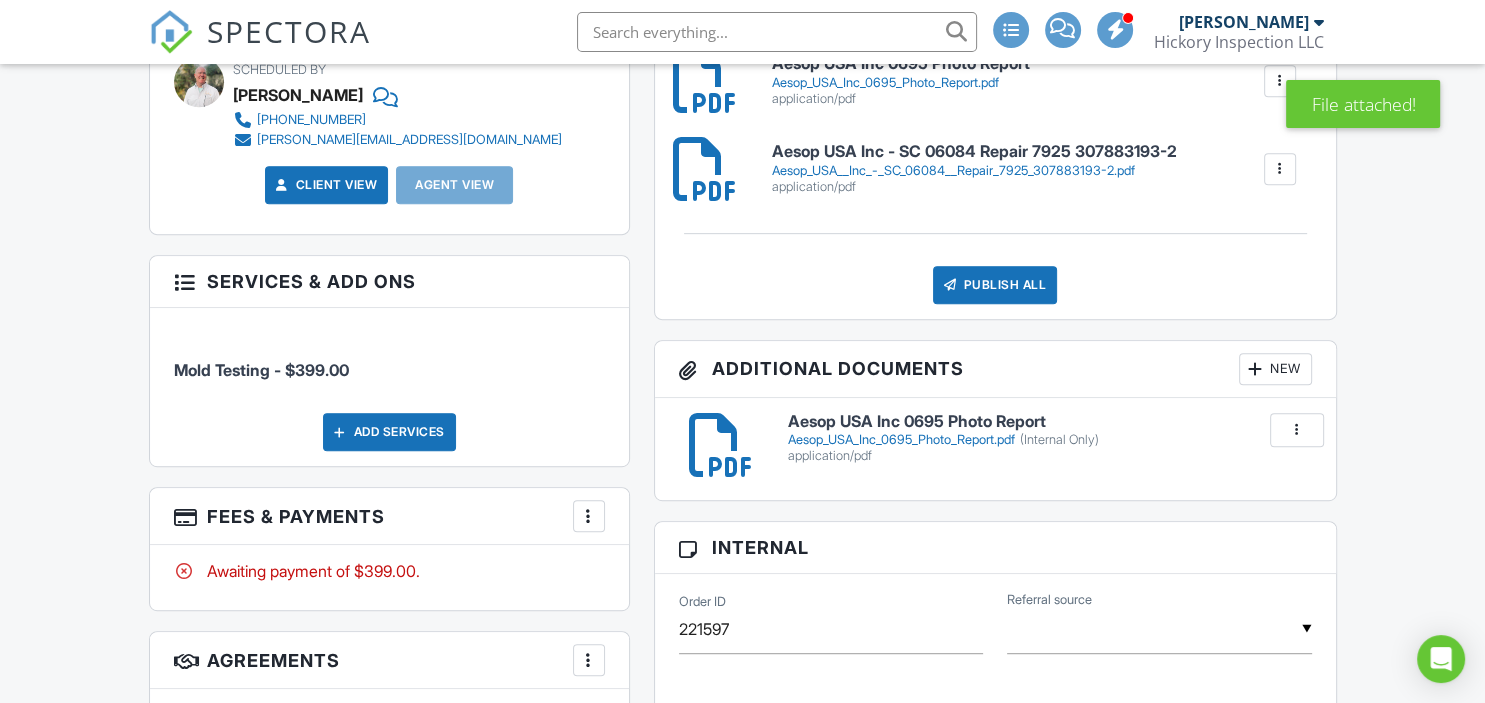 click on "New" at bounding box center (1275, 369) 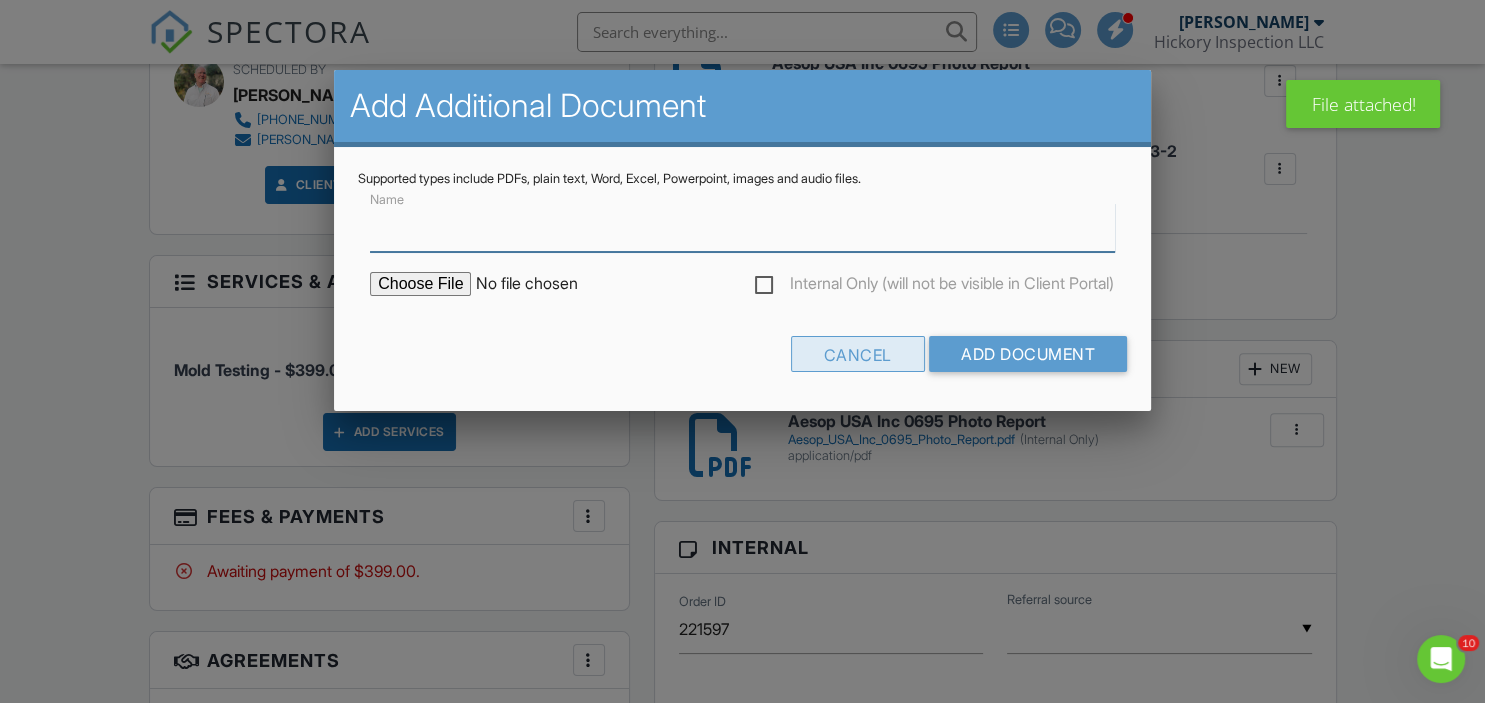 scroll, scrollTop: 0, scrollLeft: 0, axis: both 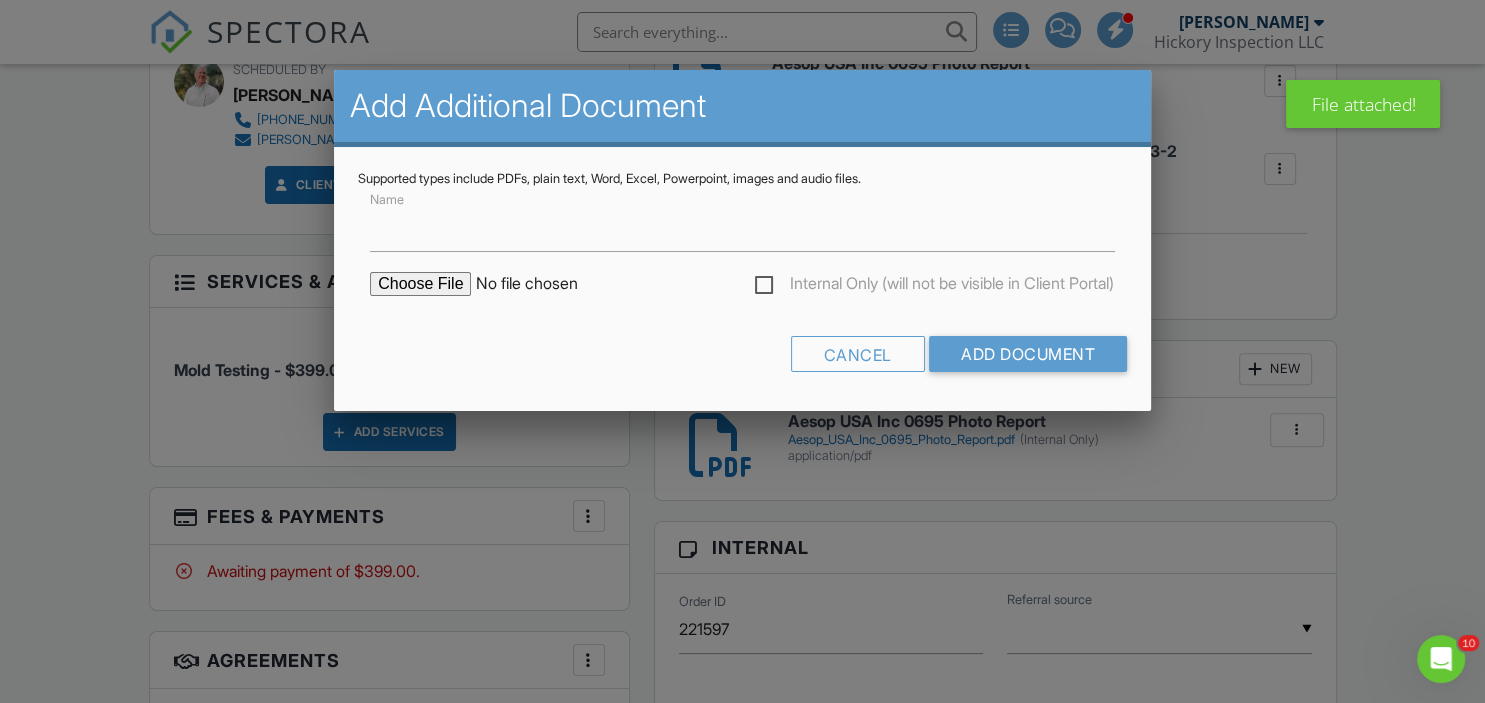 click at bounding box center [540, 284] 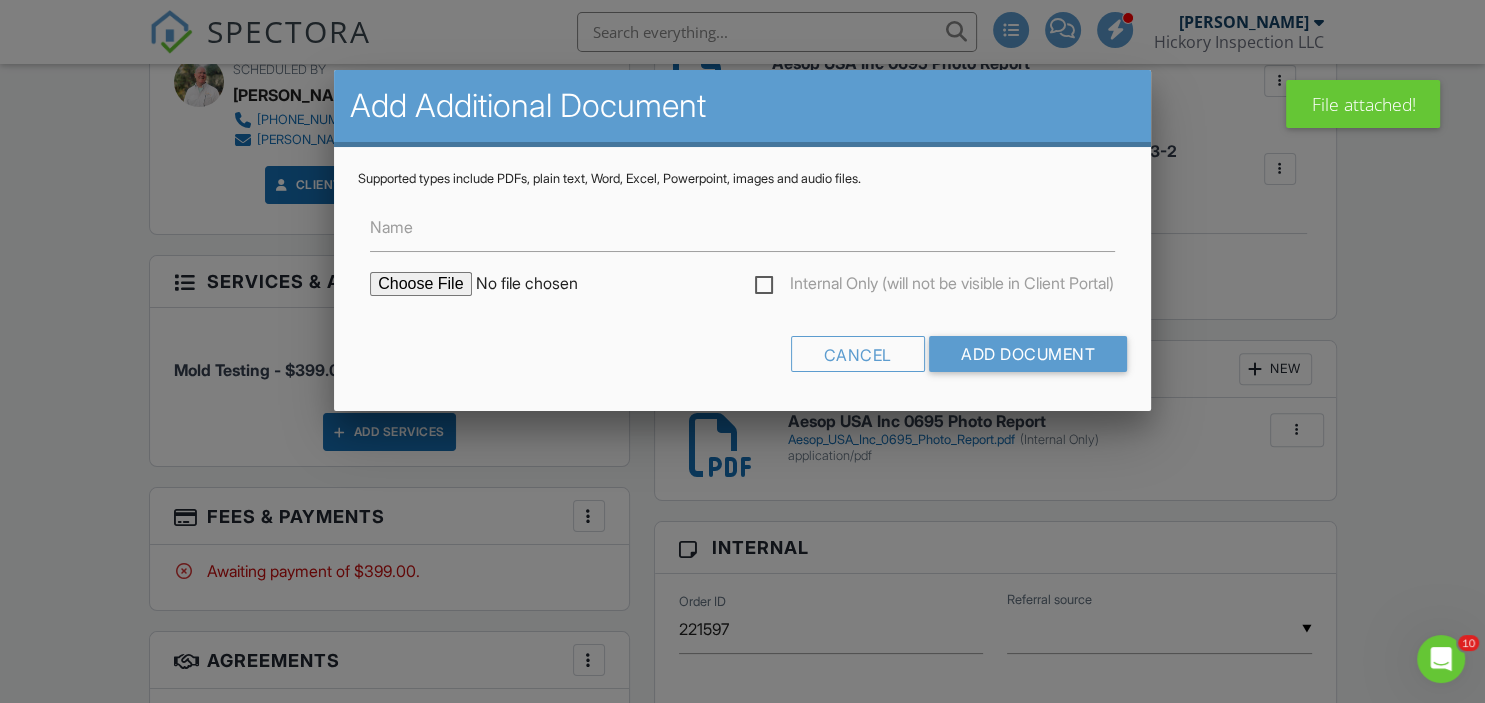 type on "C:\fakepath\Aesop USA, Inc - SC 06084  Repair 7925 307883193-2.pdf" 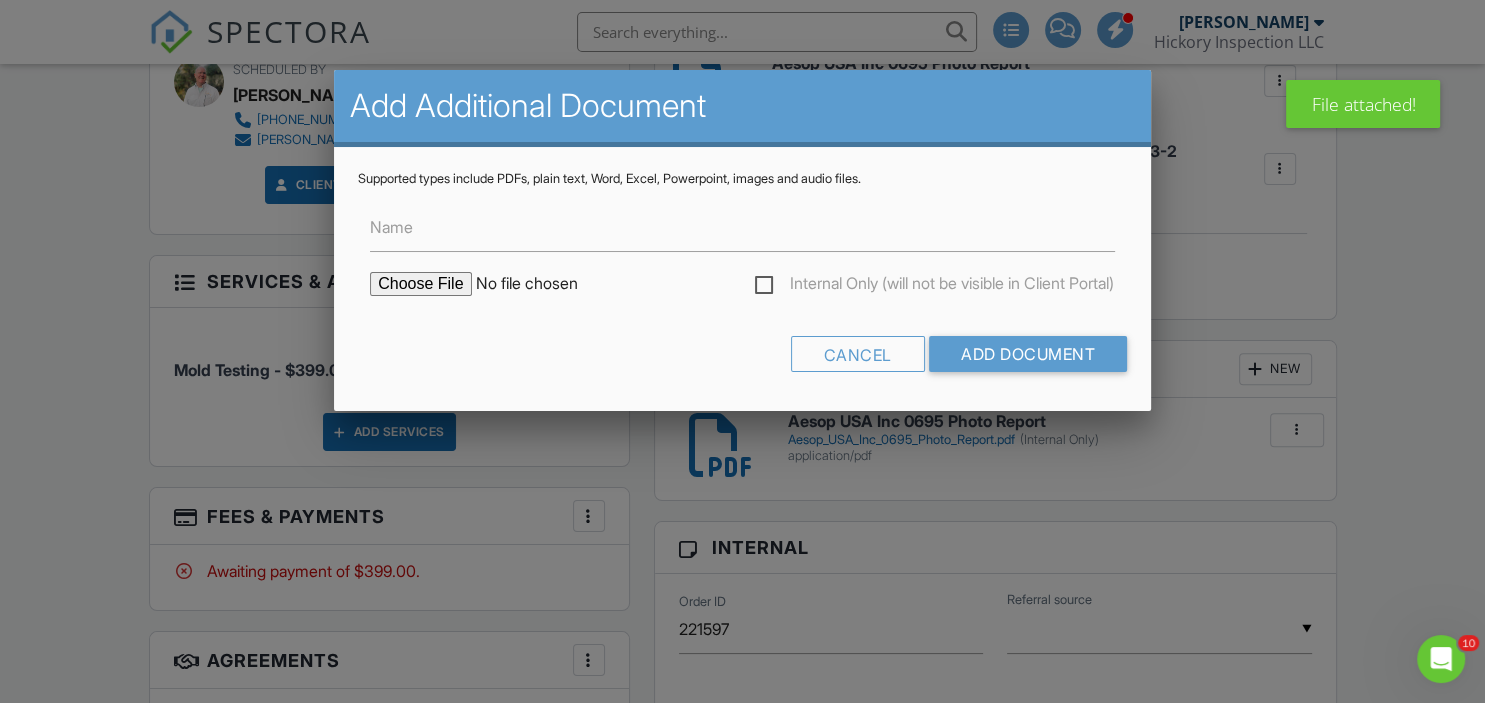 click on "Internal Only (will not be visible in Client Portal)" at bounding box center (934, 286) 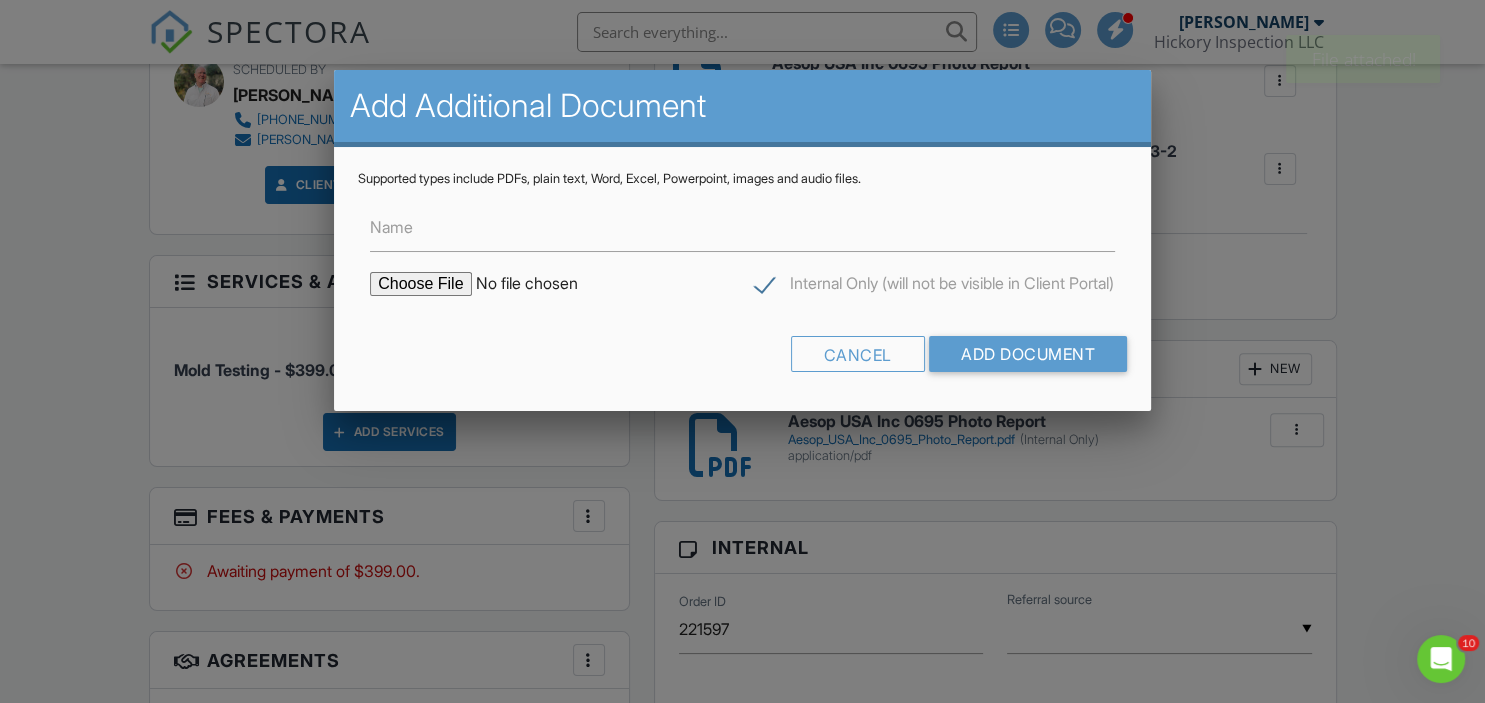 click on "Internal Only (will not be visible in Client Portal)" at bounding box center (934, 286) 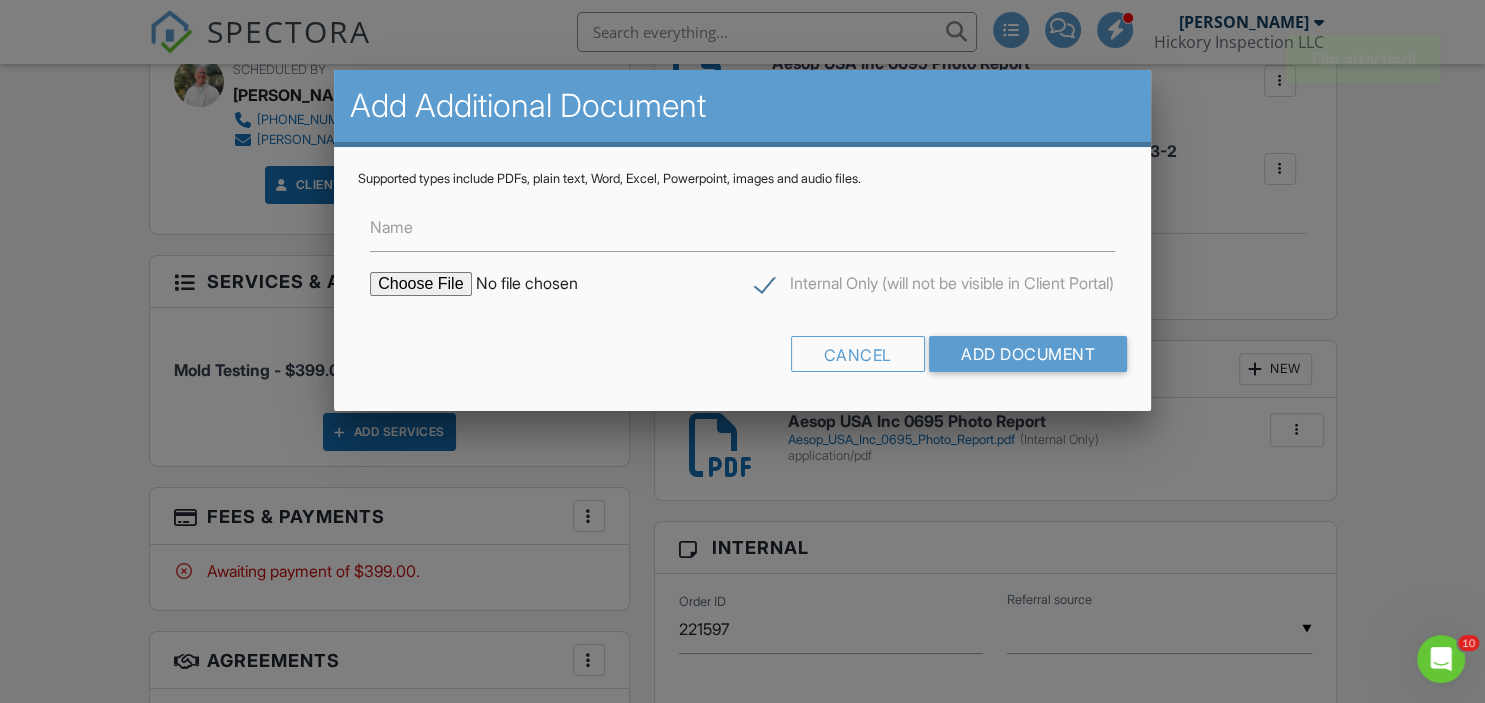 click on "Internal Only (will not be visible in Client Portal)" at bounding box center (-9659, 278) 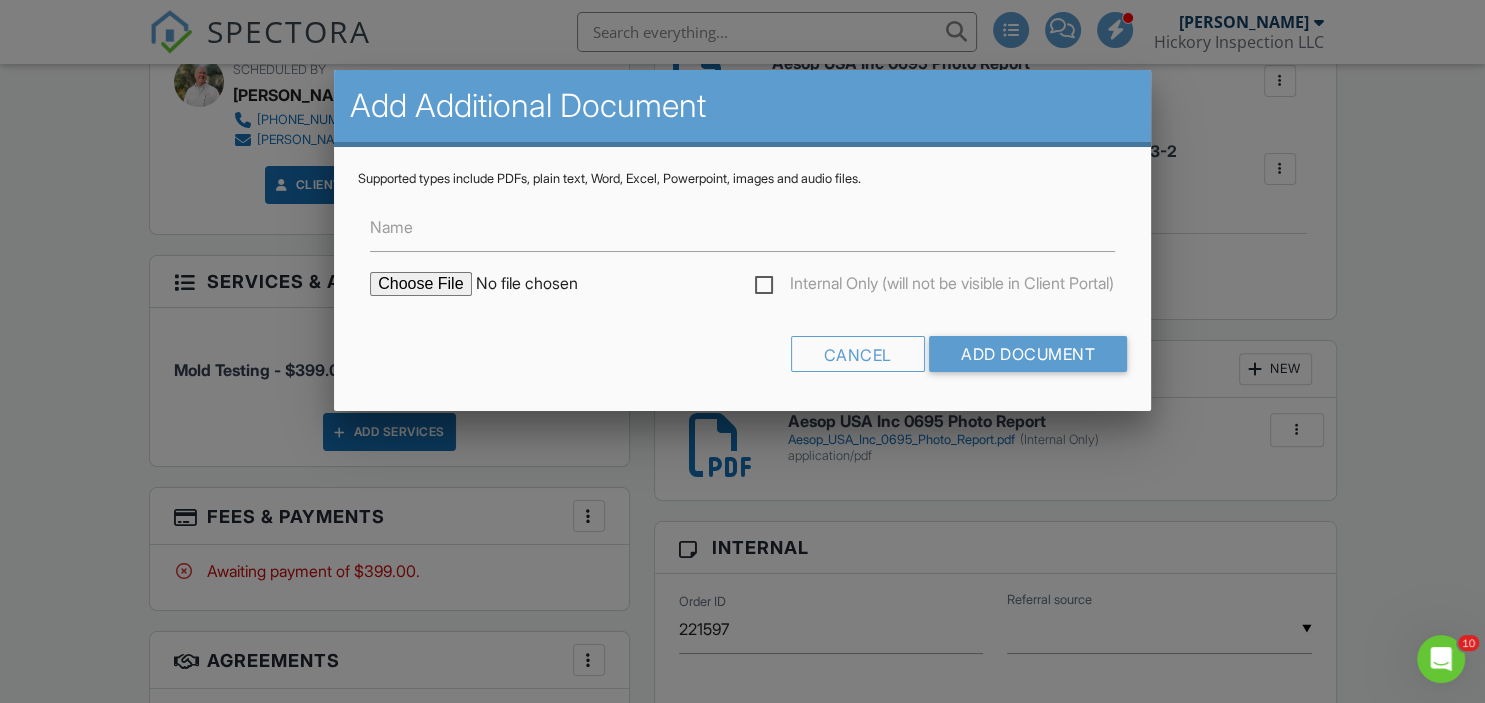 click on "Internal Only (will not be visible in Client Portal)" at bounding box center (934, 286) 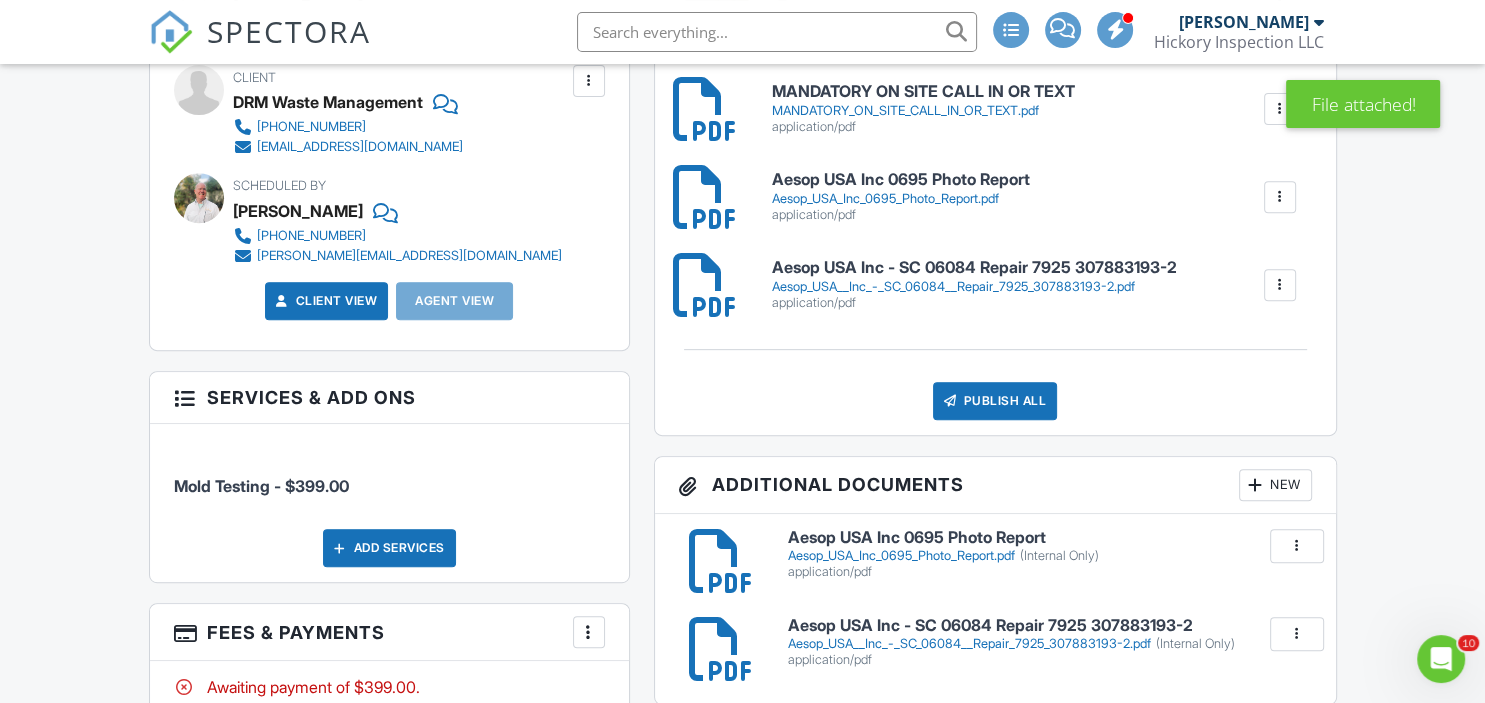 scroll, scrollTop: 880, scrollLeft: 0, axis: vertical 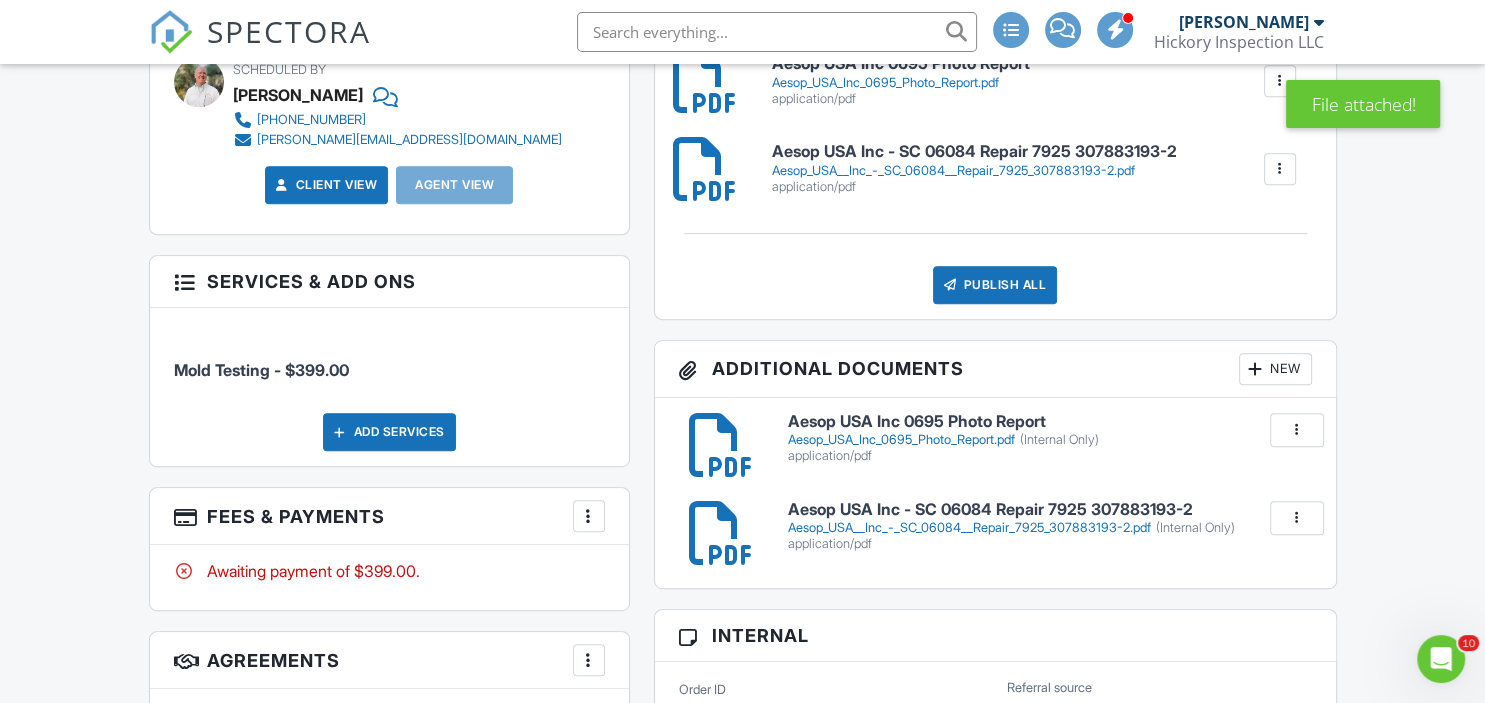 click at bounding box center (1256, 369) 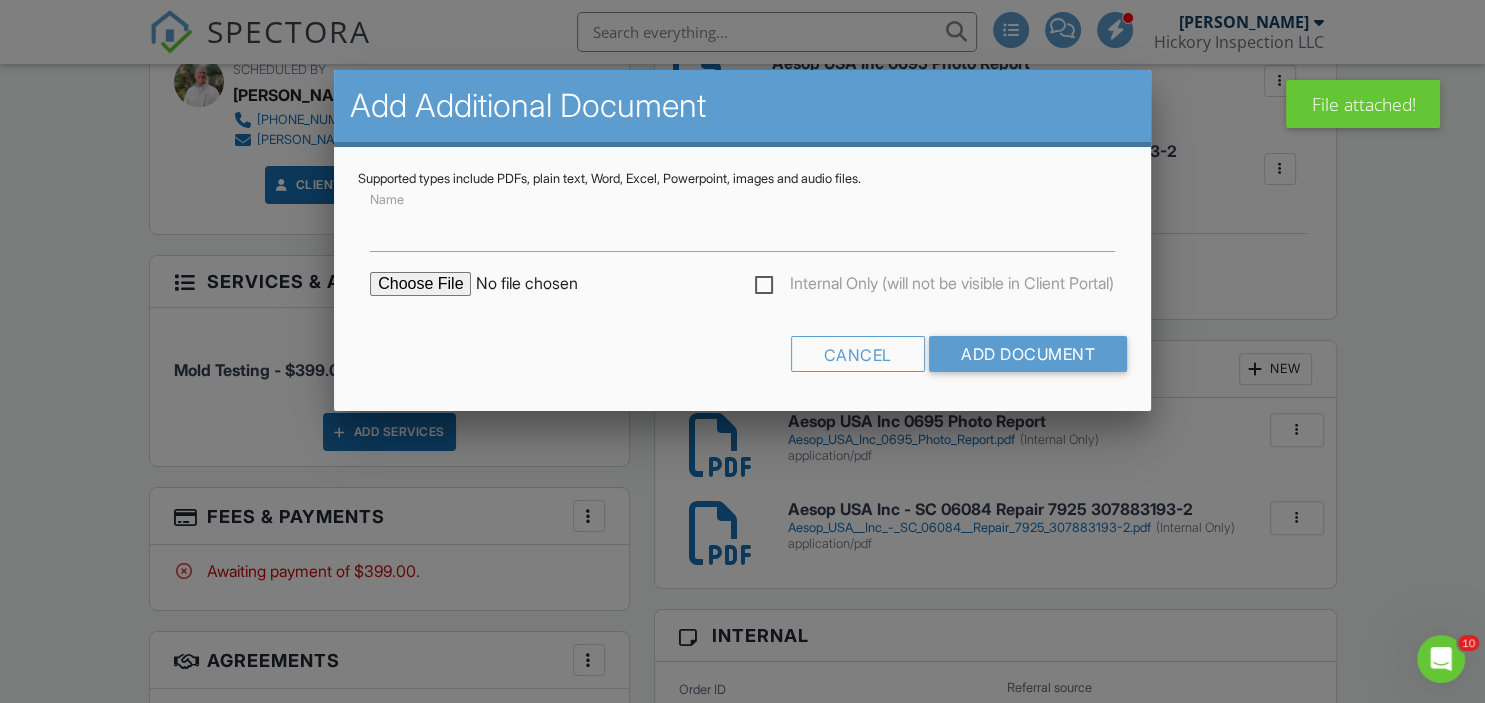 click at bounding box center [540, 284] 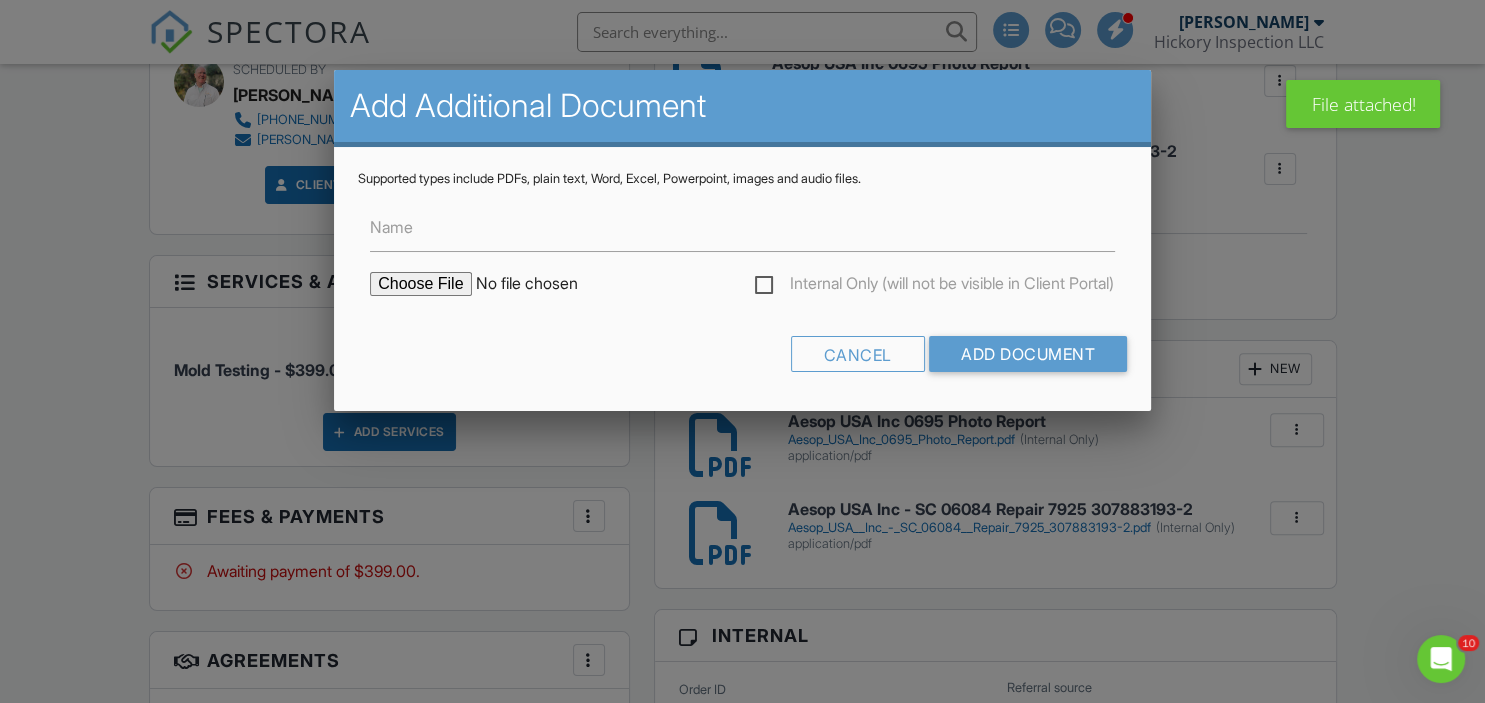 type on "C:\fakepath\MANDATORY ON SITE CALL IN OR TEXT.pdf" 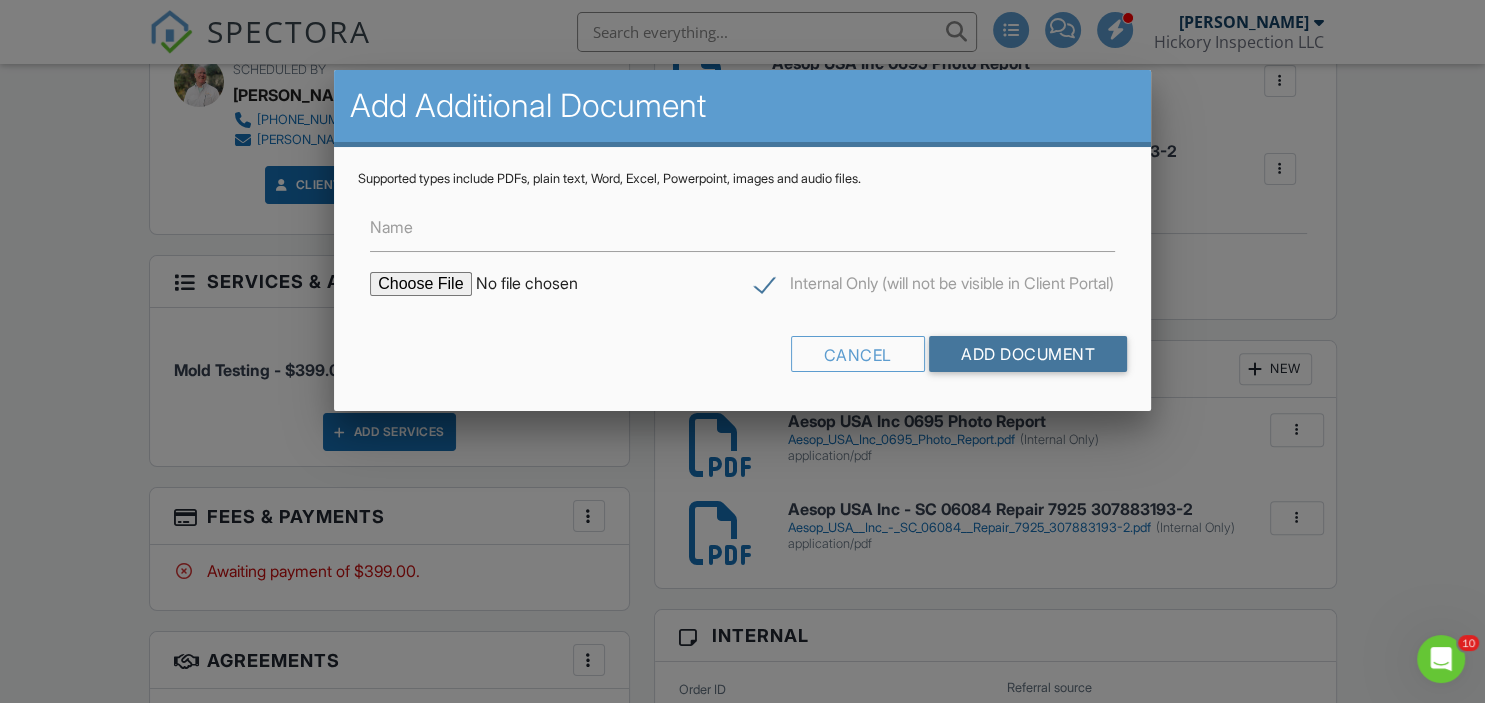 drag, startPoint x: 975, startPoint y: 361, endPoint x: 994, endPoint y: 371, distance: 21.470911 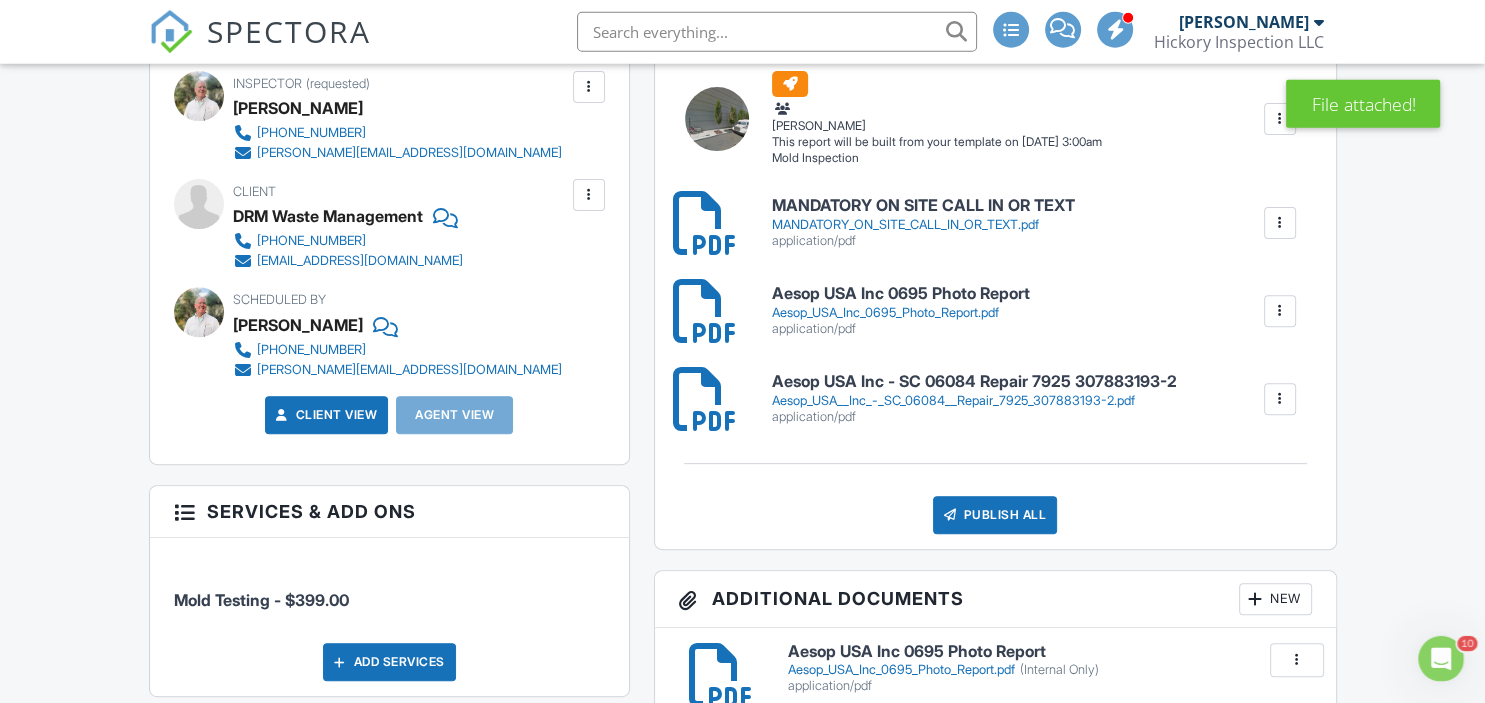 scroll, scrollTop: 528, scrollLeft: 0, axis: vertical 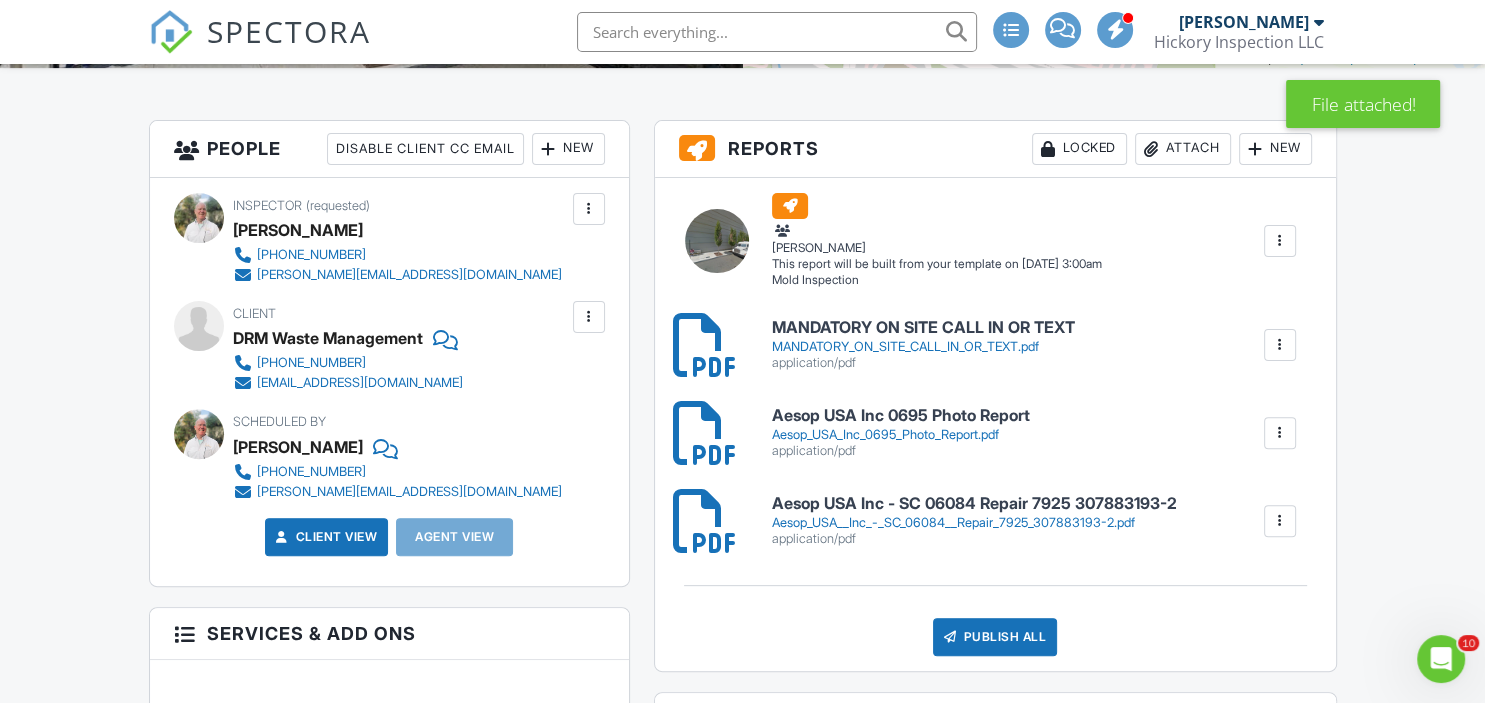 click at bounding box center (1280, 433) 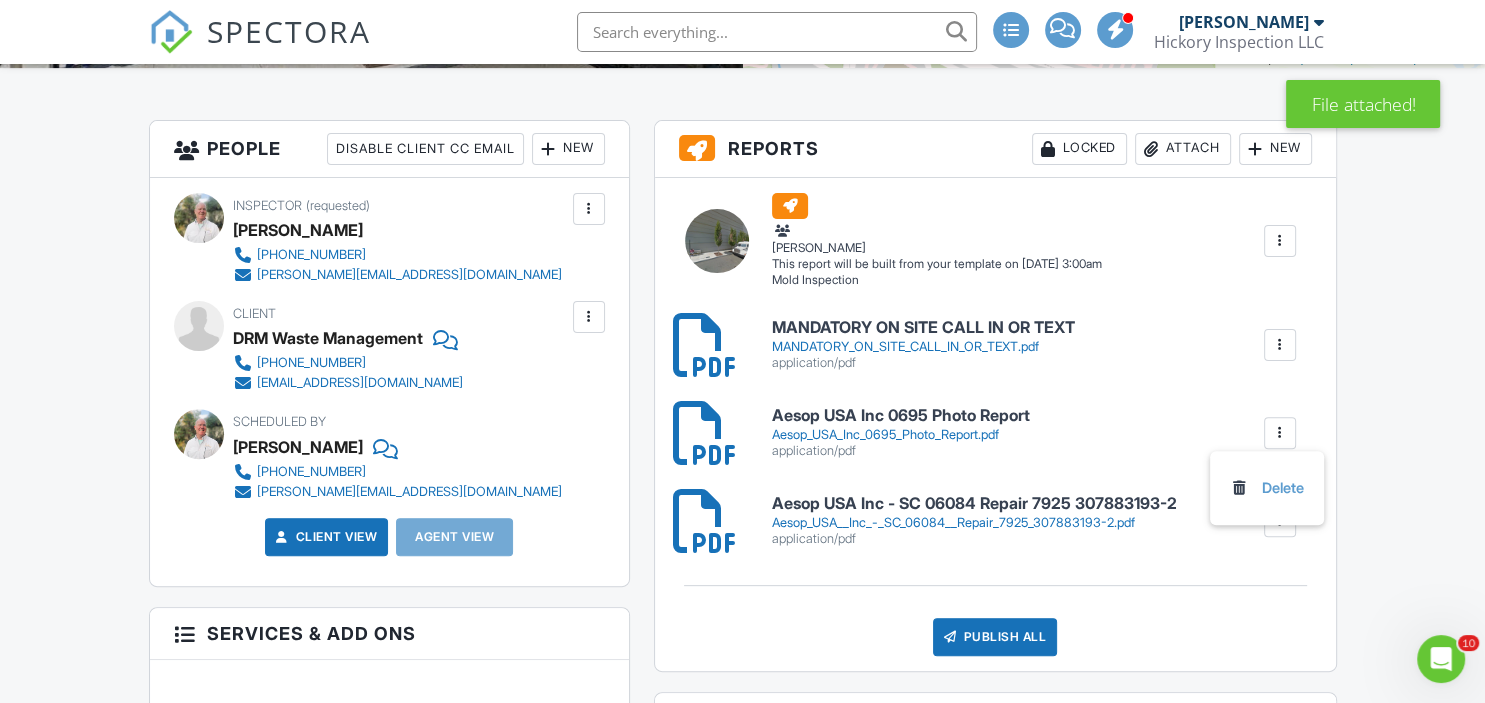 drag, startPoint x: 1268, startPoint y: 494, endPoint x: 822, endPoint y: 382, distance: 459.8478 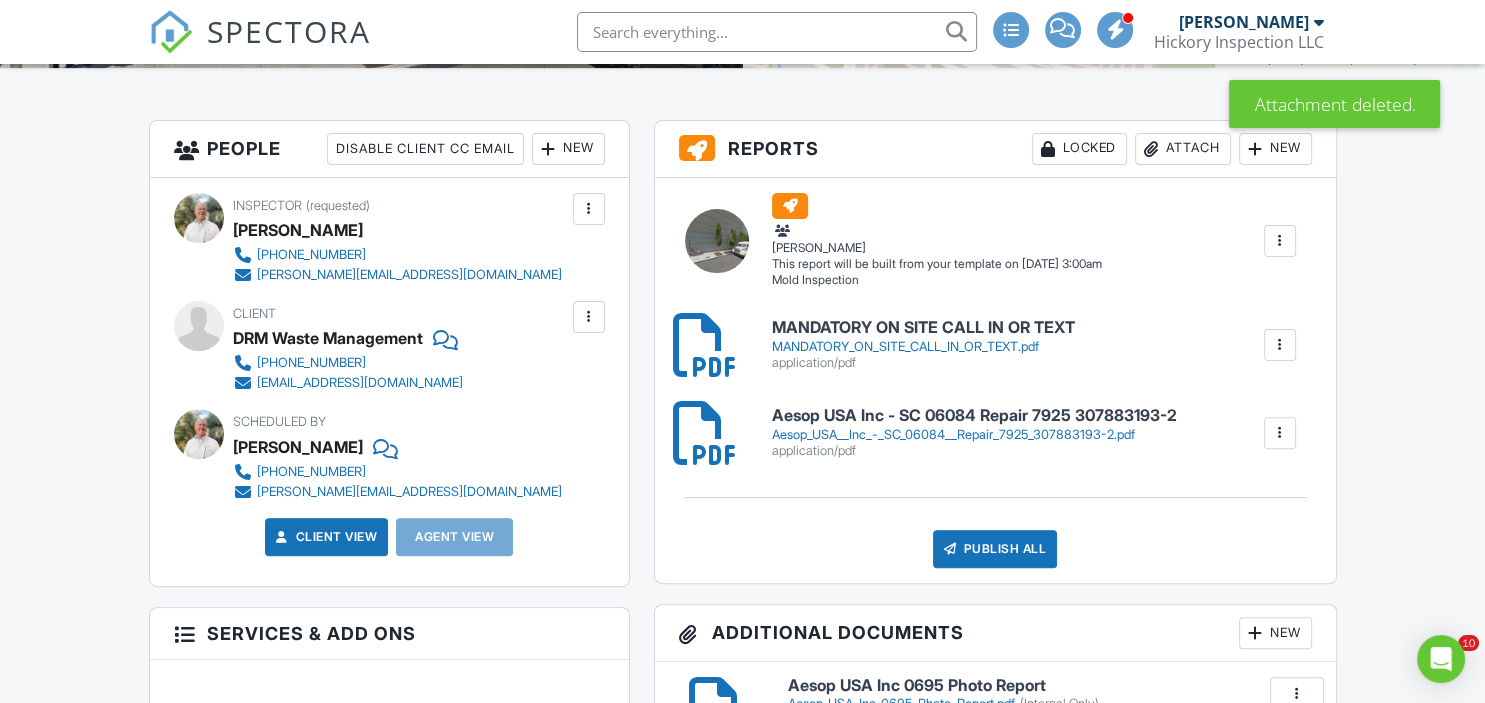 click at bounding box center [1280, 345] 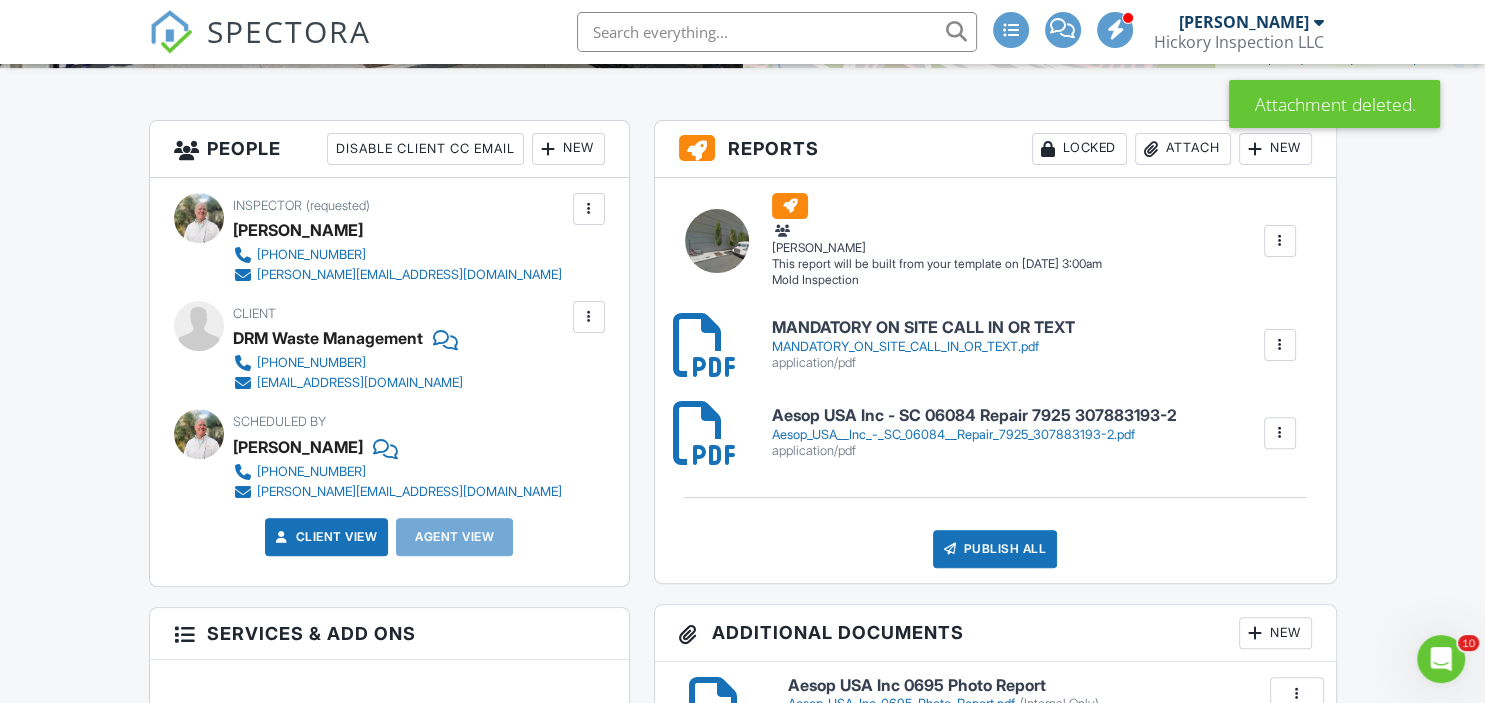 scroll, scrollTop: 0, scrollLeft: 0, axis: both 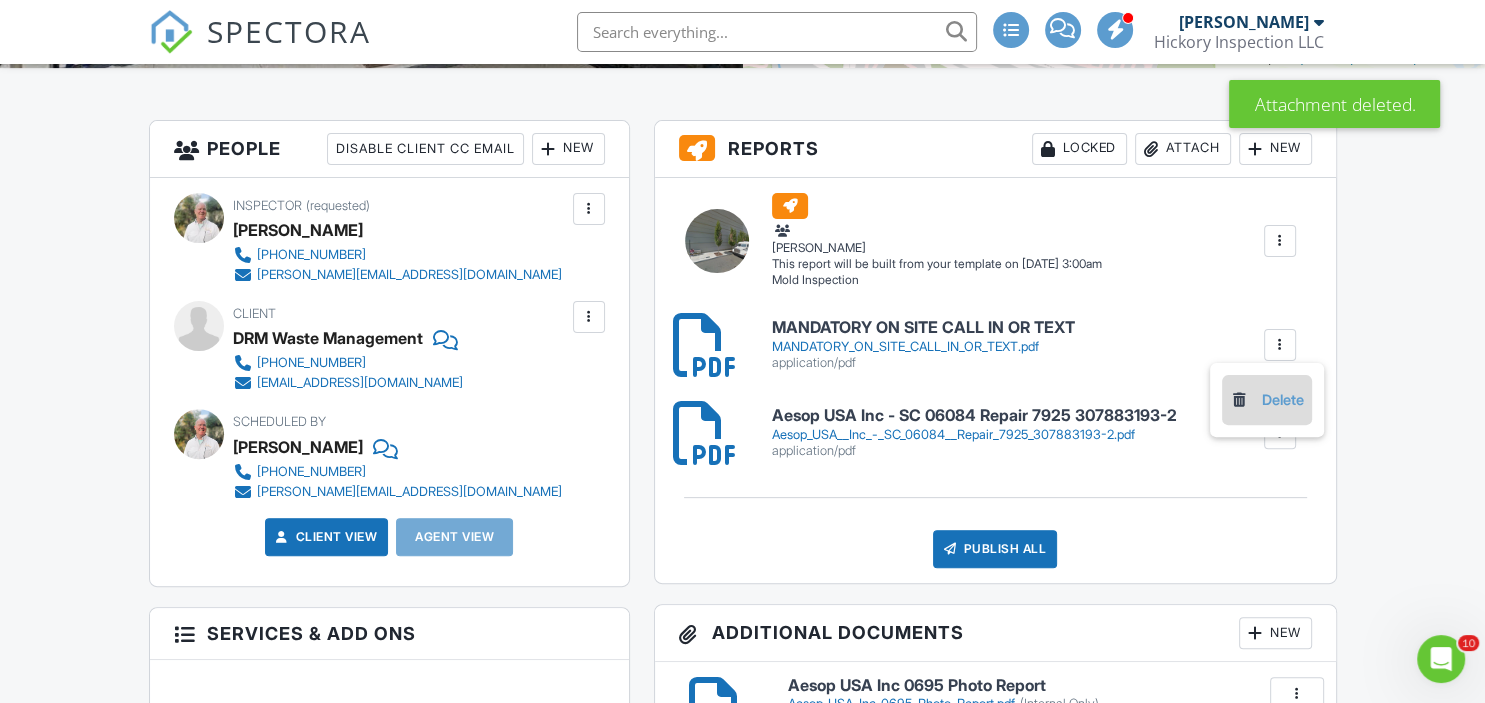 click at bounding box center [1240, 400] 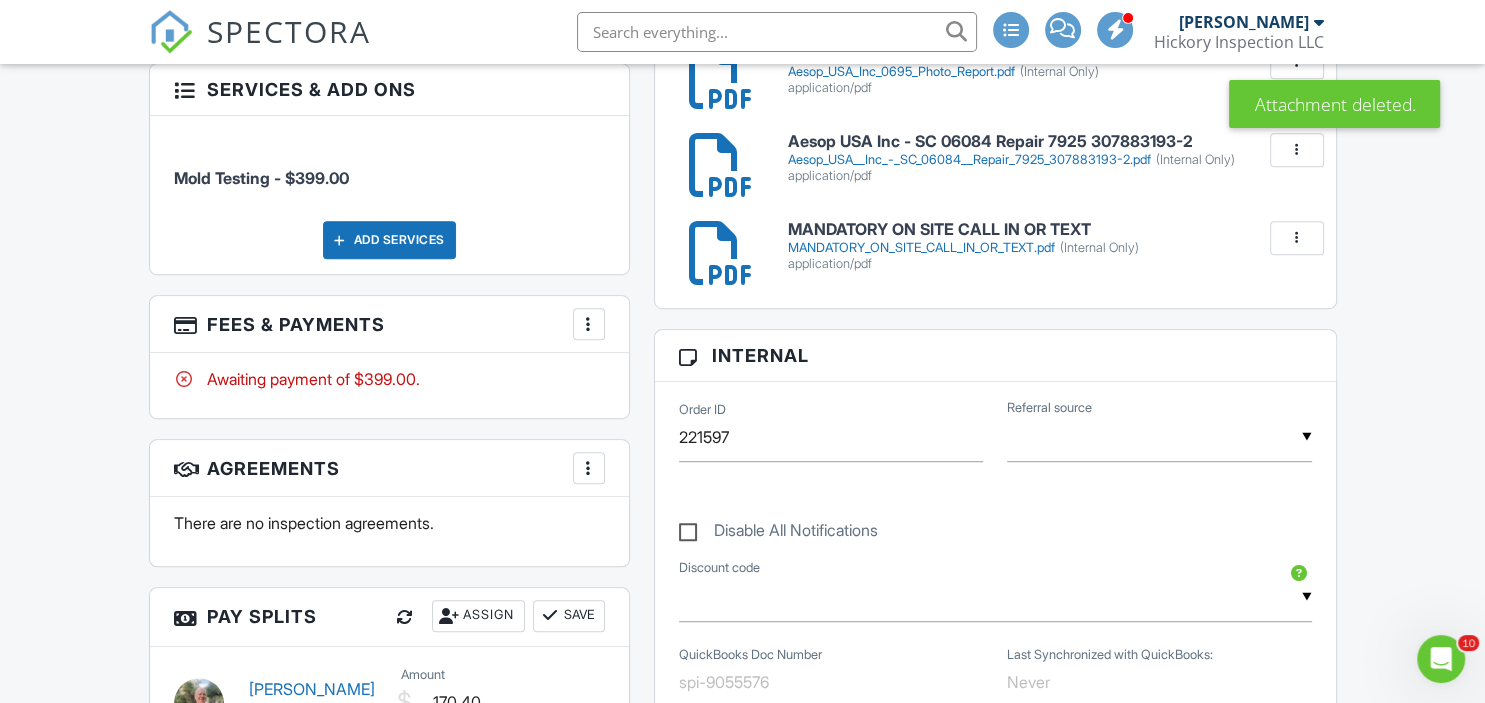 scroll, scrollTop: 1056, scrollLeft: 0, axis: vertical 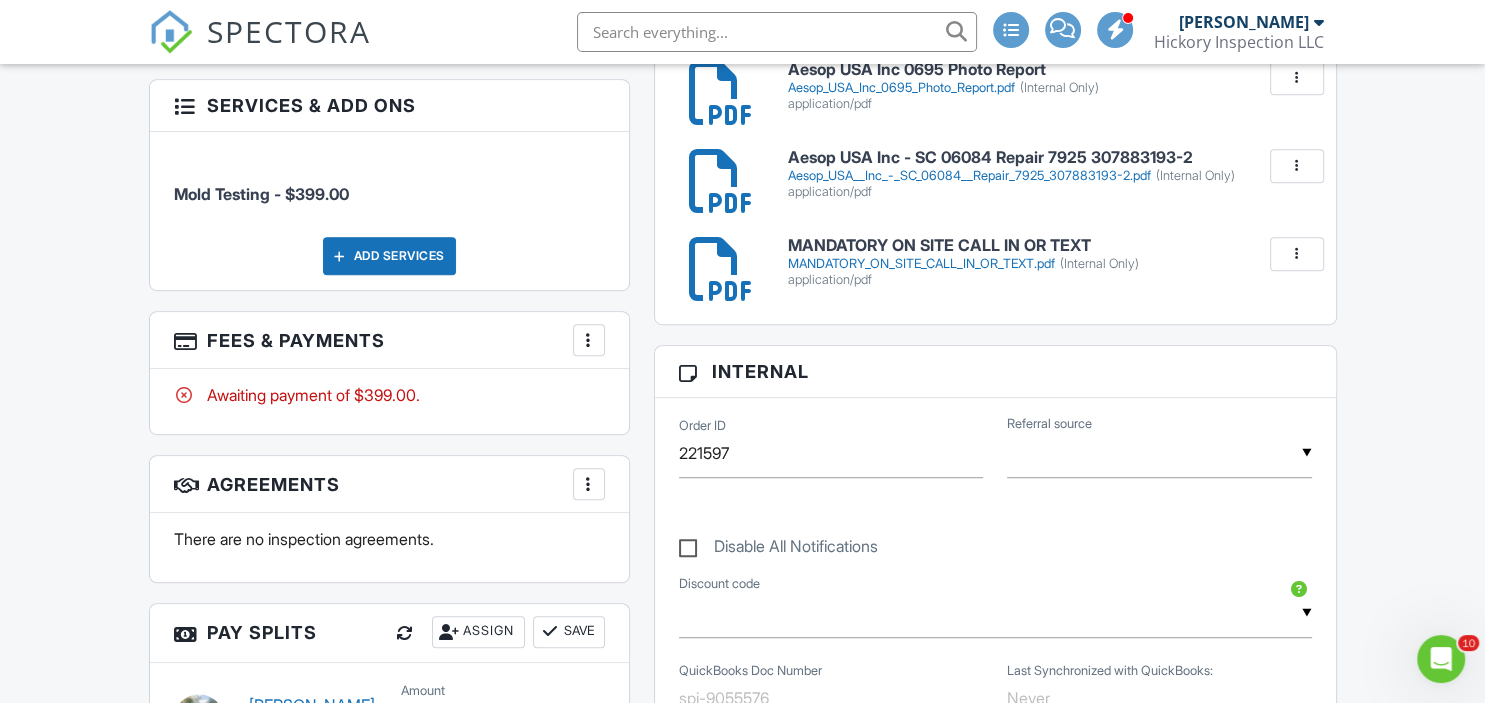 click at bounding box center (589, 340) 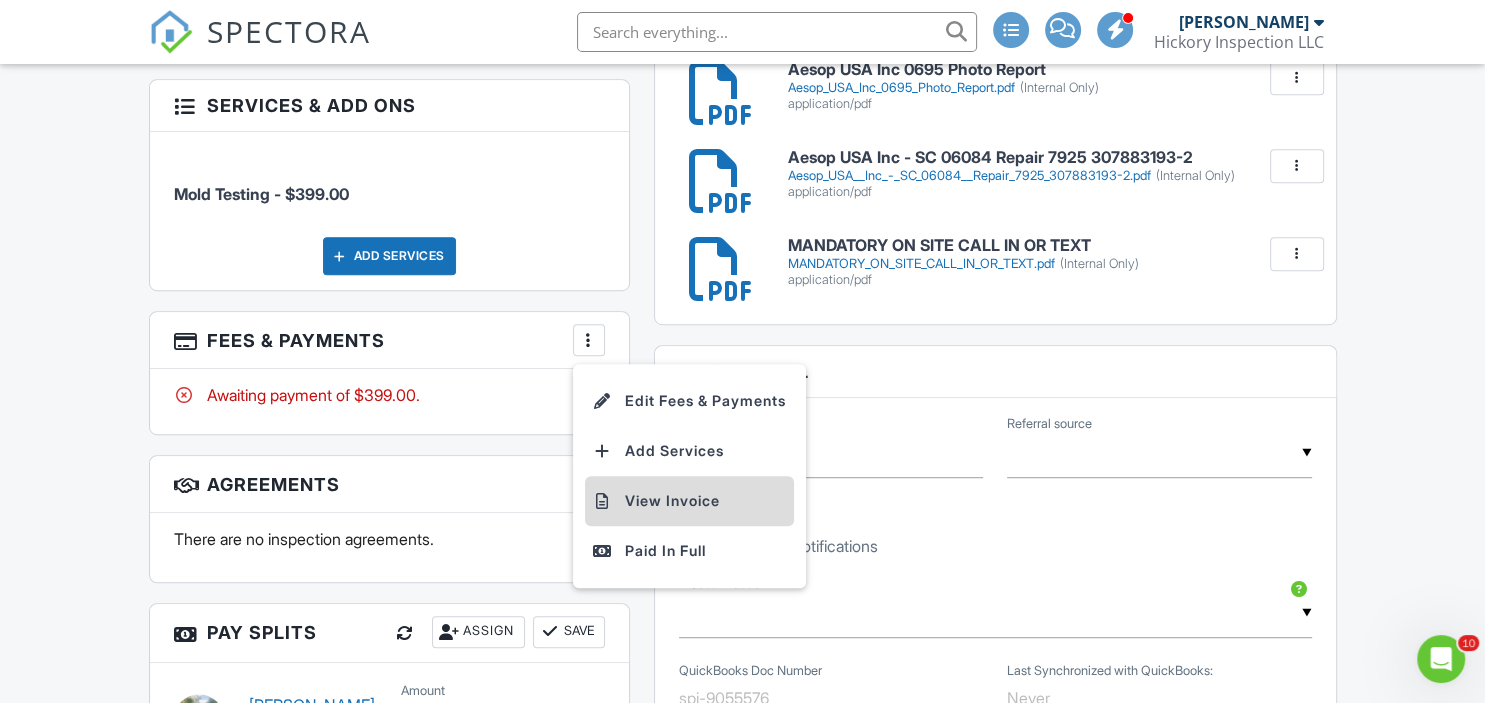 click on "View Invoice" at bounding box center [689, 501] 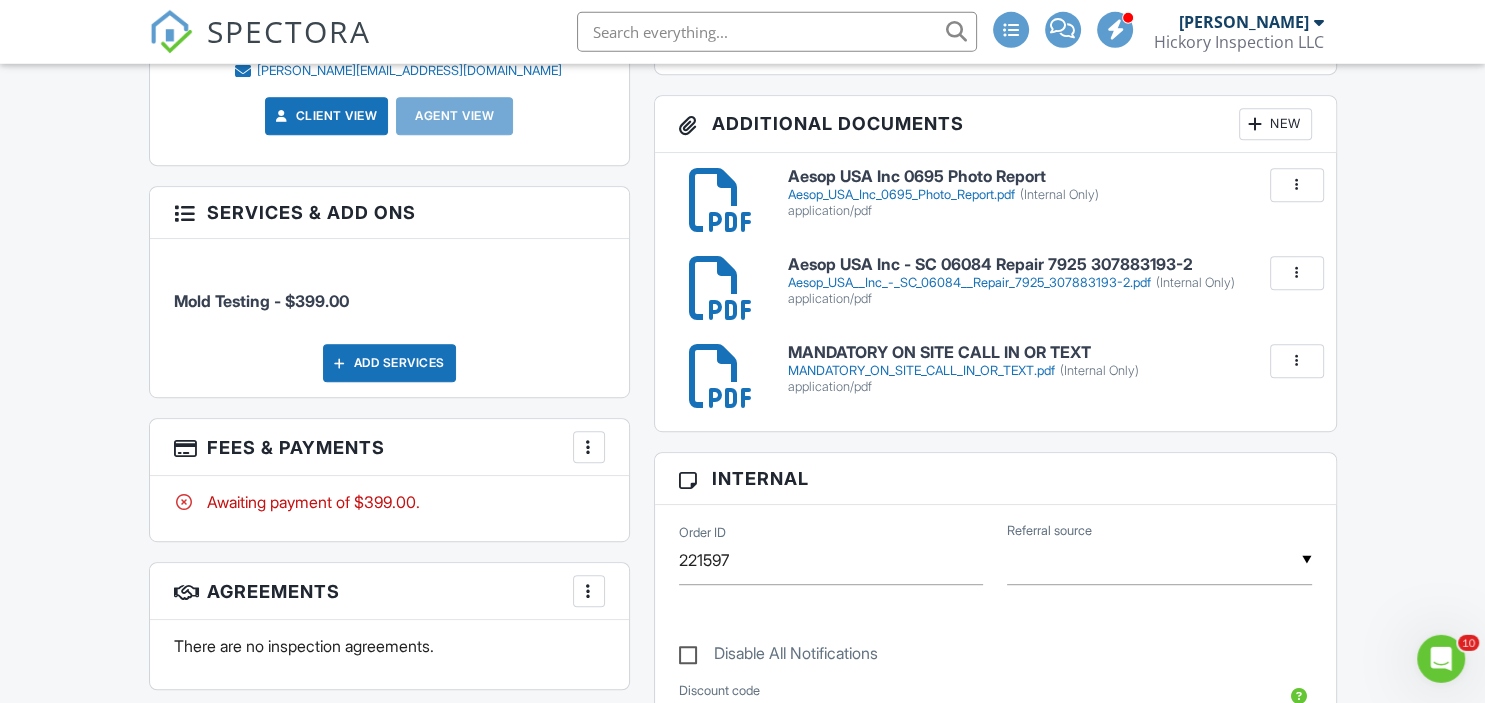 scroll, scrollTop: 880, scrollLeft: 0, axis: vertical 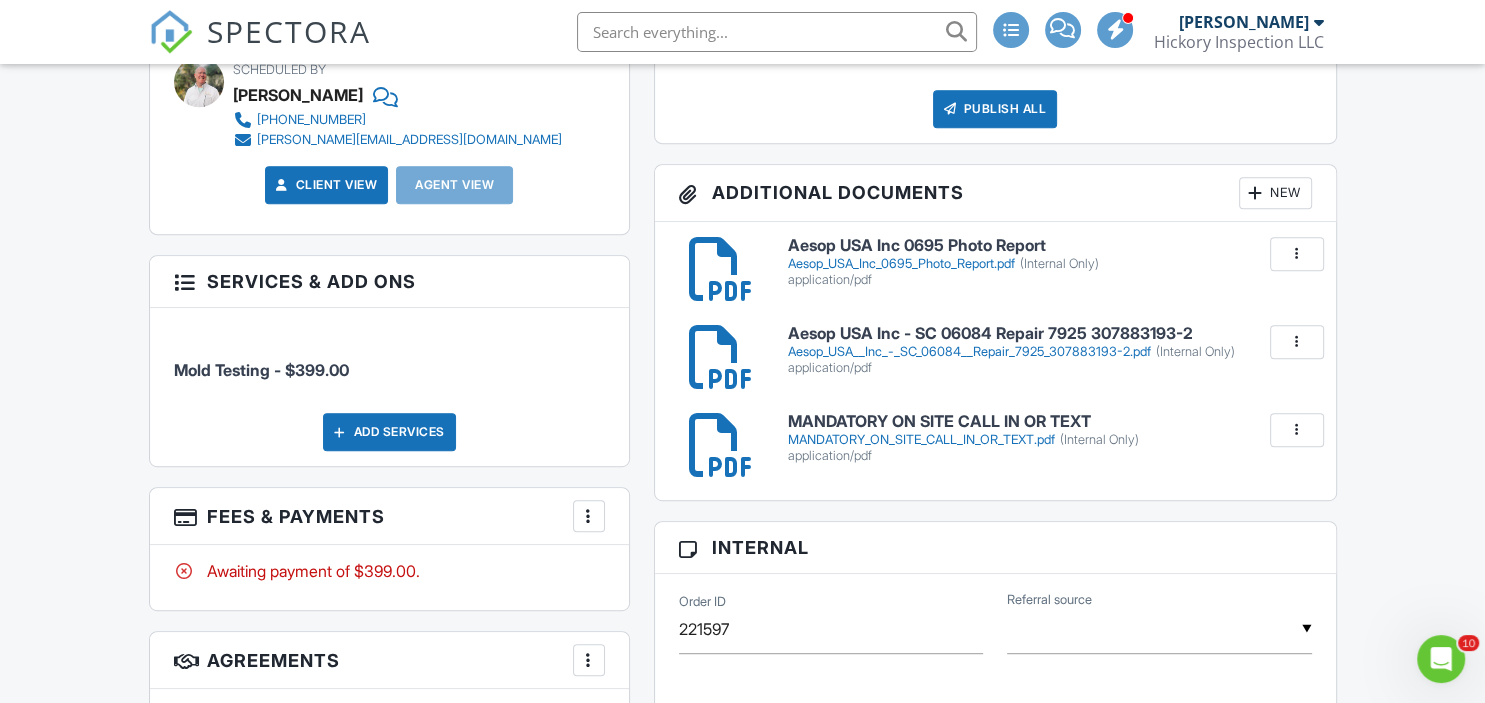 click on "Mold Testing - $399.00" at bounding box center [261, 370] 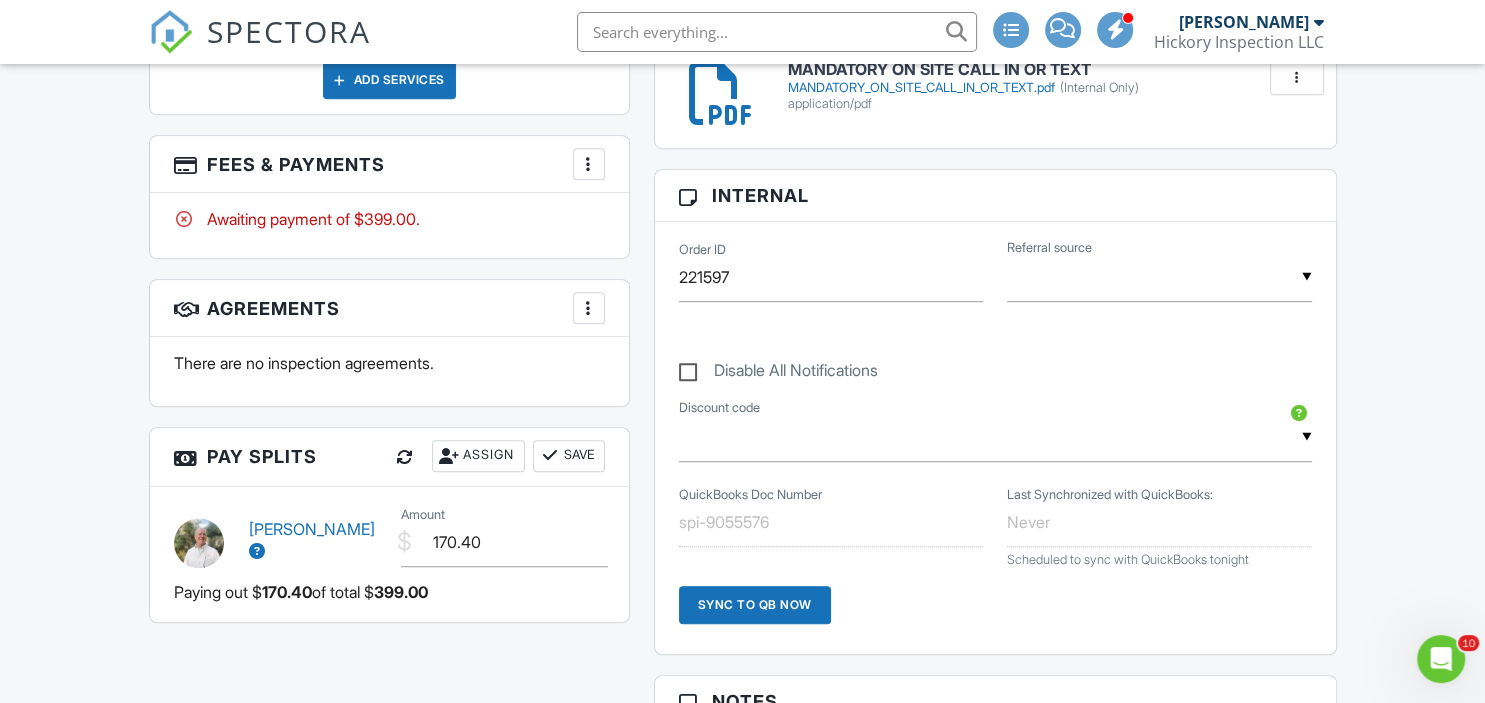 click at bounding box center (589, 164) 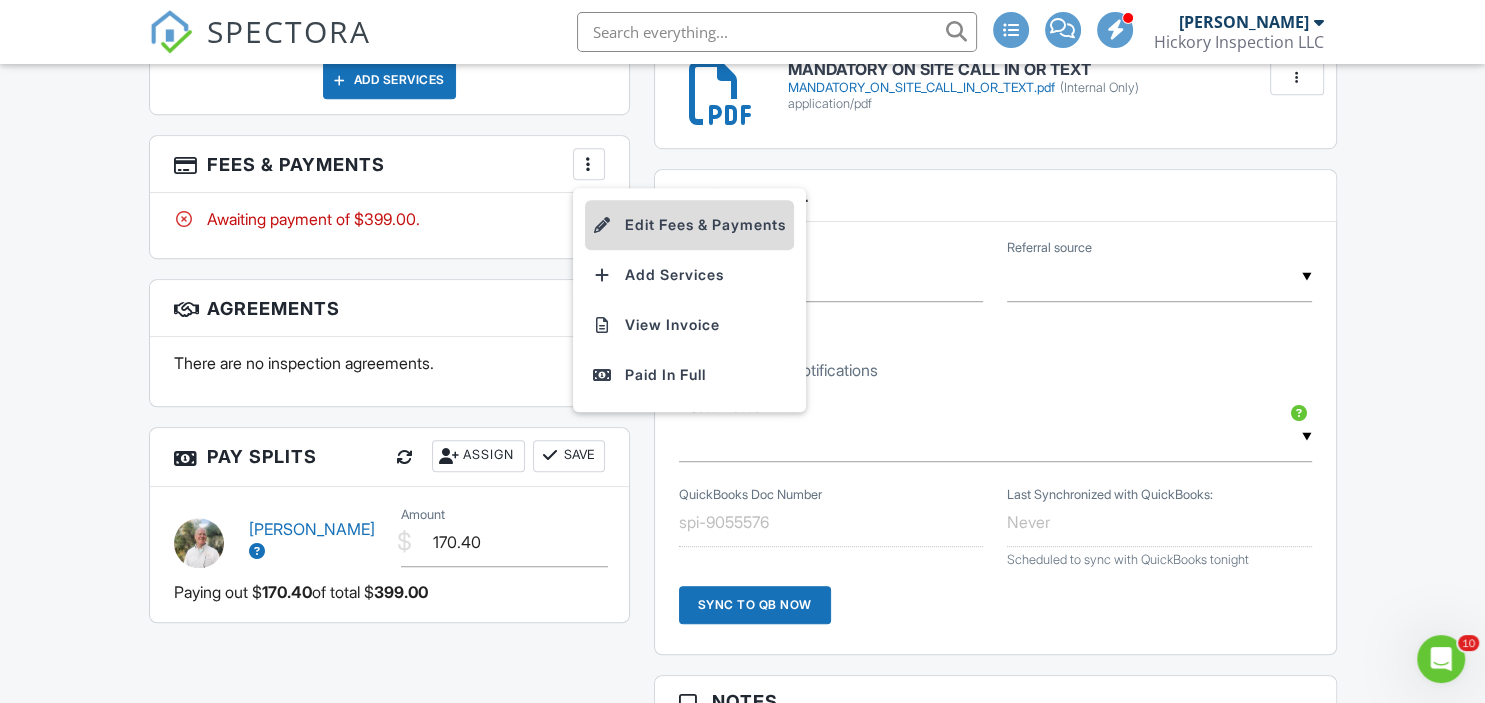 click on "Edit Fees & Payments" at bounding box center (689, 225) 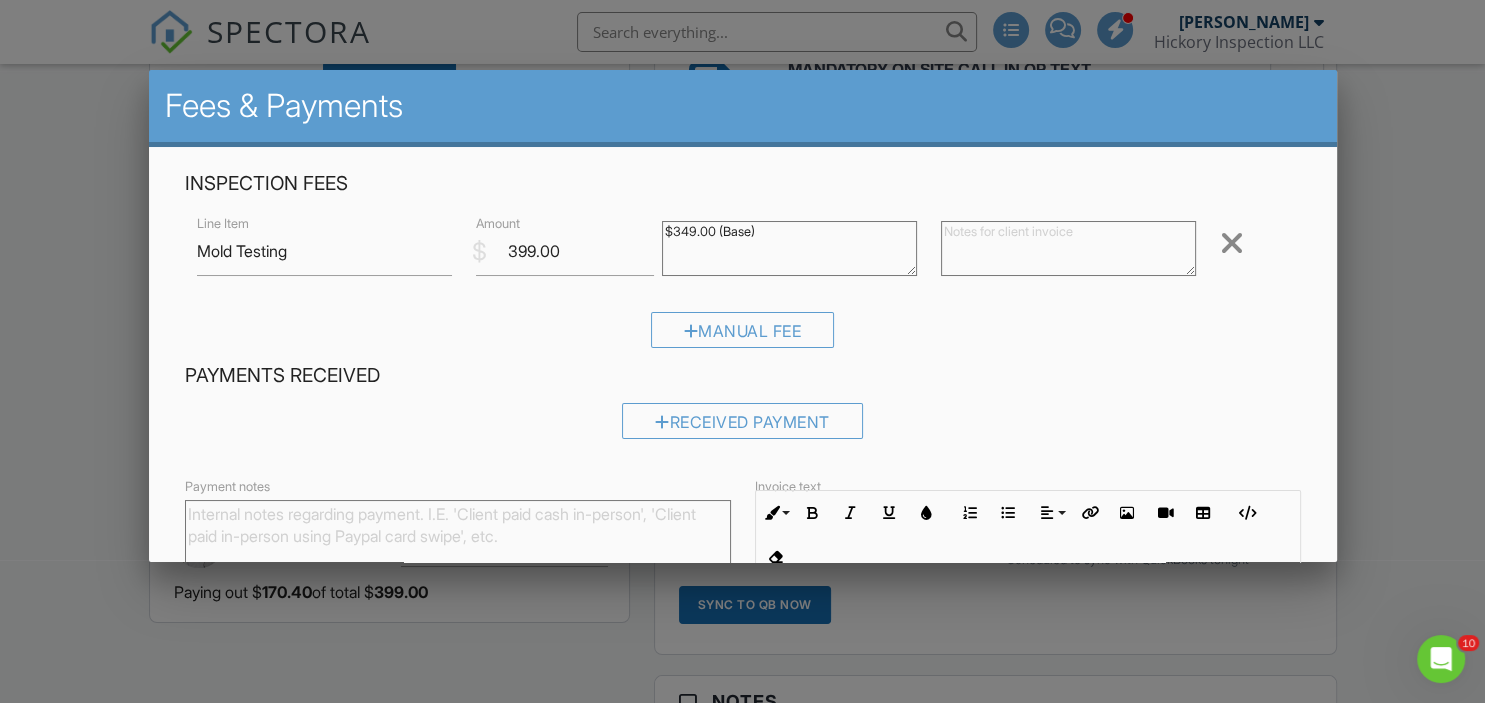 click at bounding box center [1068, 248] 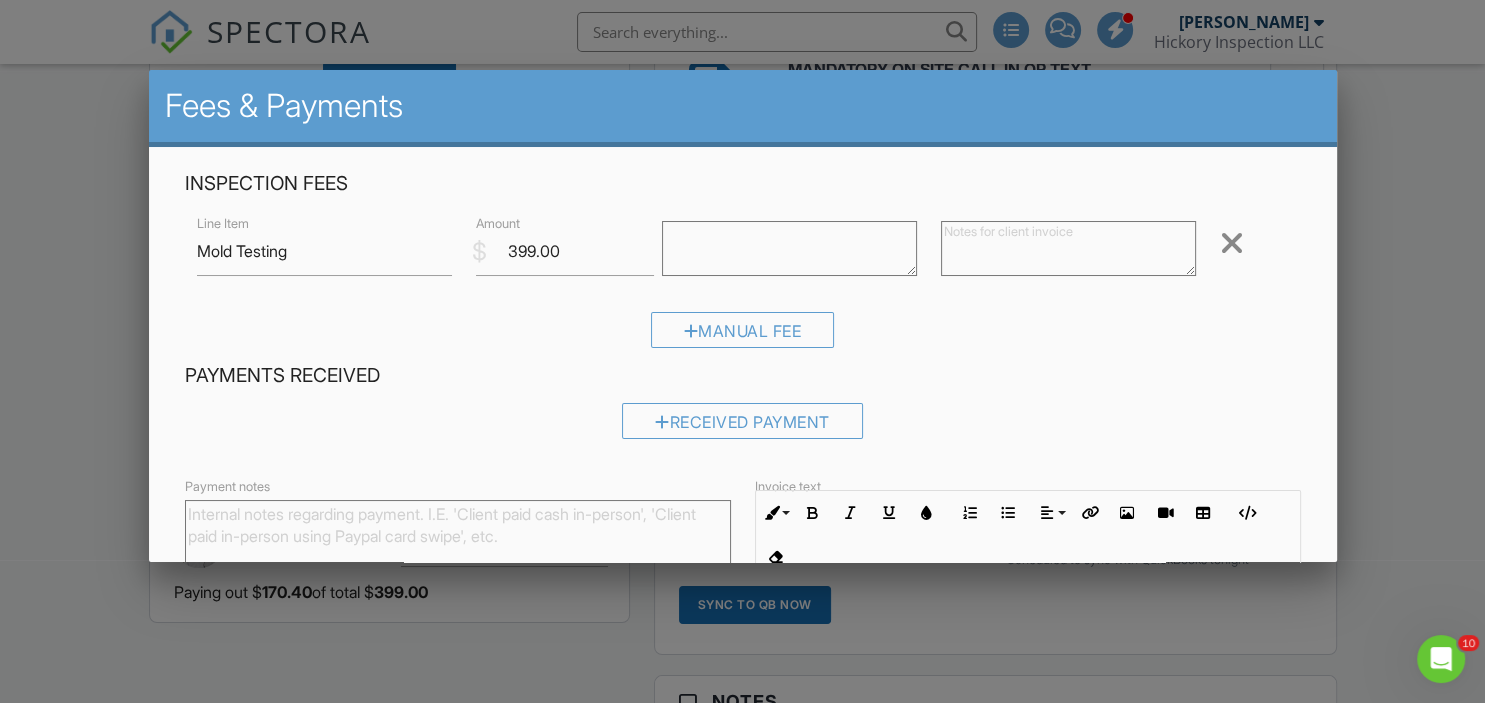 type 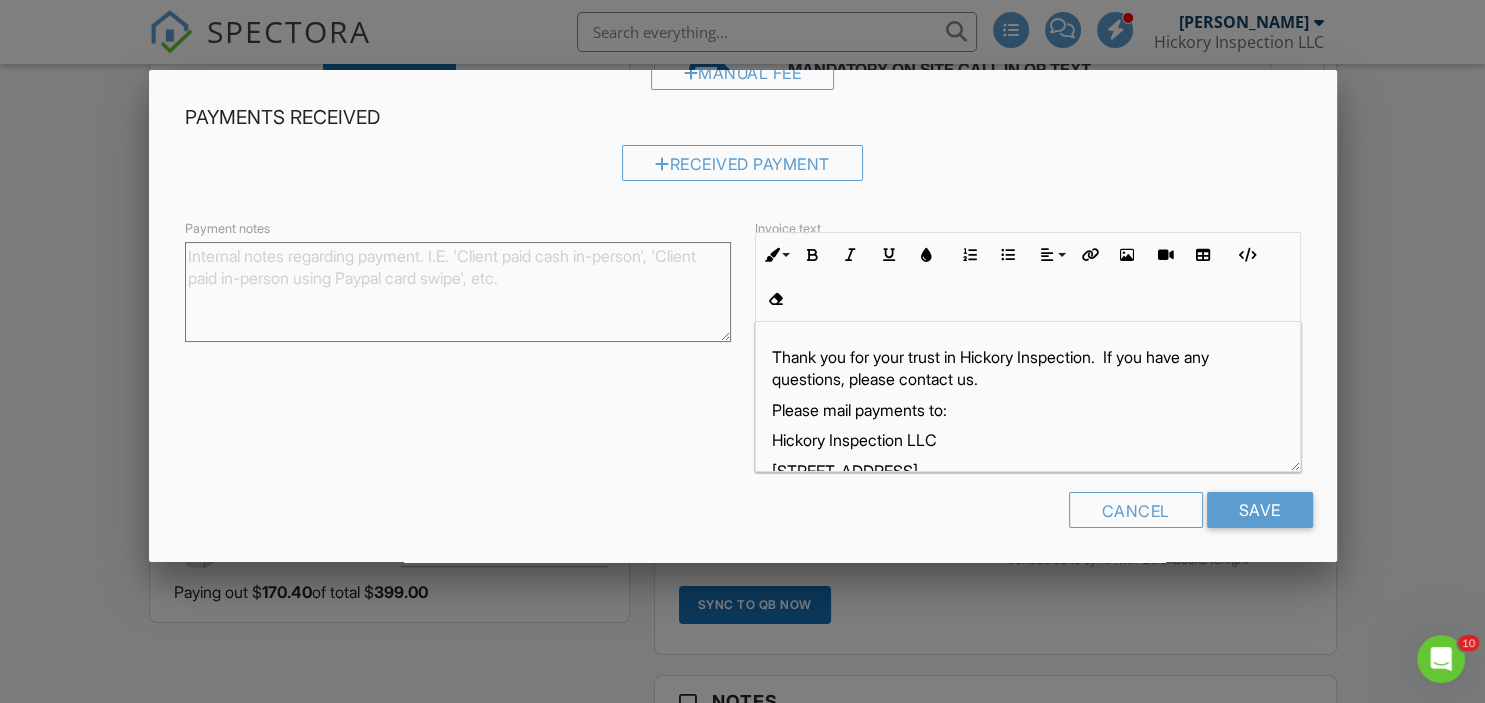 scroll, scrollTop: 258, scrollLeft: 0, axis: vertical 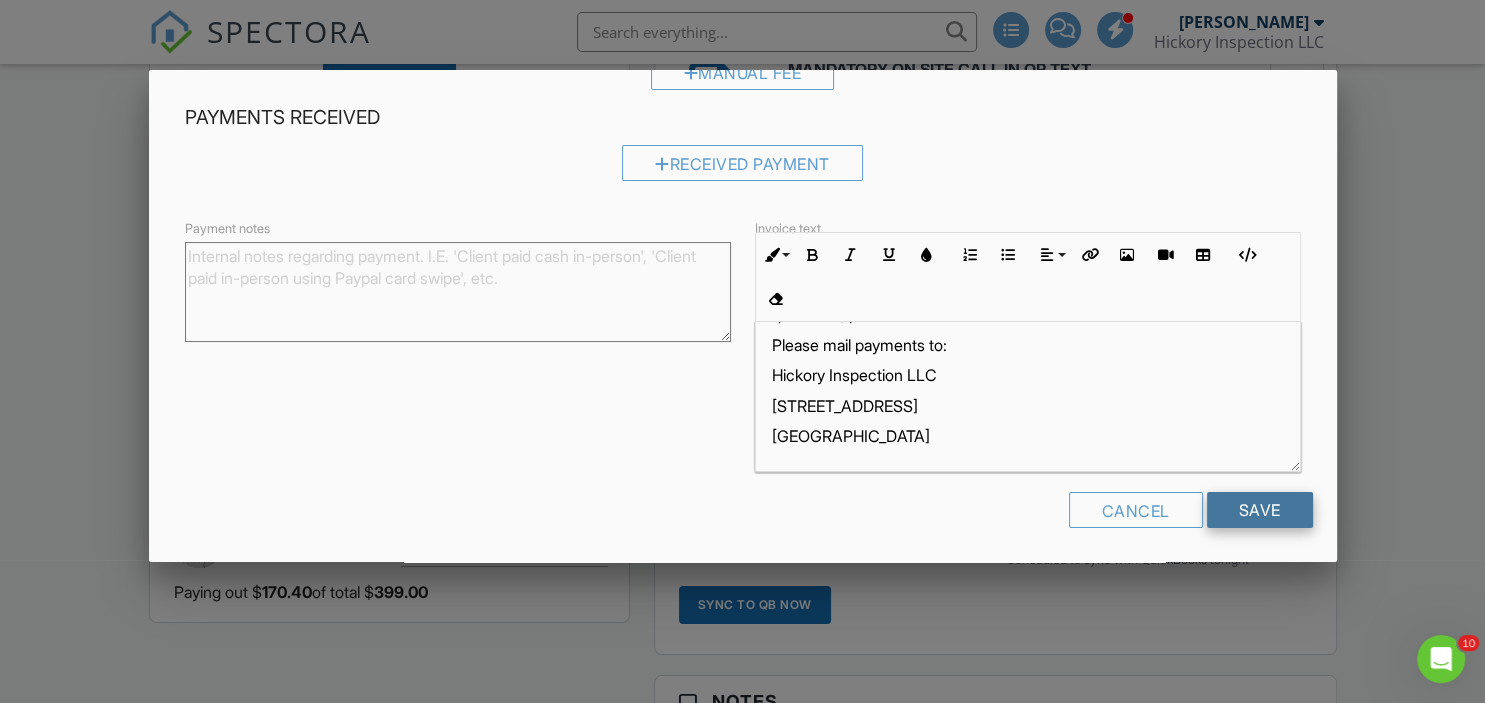 type on "PO 307883193-2
Mold Testing Aesop USA Store 06084
MOD 973-232-2431" 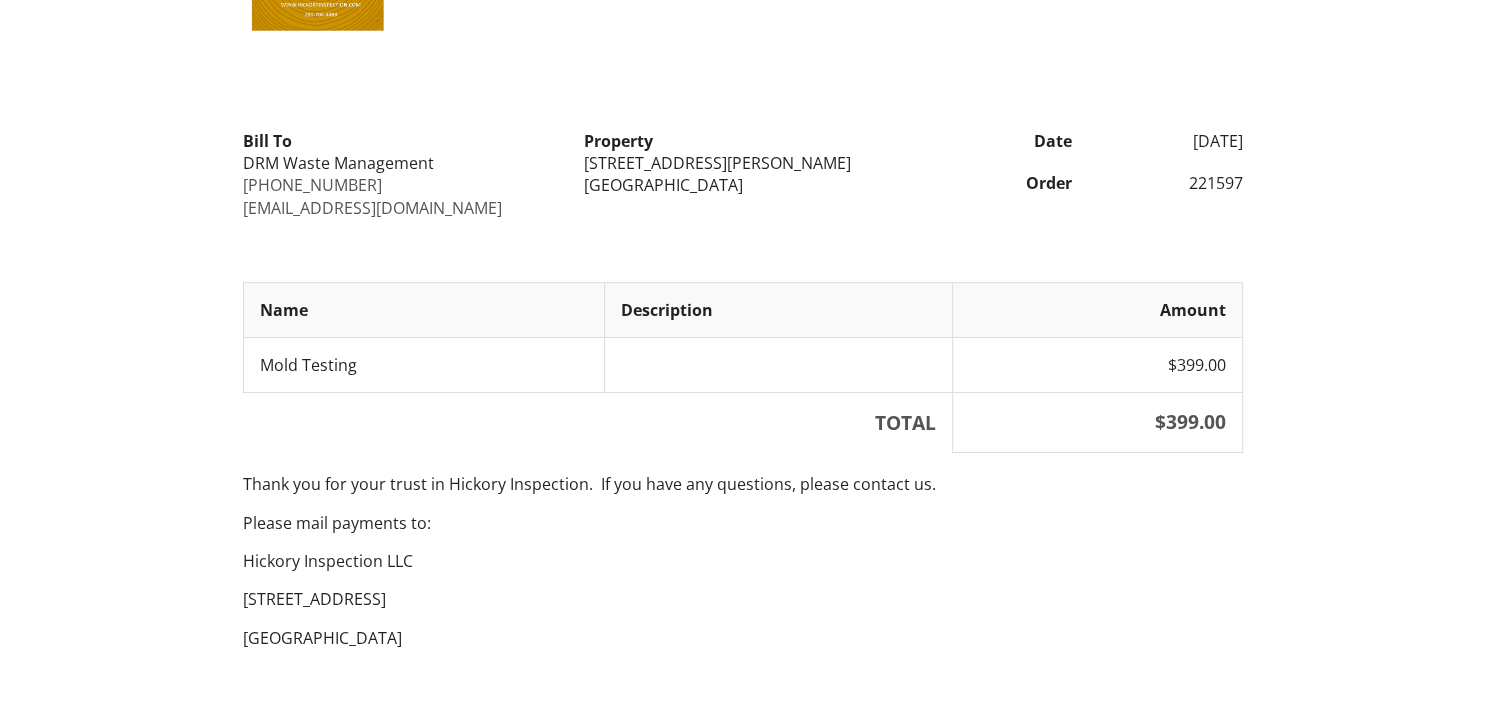 scroll, scrollTop: 112, scrollLeft: 0, axis: vertical 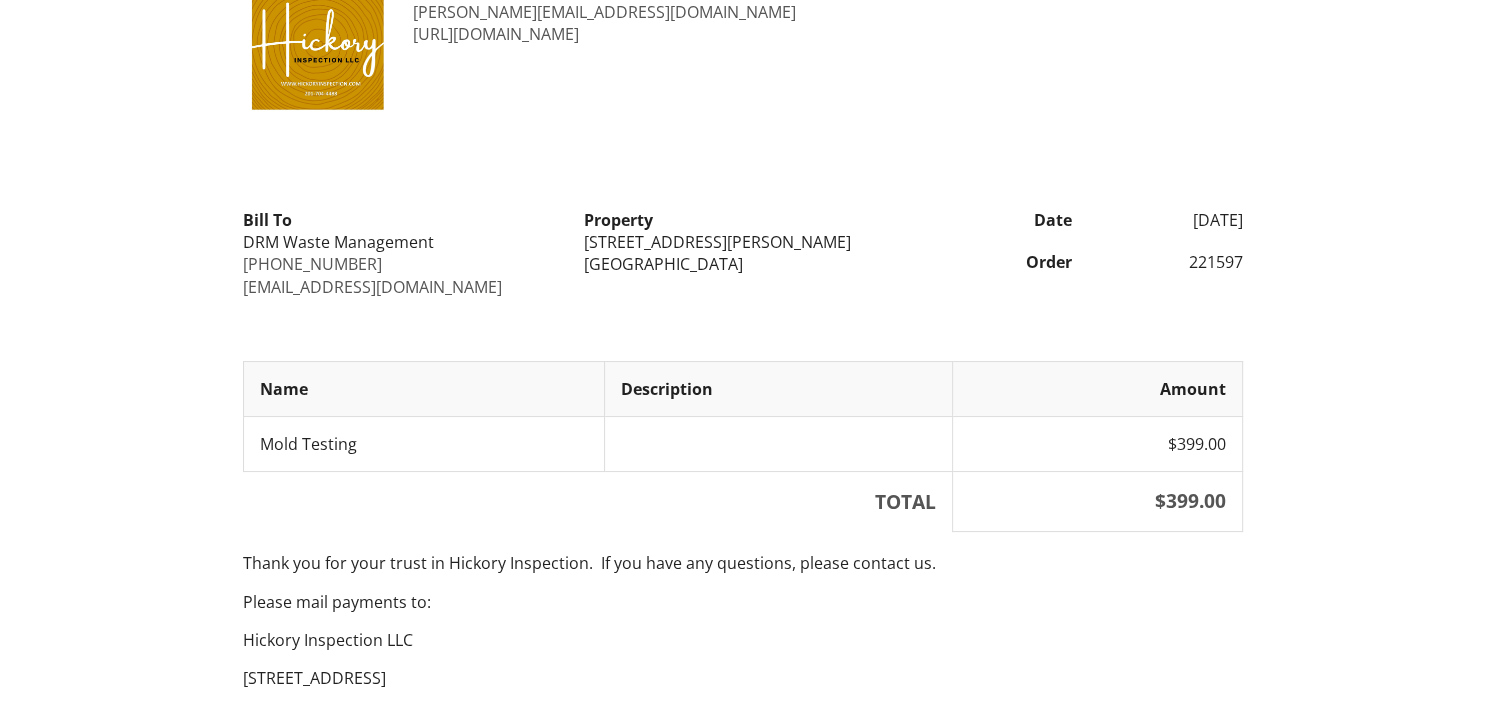 drag, startPoint x: 698, startPoint y: 467, endPoint x: 697, endPoint y: 441, distance: 26.019224 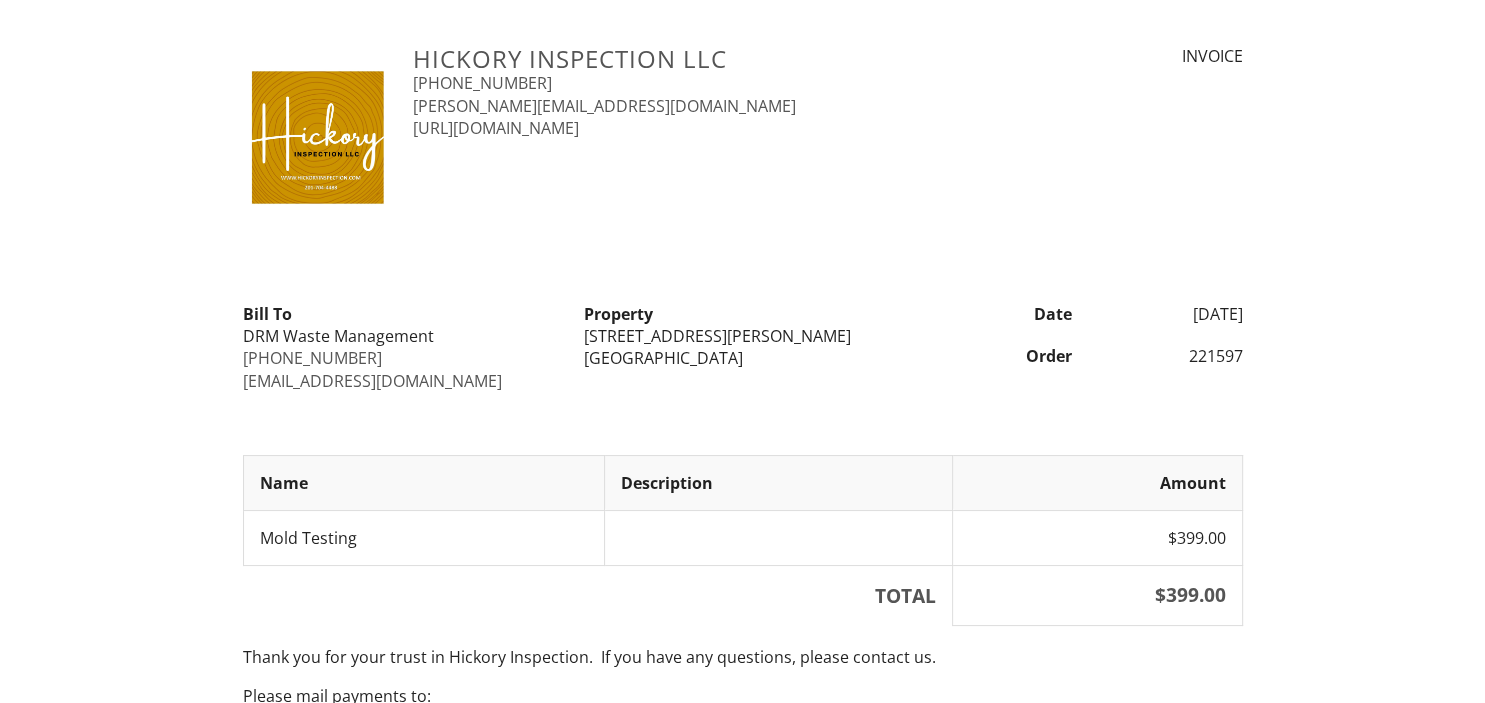 scroll, scrollTop: 0, scrollLeft: 0, axis: both 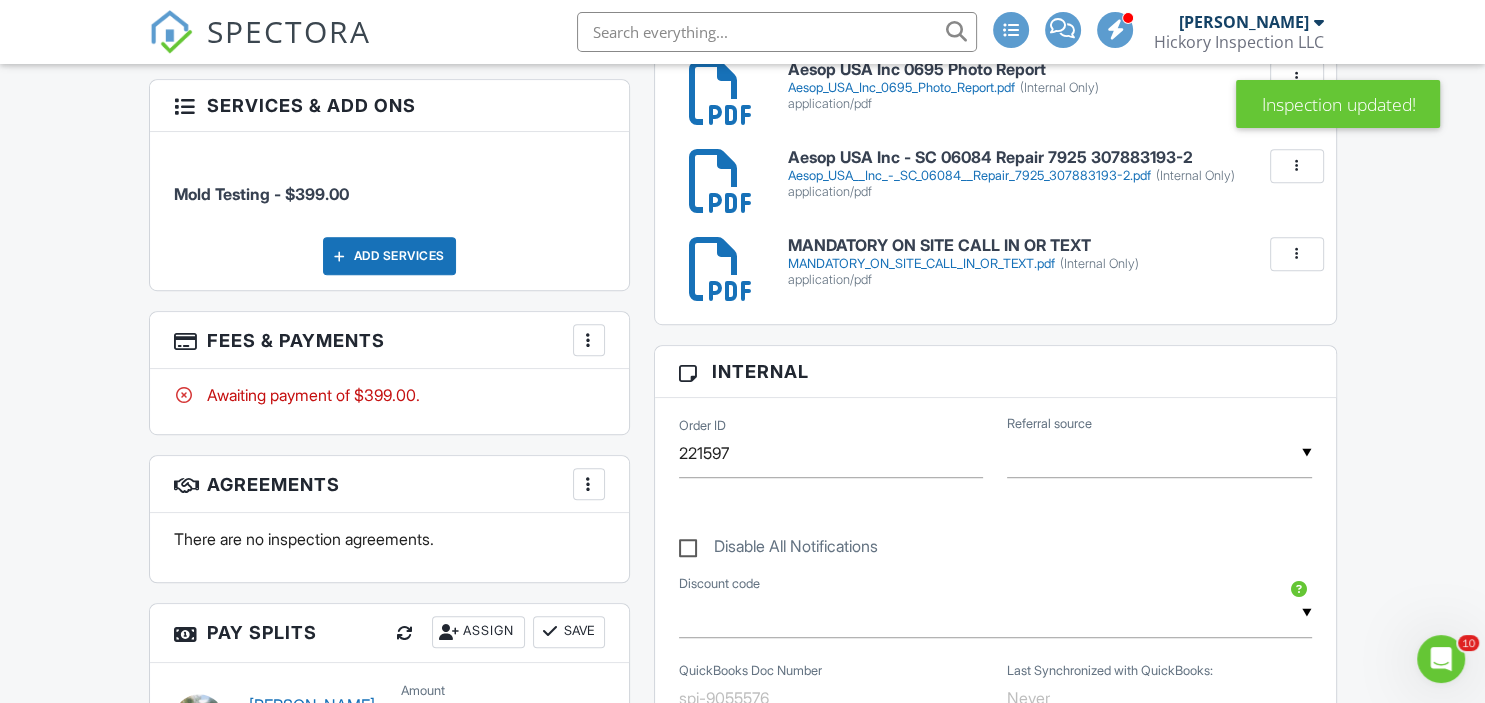 click on "More" at bounding box center (589, 340) 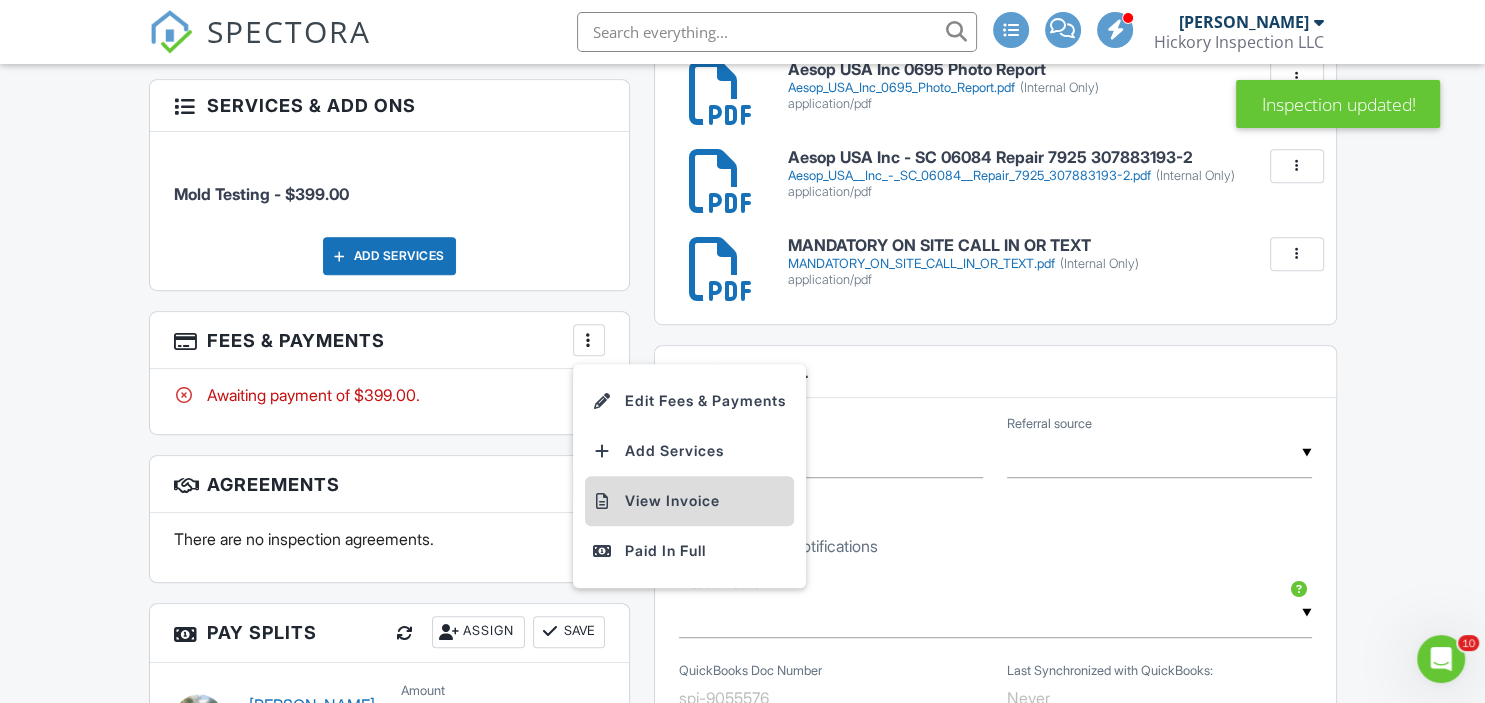 click on "View Invoice" at bounding box center (689, 501) 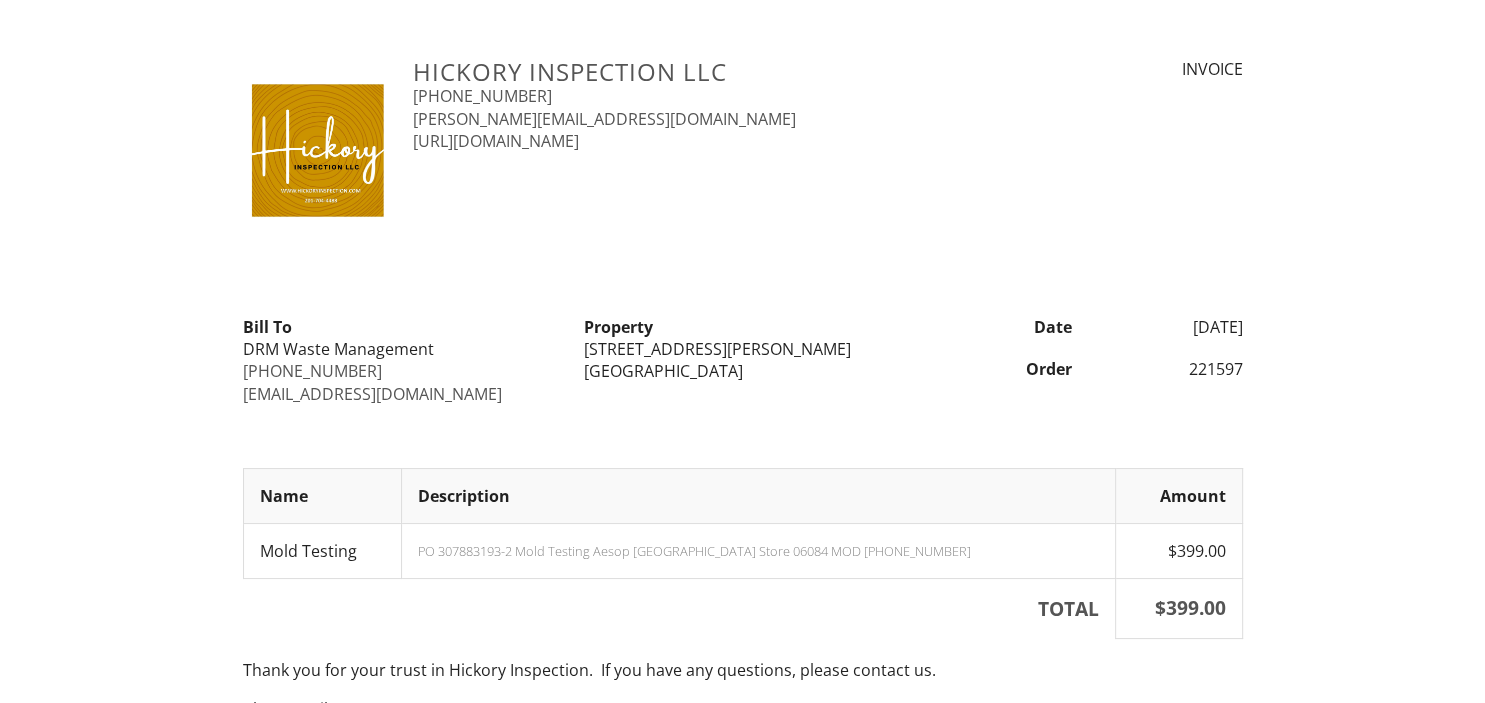 scroll, scrollTop: 0, scrollLeft: 0, axis: both 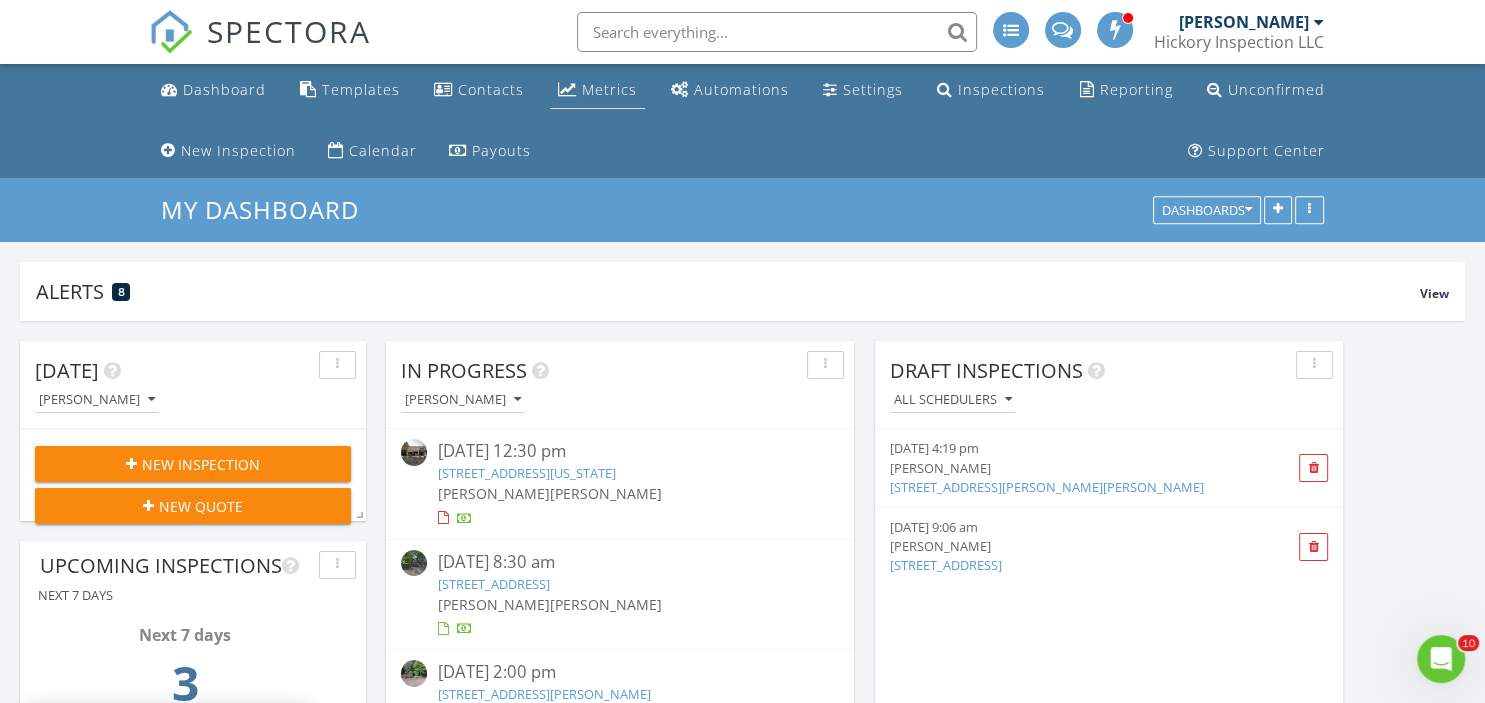 click on "Metrics" at bounding box center (609, 89) 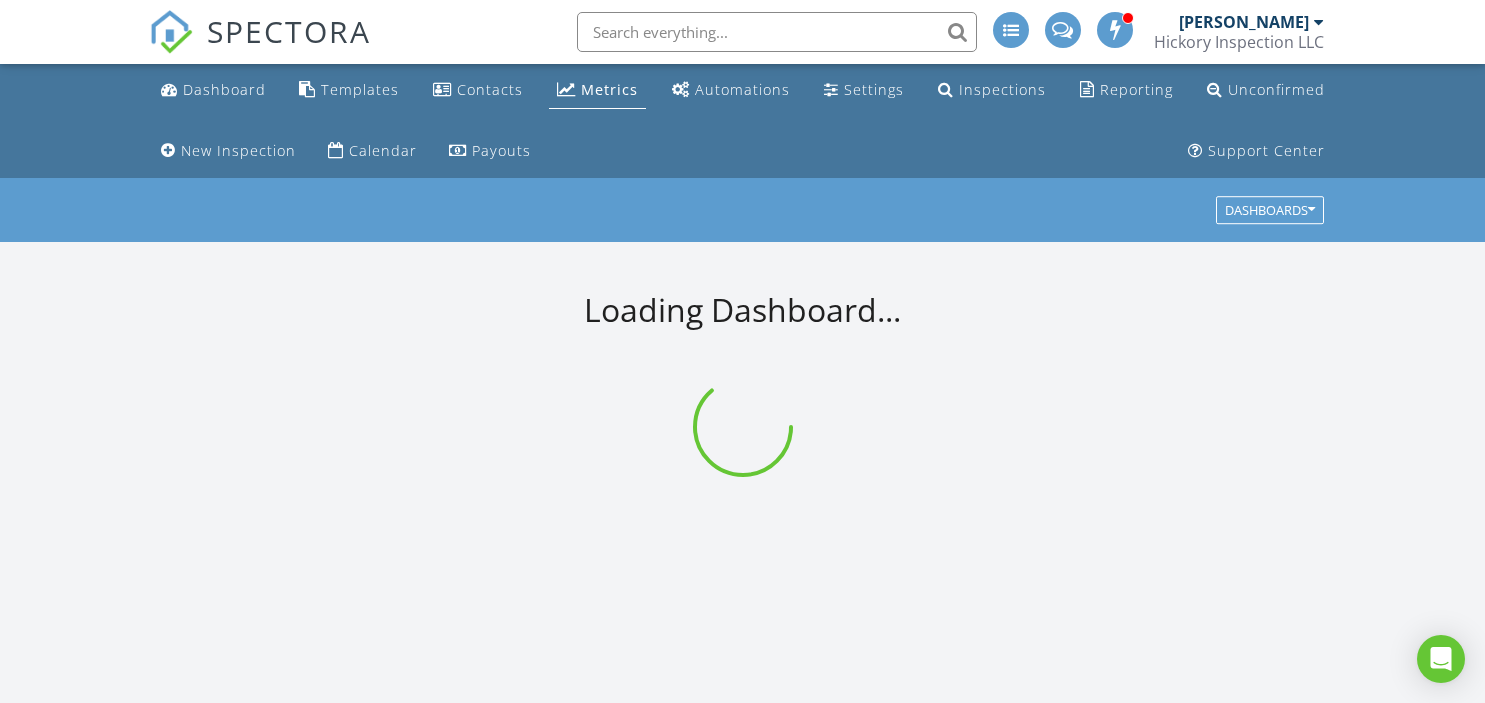 scroll, scrollTop: 0, scrollLeft: 0, axis: both 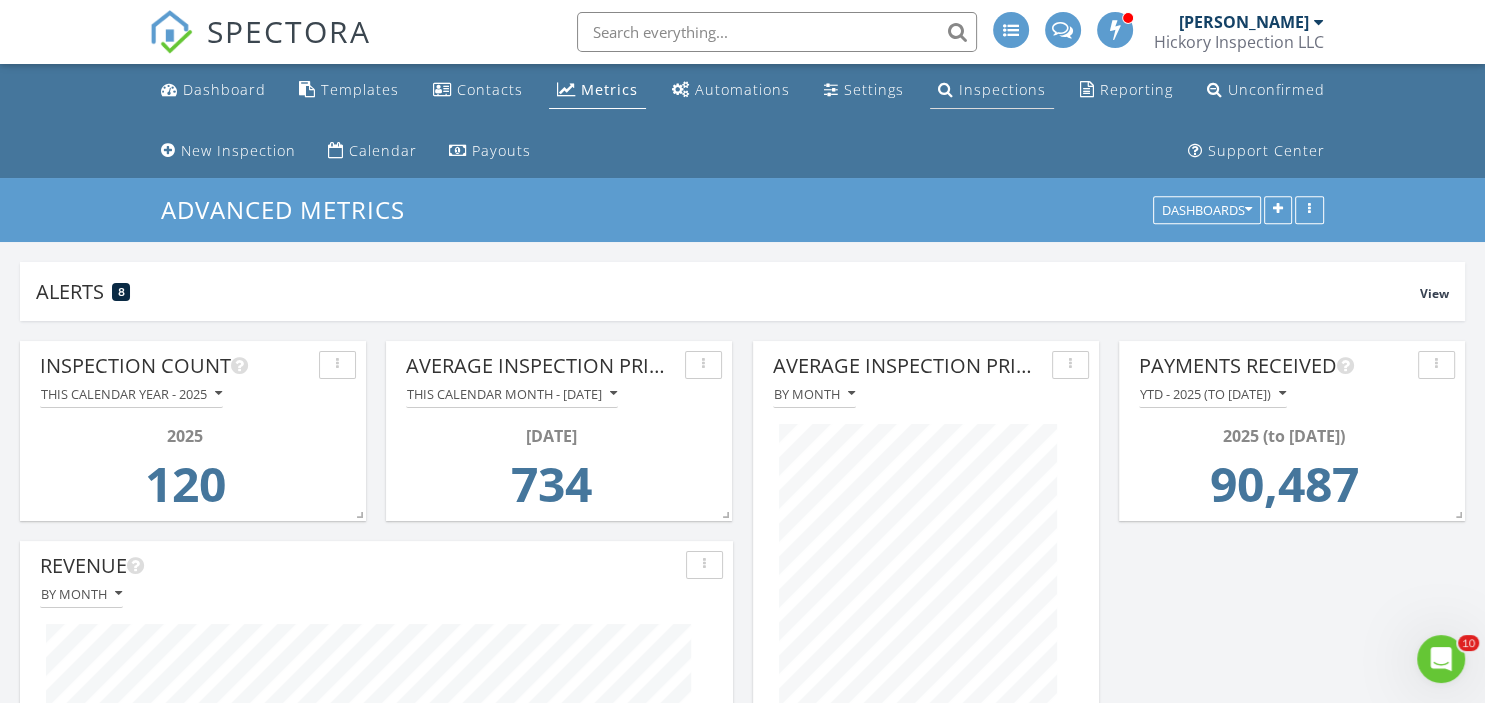 click on "Inspections" at bounding box center (1002, 89) 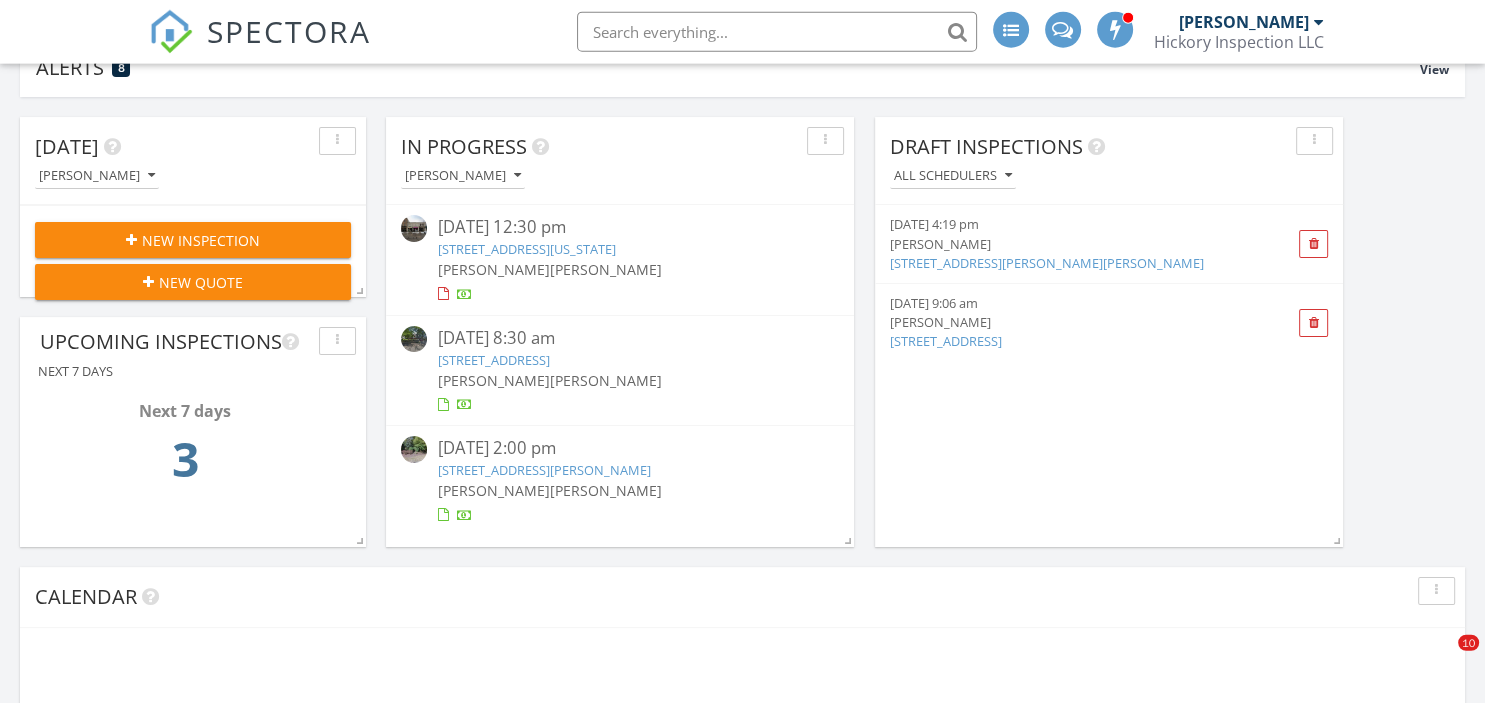 scroll, scrollTop: 343, scrollLeft: 0, axis: vertical 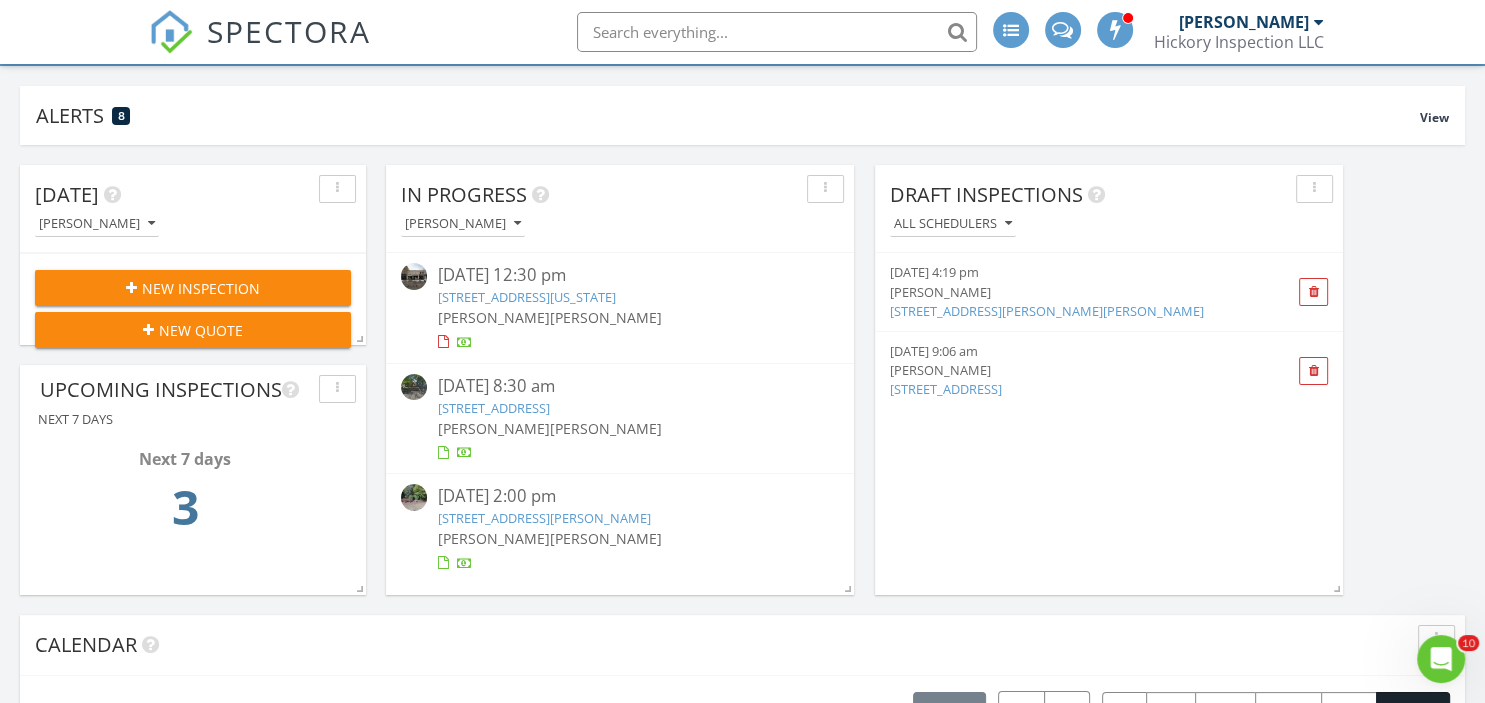 click on "[STREET_ADDRESS]" at bounding box center [493, 408] 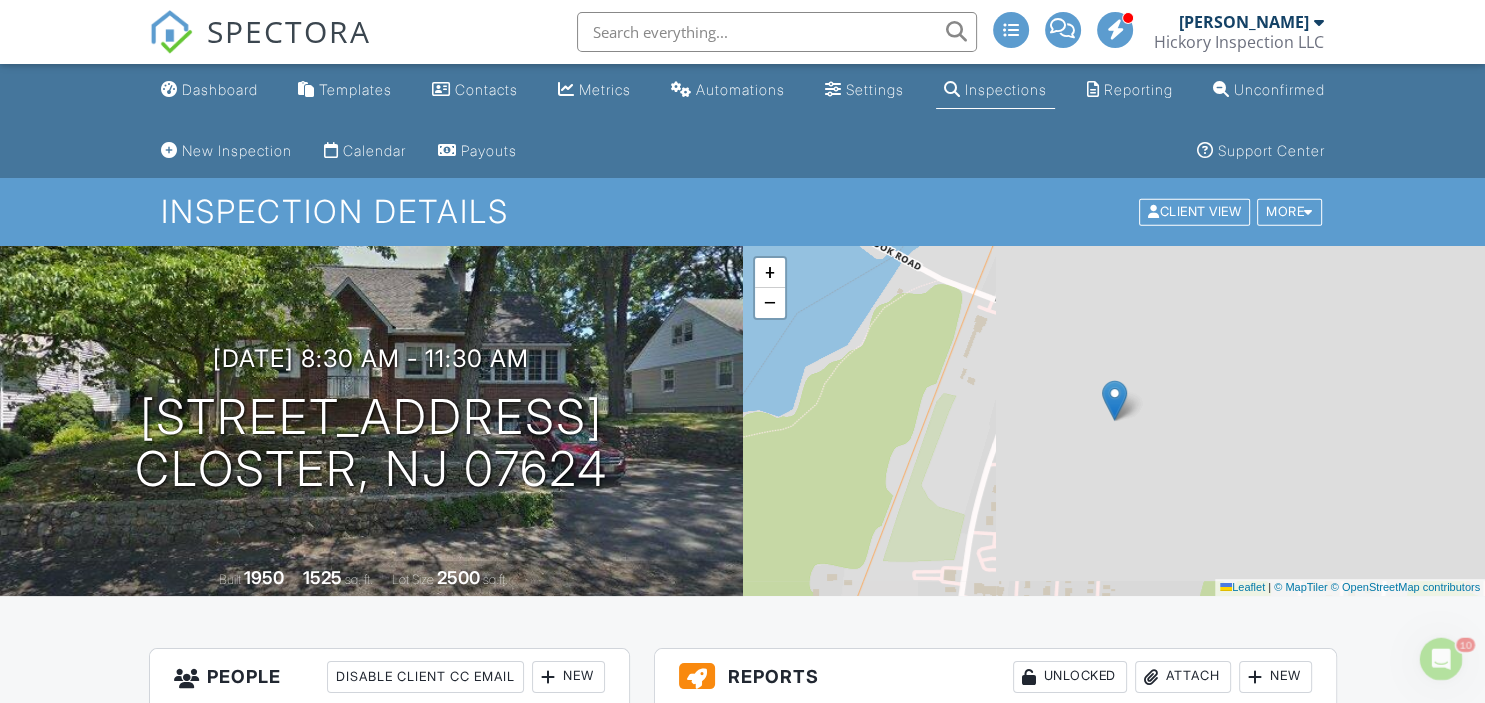 scroll, scrollTop: 0, scrollLeft: 0, axis: both 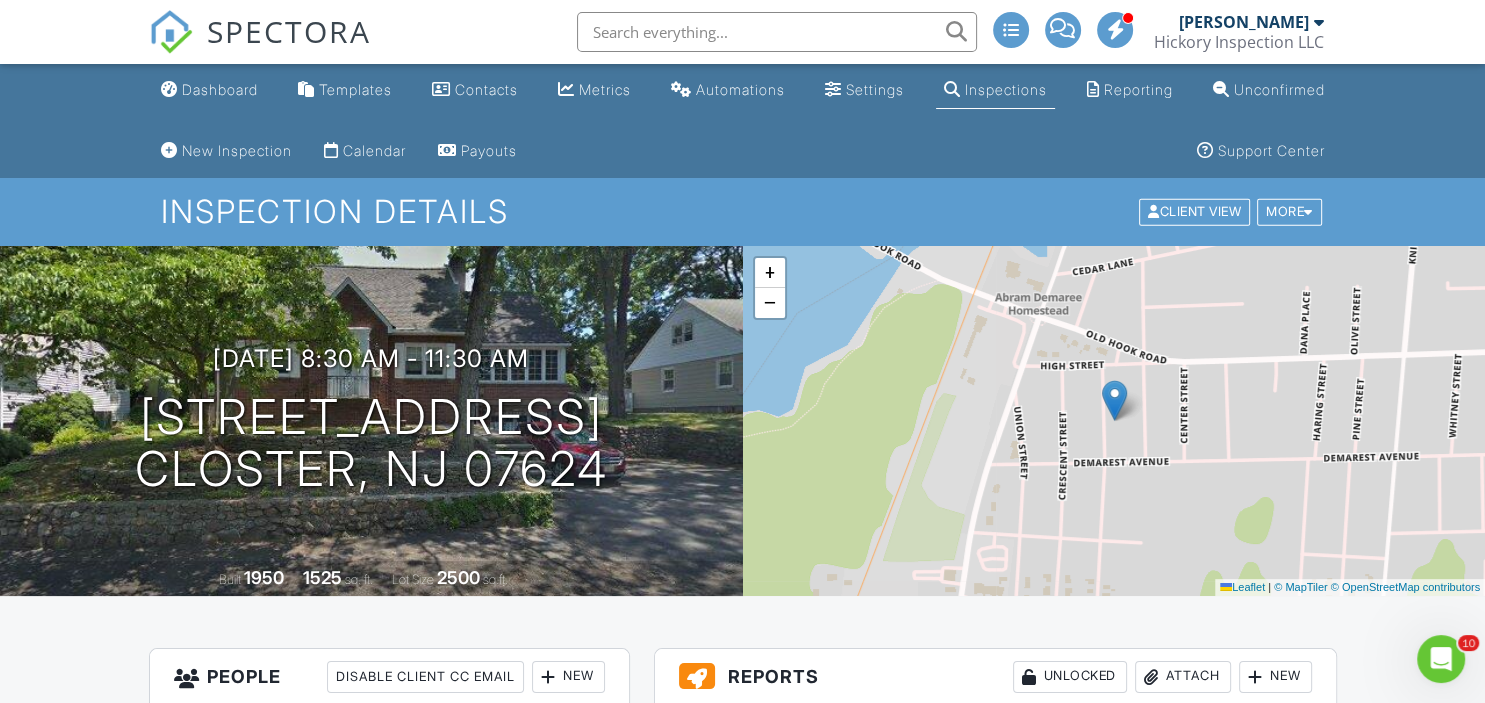 click on "Inspections" at bounding box center [1006, 89] 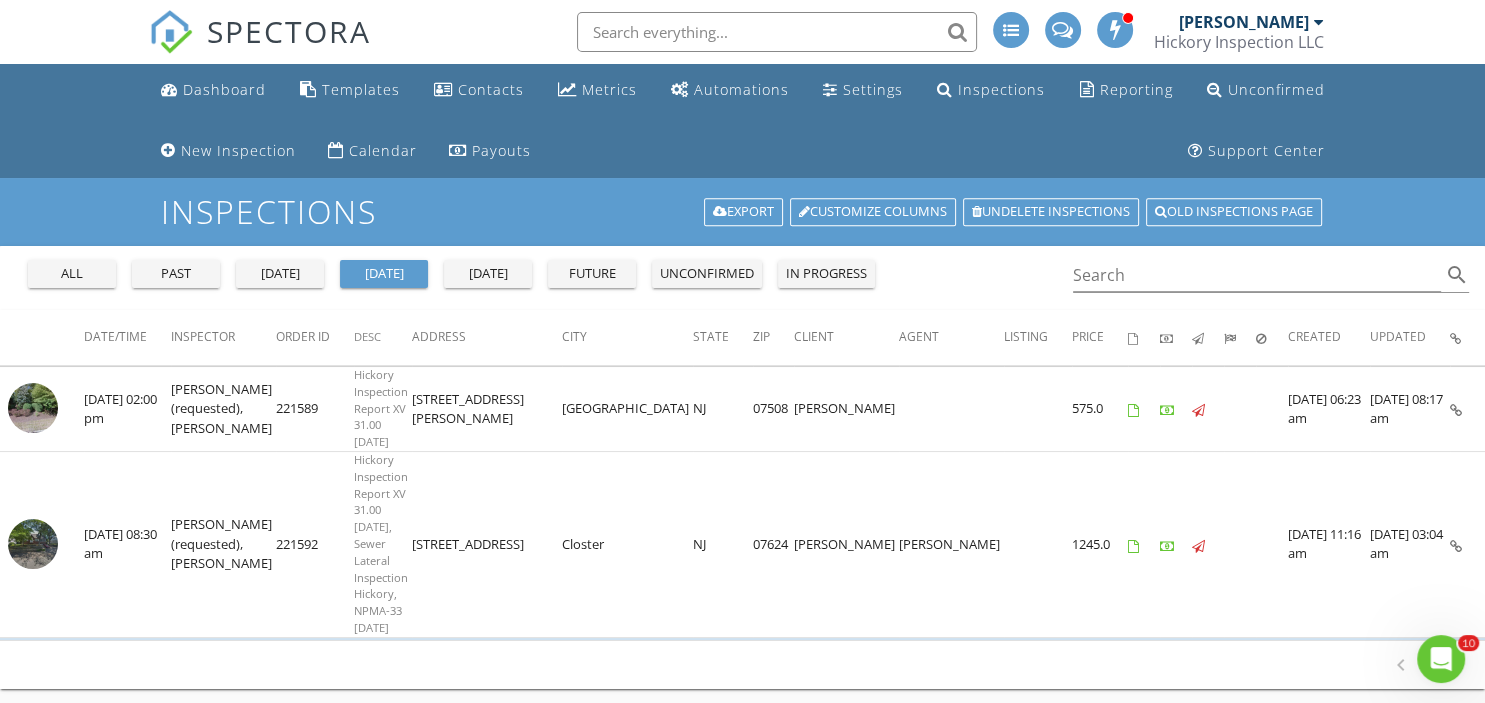 scroll, scrollTop: 0, scrollLeft: 0, axis: both 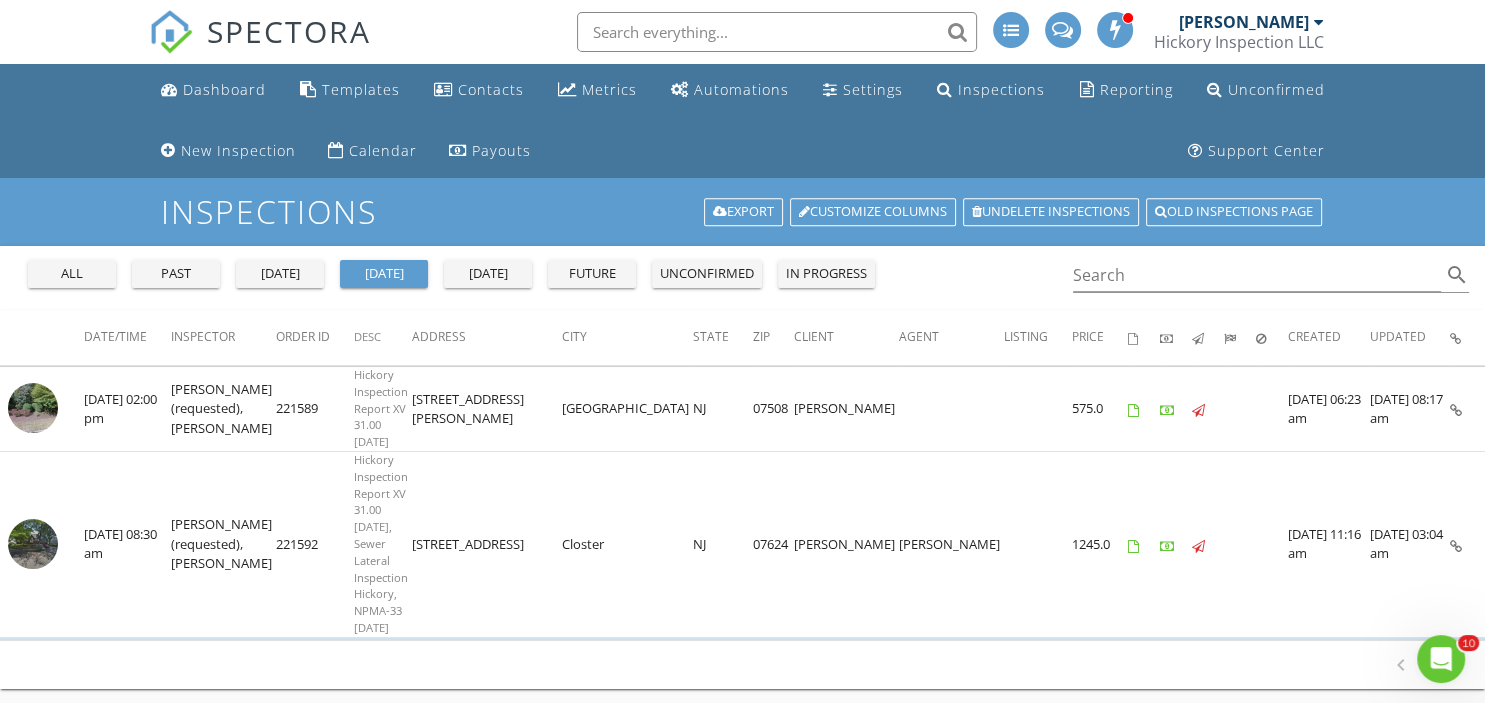 click on "all" at bounding box center [72, 274] 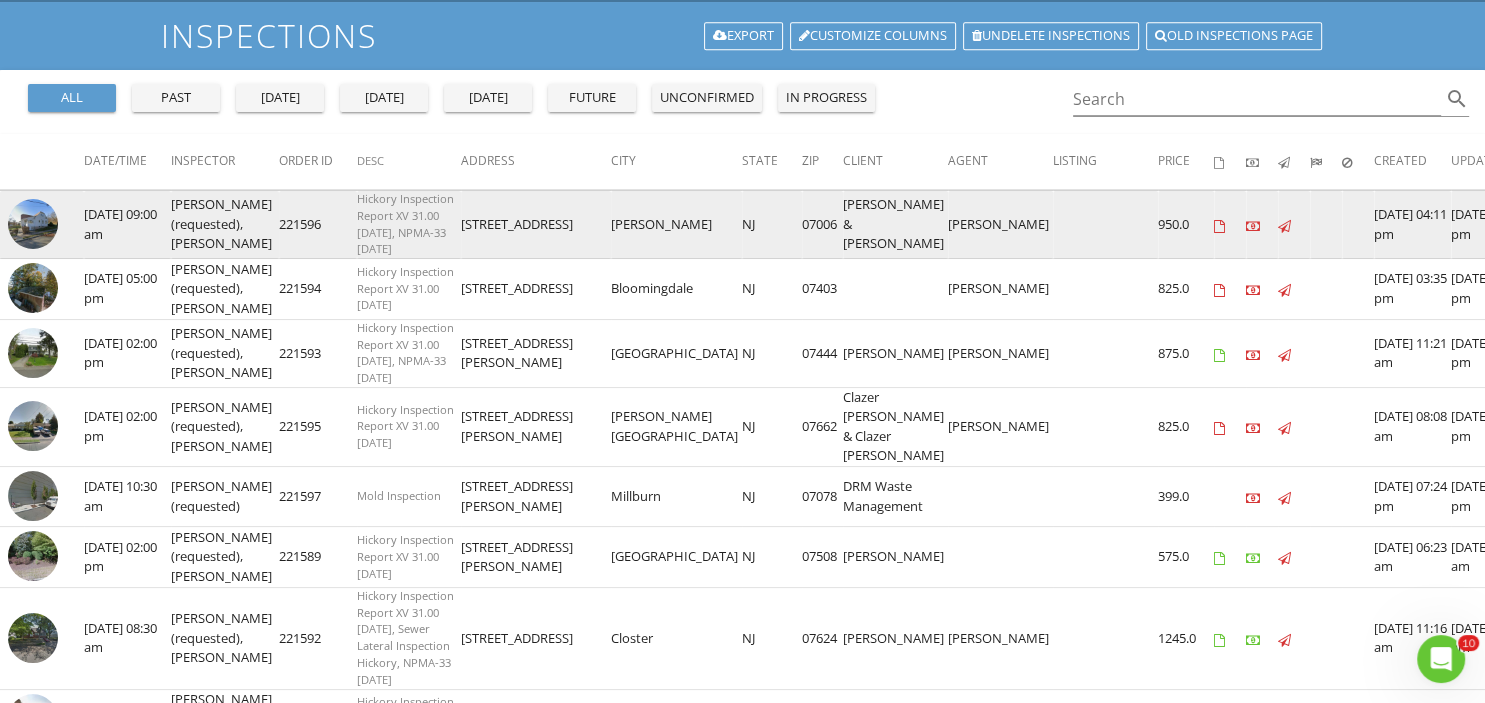 scroll, scrollTop: 352, scrollLeft: 0, axis: vertical 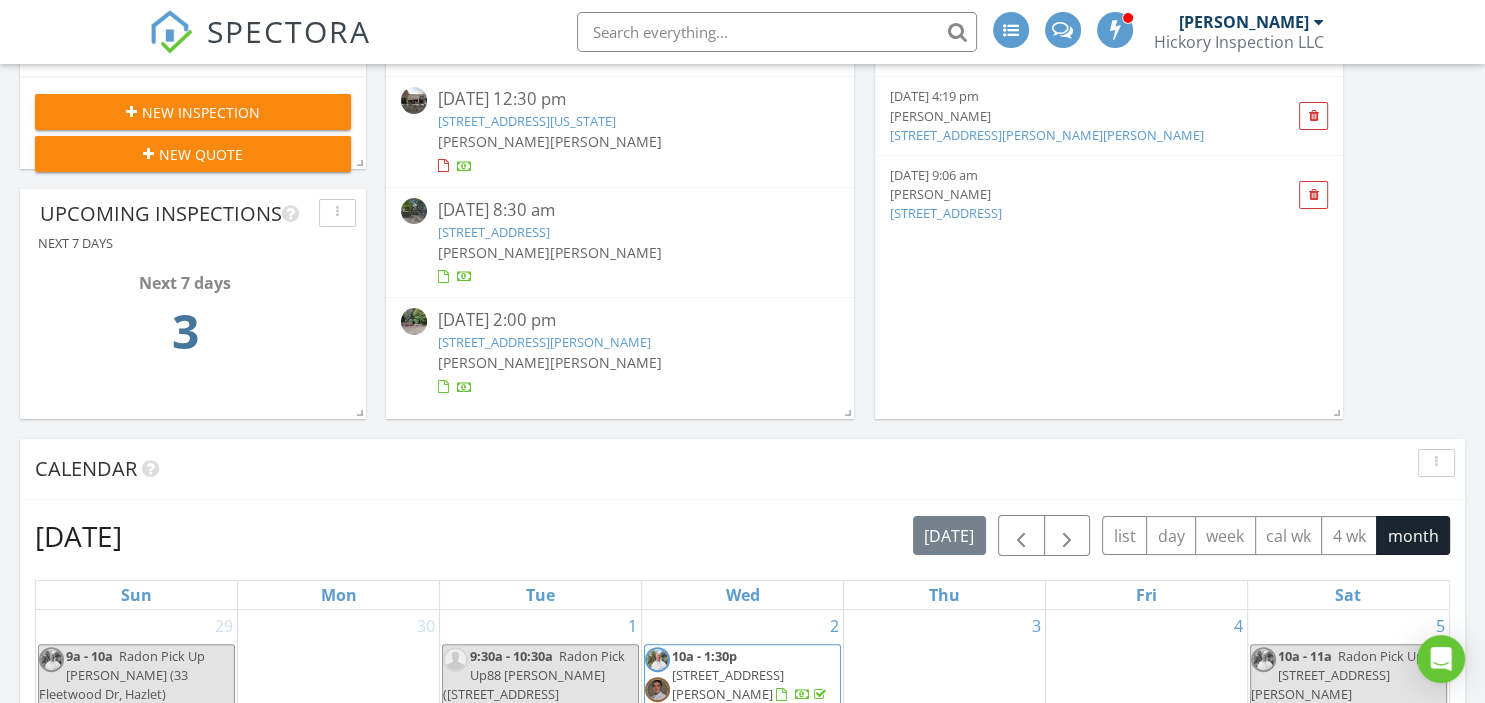 click on "[STREET_ADDRESS]" at bounding box center [493, 232] 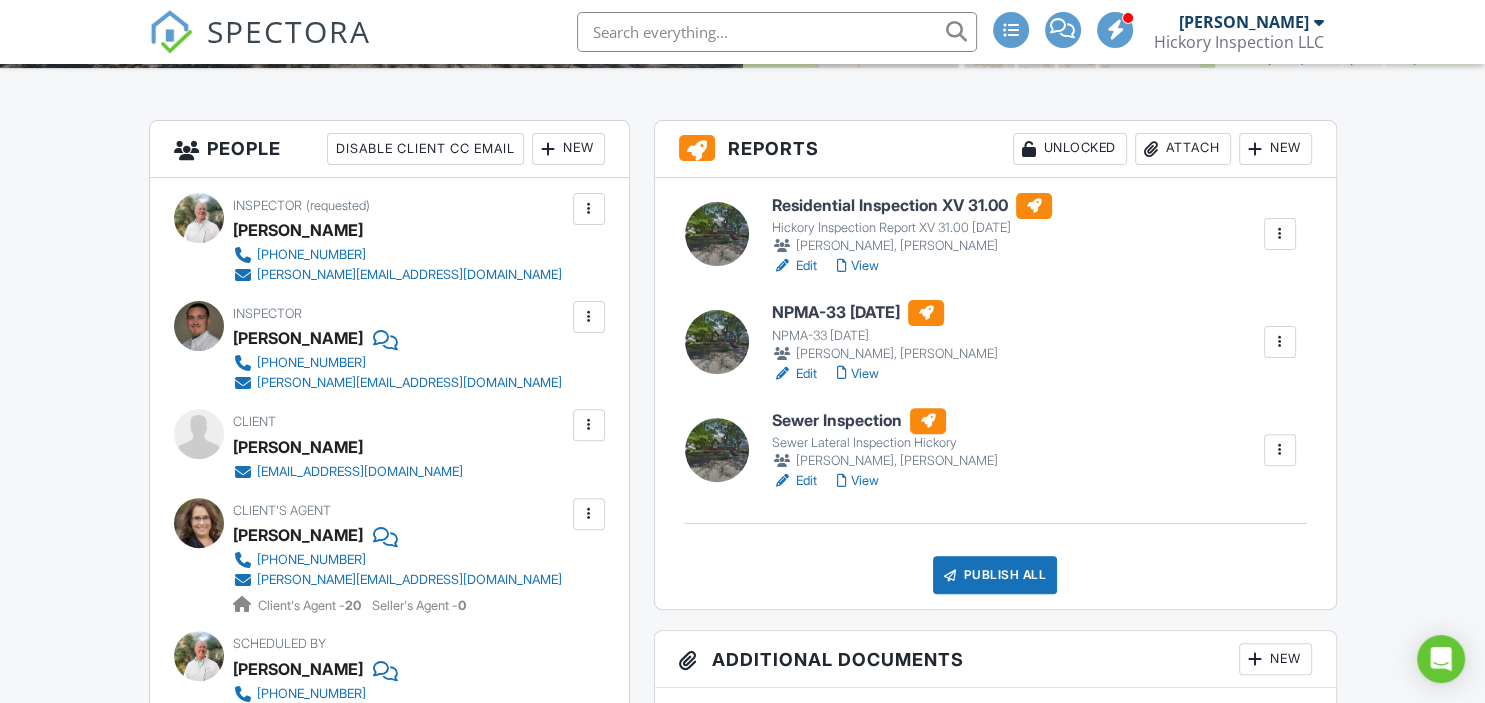 scroll, scrollTop: 528, scrollLeft: 0, axis: vertical 